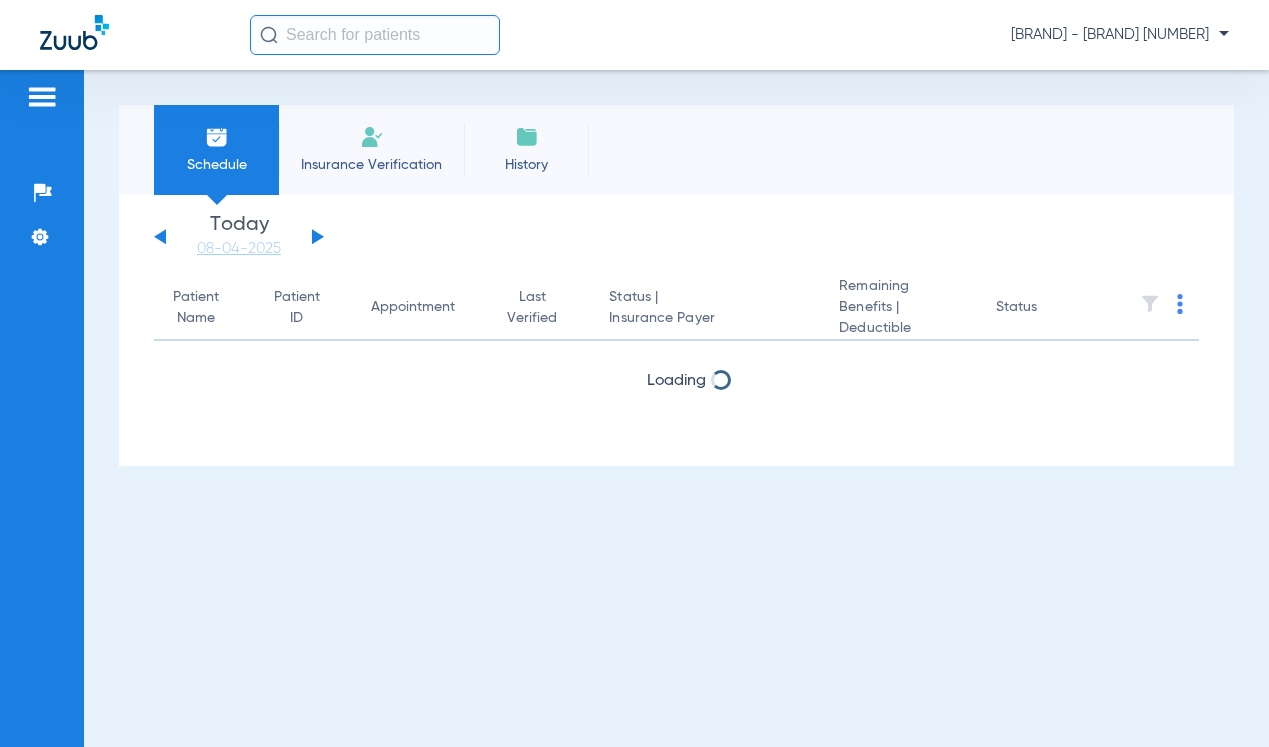 scroll, scrollTop: 0, scrollLeft: 0, axis: both 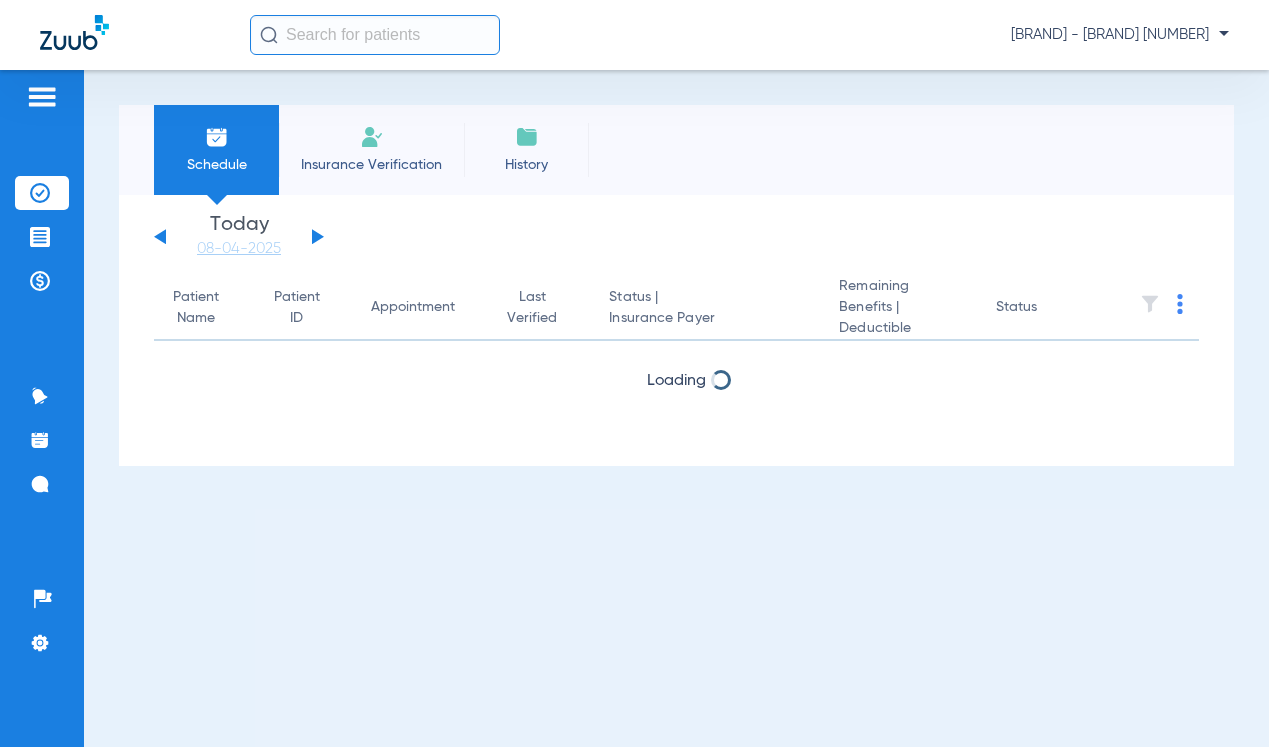 click on "[BRAND] - [BRAND] [NUMBER]" 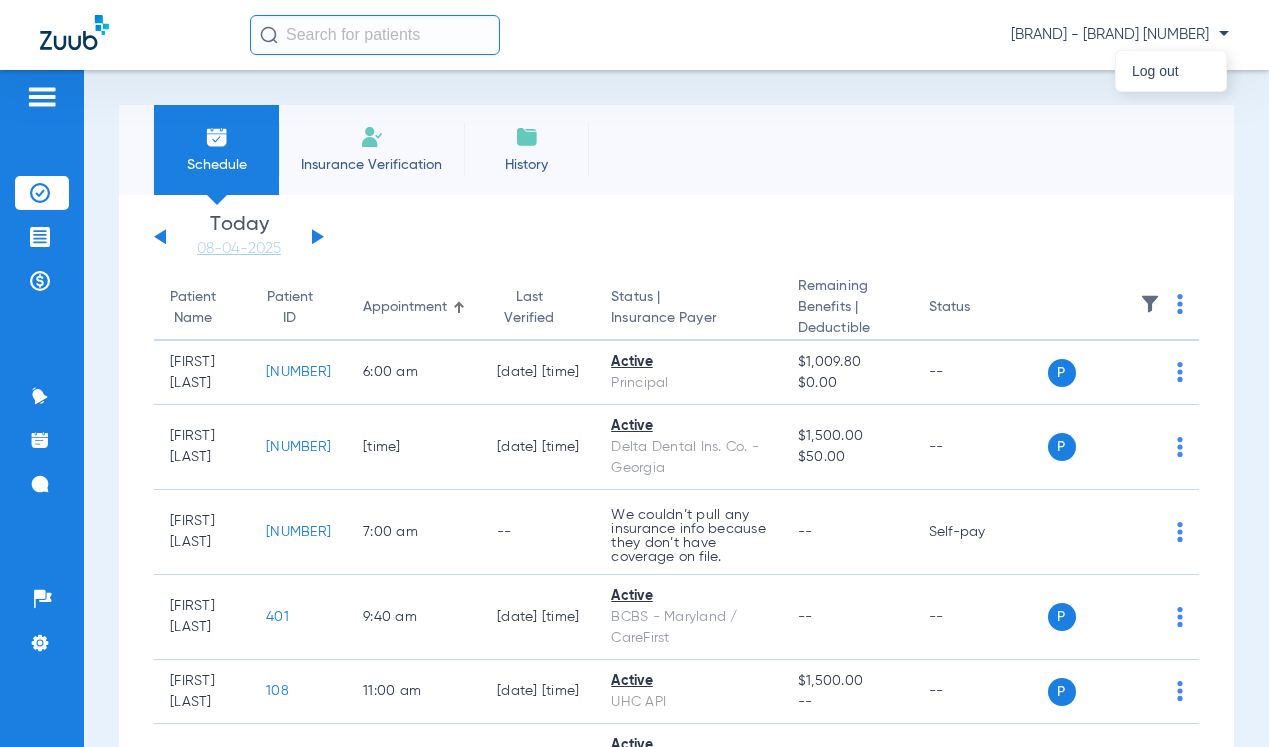 click at bounding box center [634, 373] 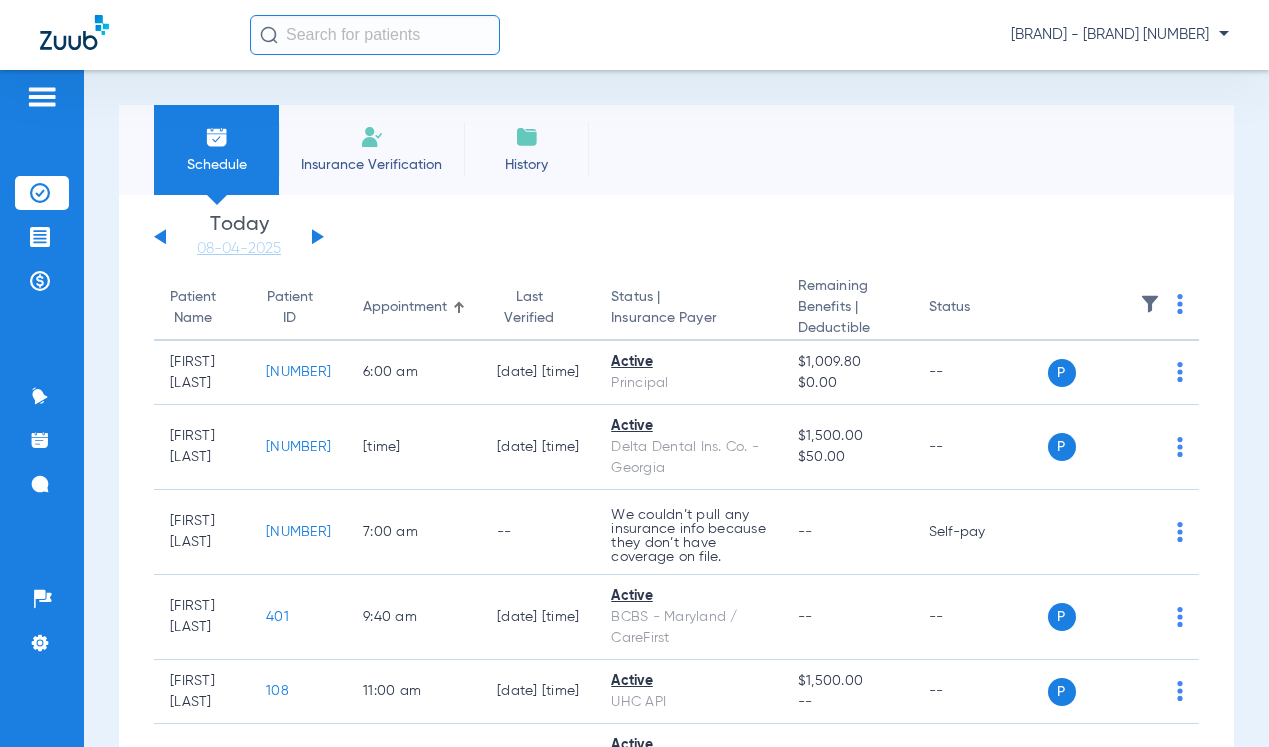 click on "[DATE] [TIME]" 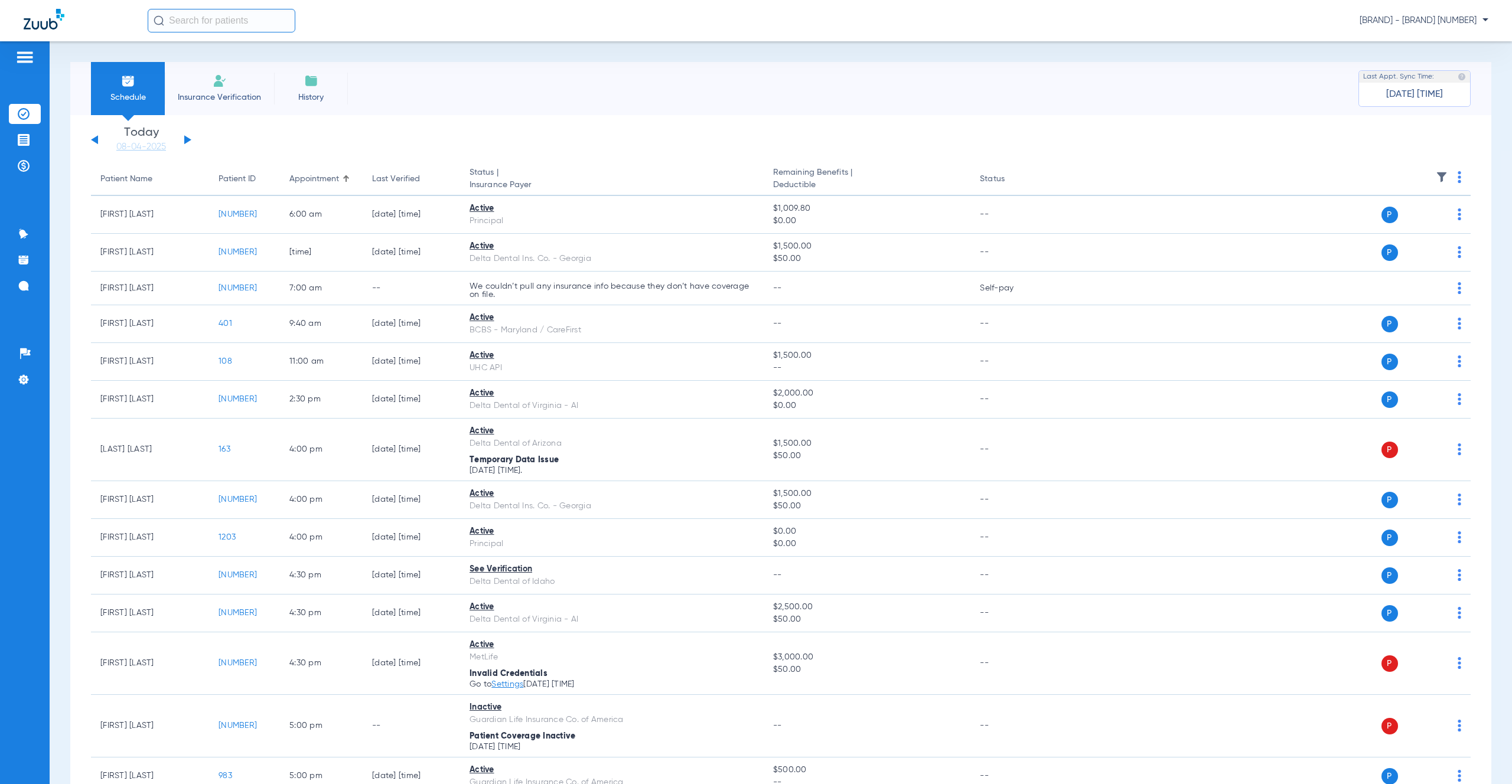 click on "04/28/25 - 11:23 PM Saturday 05-31-2025 Sunday 06-01-2025 Monday 06-02-2025 Tuesday 06-03-2025 Wednesday 06-04-2025 Thursday 06-05-2025 Friday 06-06-2025 Saturday 06-07-2025 Sunday 06-08-2025 Monday 06-09-2025 Tuesday 06-10-2025 Wednesday 06-11-2025 Thursday 06-12-2025 Friday 06-13-2025 Saturday 06-14-2025 Sunday 06-15-2025 Monday 06-16-2025 Tuesday 06-17-2025 Wednesday 06-18-2025 Thursday 06-19-2025 Friday 06-20-2025 Saturday 06-21-2025 Sunday 06-22-2025 Monday 06-23-2025 Tuesday 06-24-2025 Wednesday 06-25-2025 Thursday 06-26-2025 Friday 06-27-2025 Saturday 06-28-2025 Sunday 06-29-2025 Monday 06-30-2025 Tuesday 07-01-2025 Wednesday 07-02-2025 Thursday 07-03-2025 Friday 07-04-2025 Saturday 07-05-2025 Sunday 07-06-2025 Monday 07-07-2025 Tuesday 07-08-2025 Wednesday 07-09-2025 Thursday 07-10-2025 Friday 07-11-2025 Saturday 07-12-2025 Sunday 07-13-2025 Su Mo" at bounding box center (756, 392) 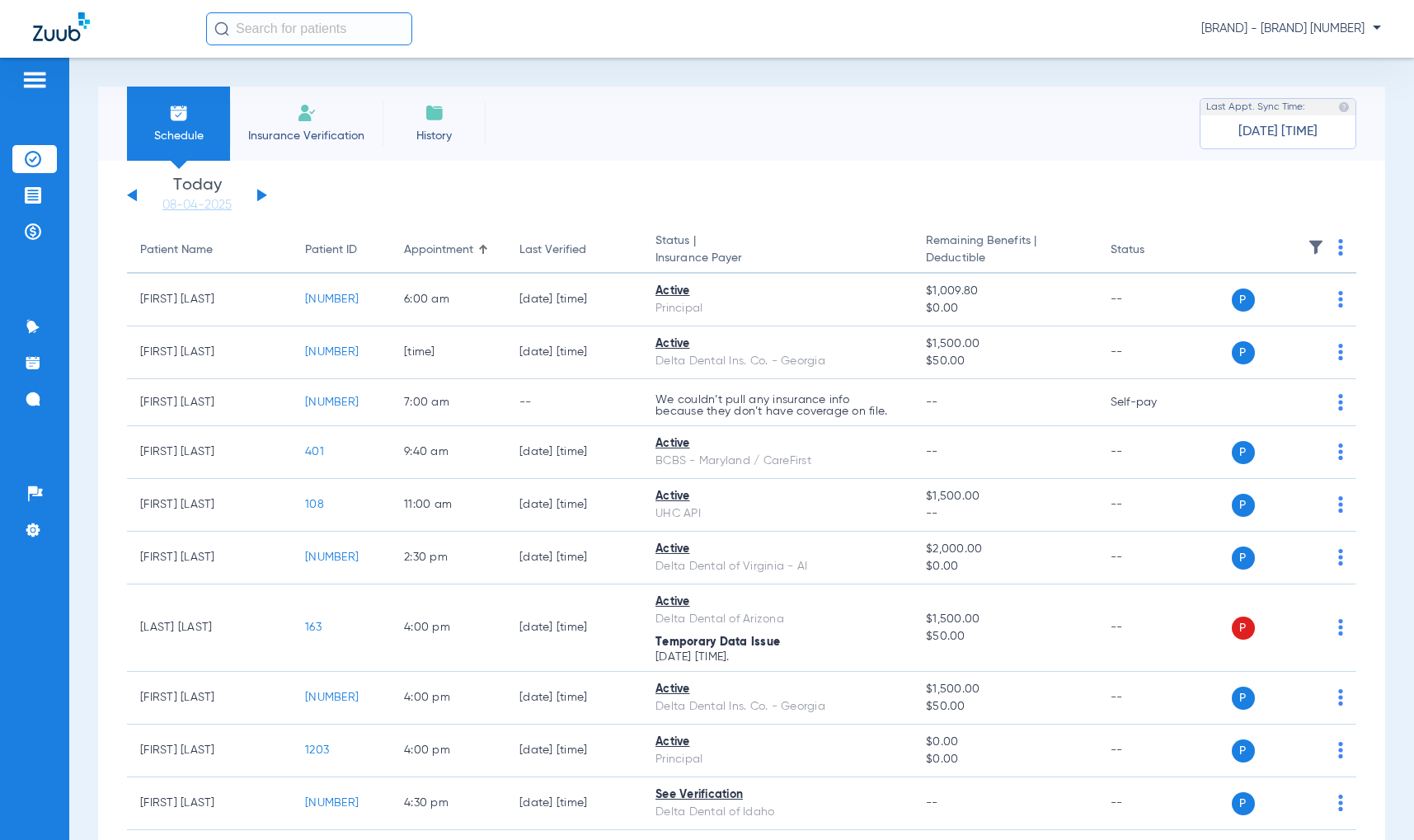 click 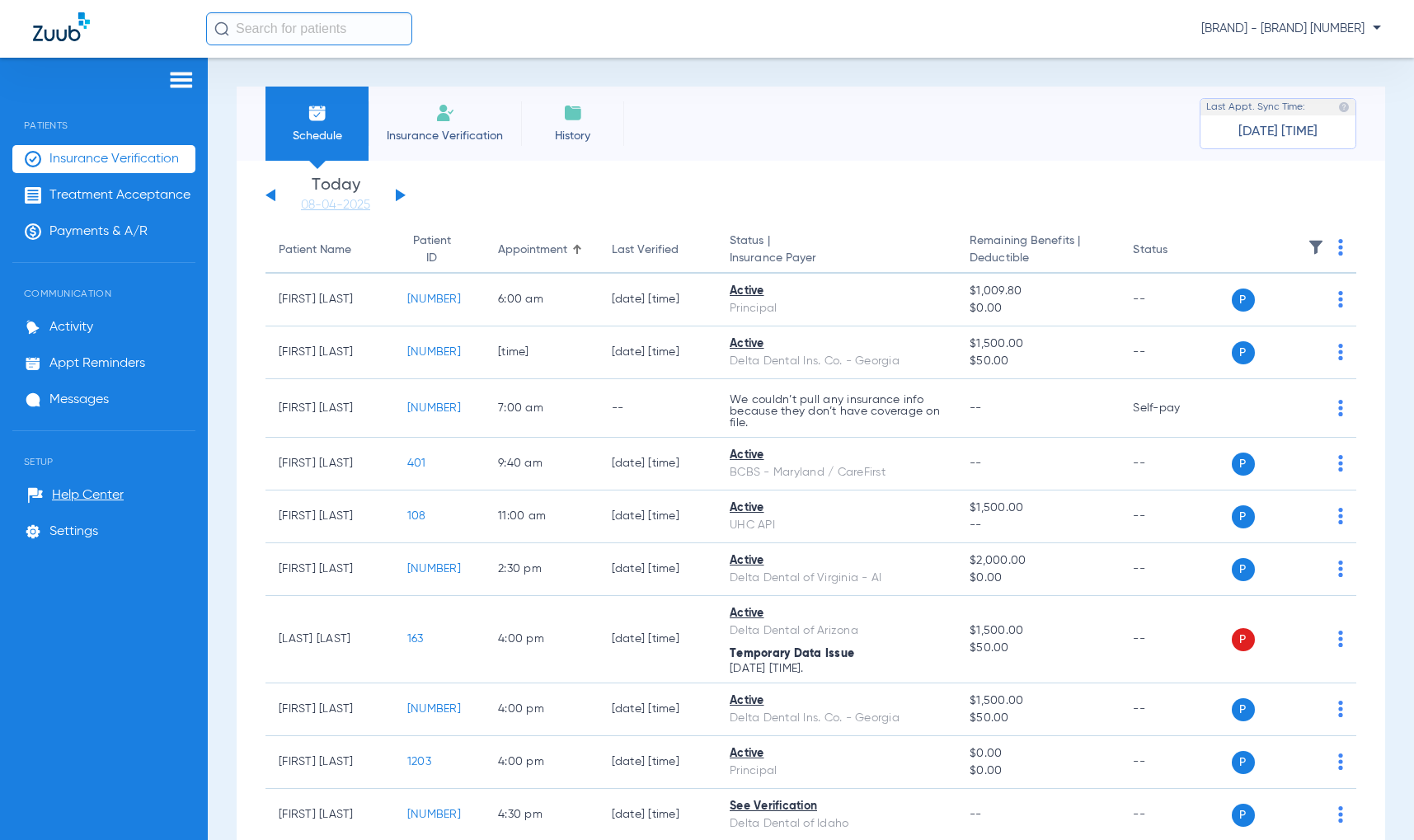 click on "Insurance Verification" 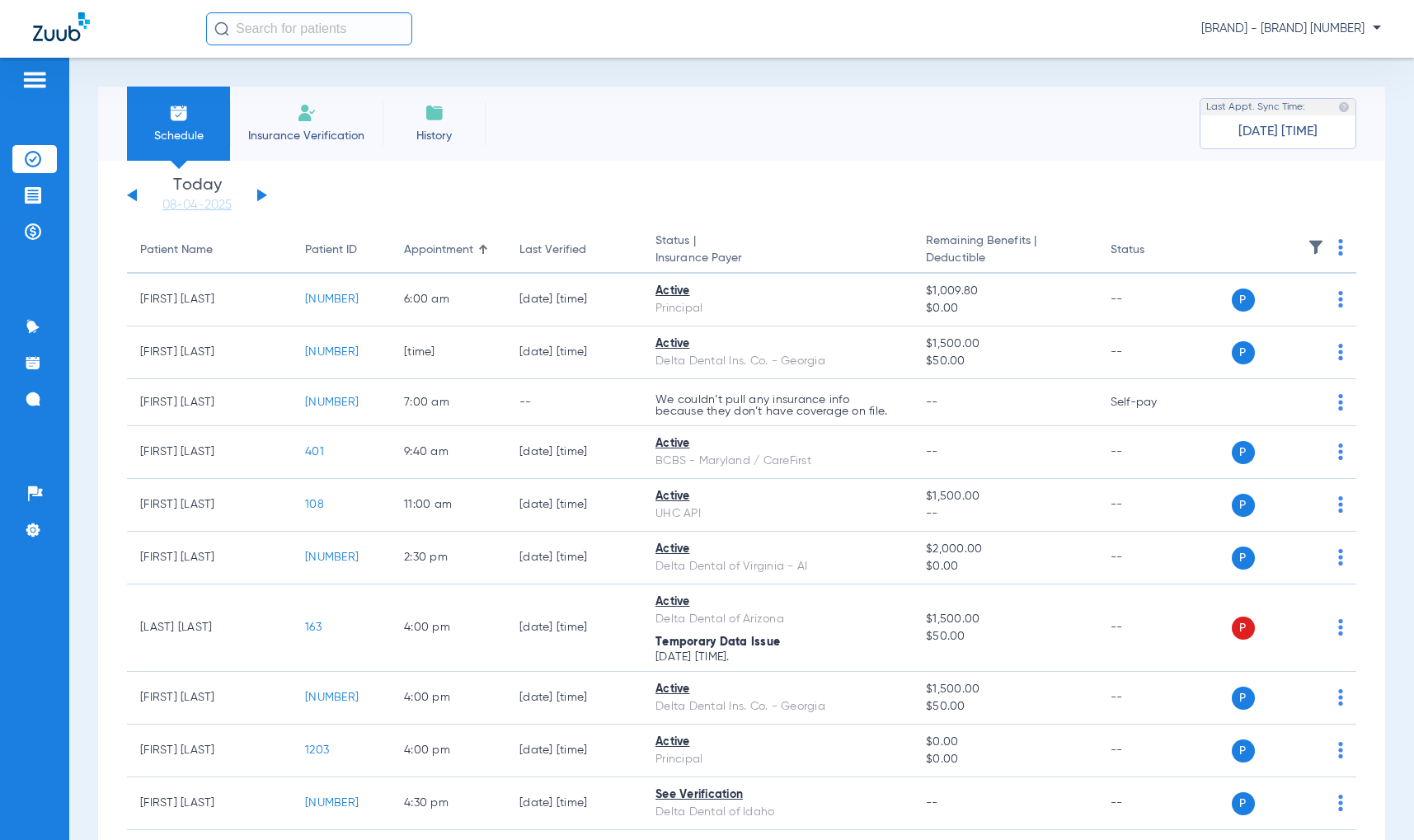 click on "Insurance Verification" 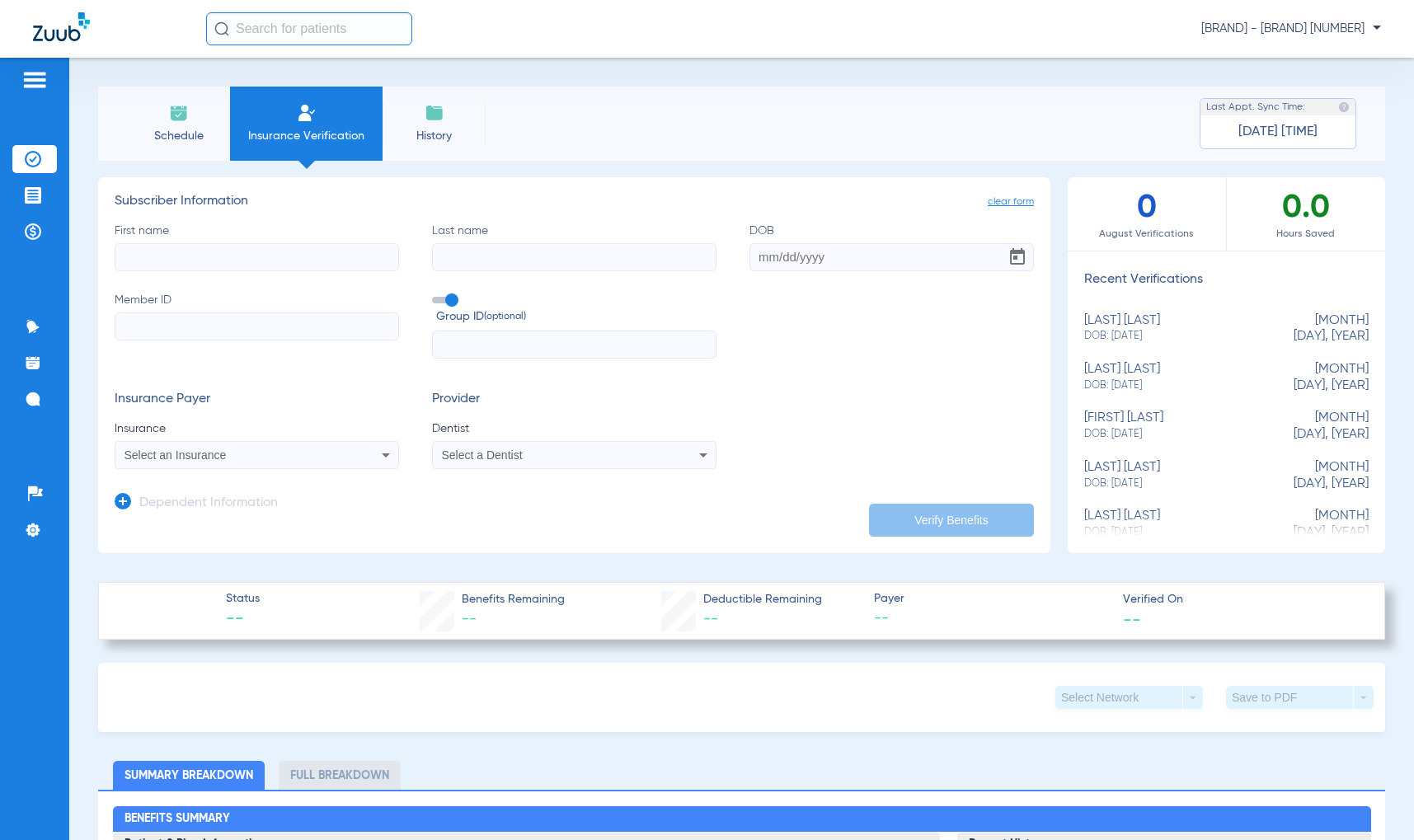 click on "History" 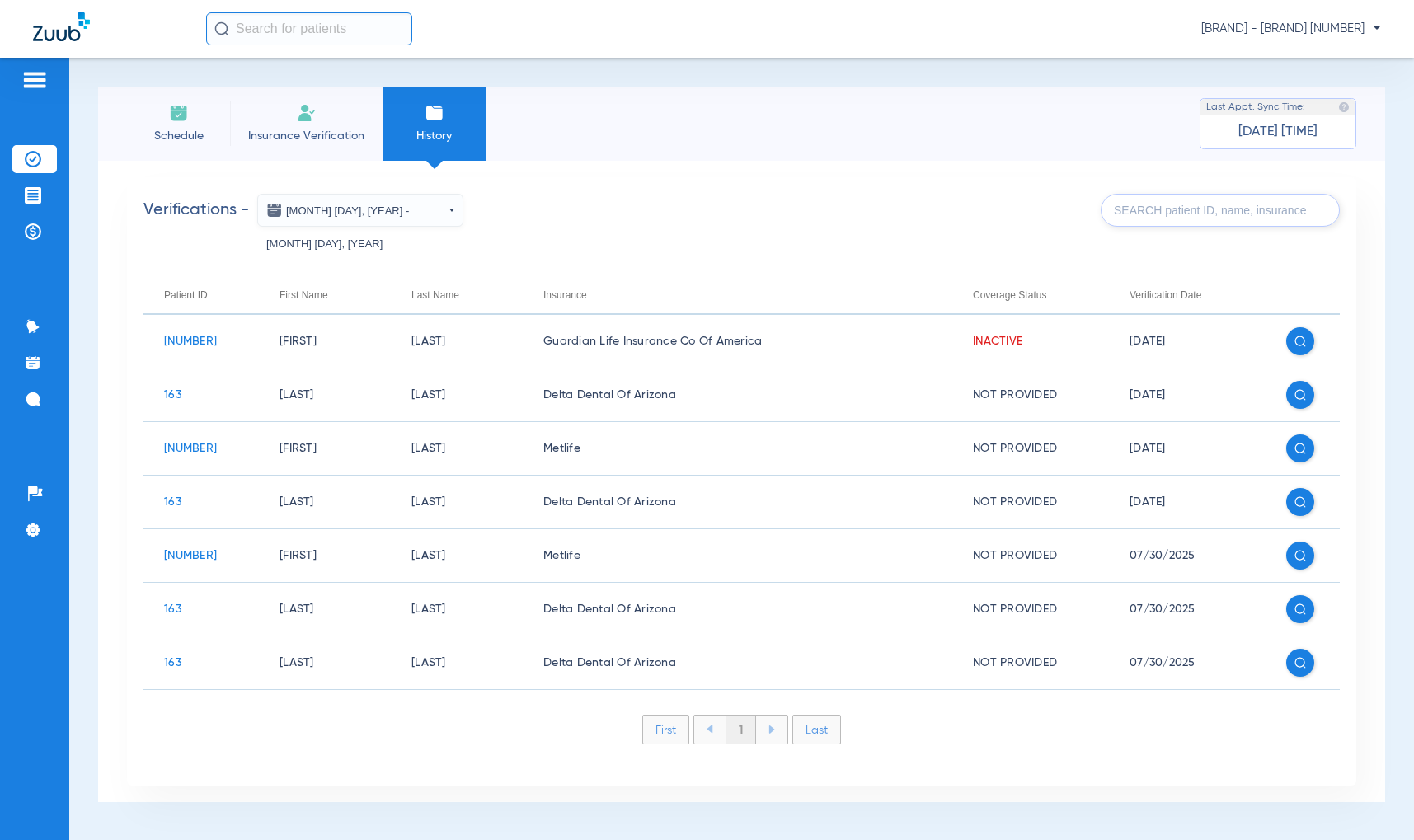 click on "[MONTH] [DAY], [YEAR] - [MONTH] [DAY], [YEAR]" 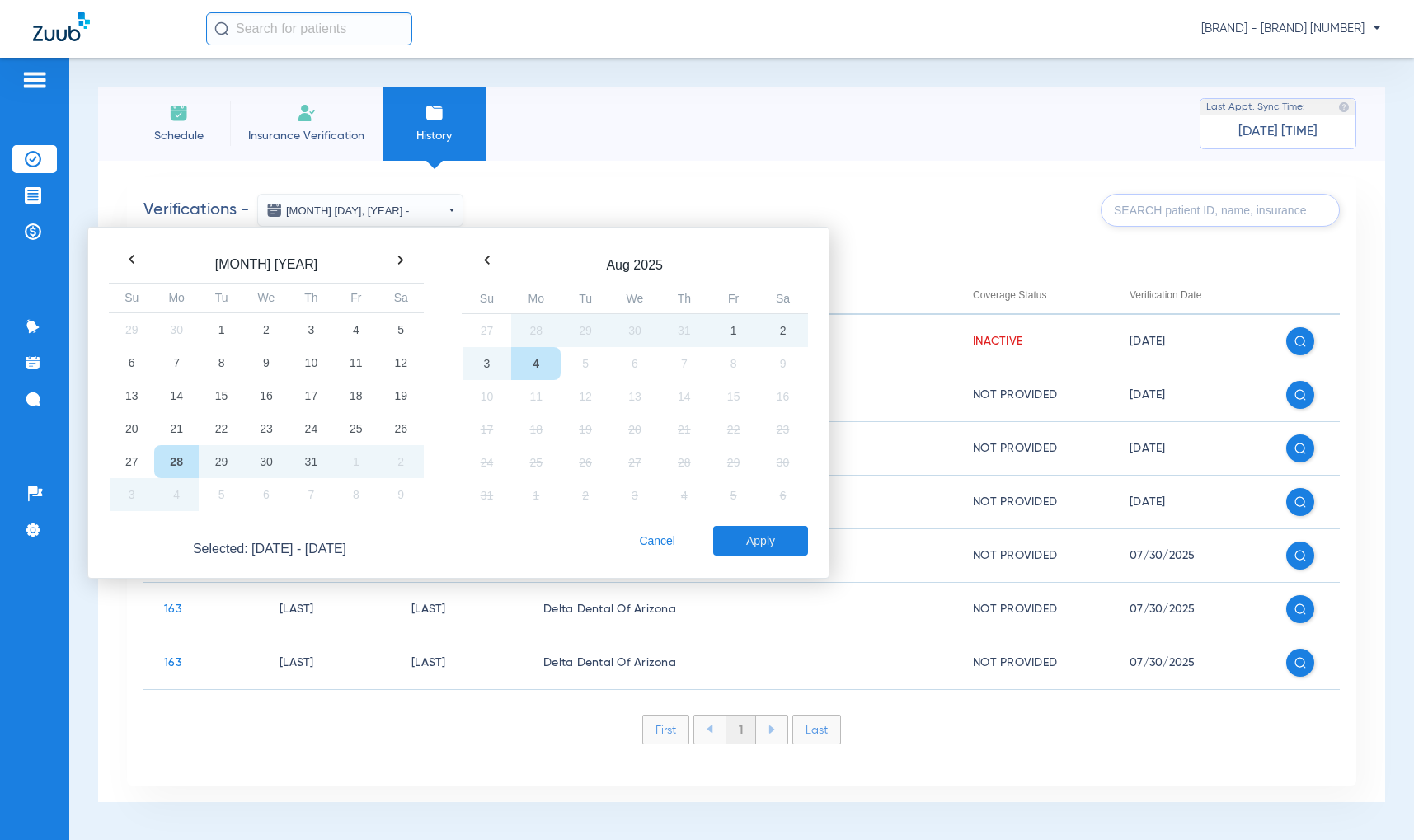 click on "[DATE] [TIME]" 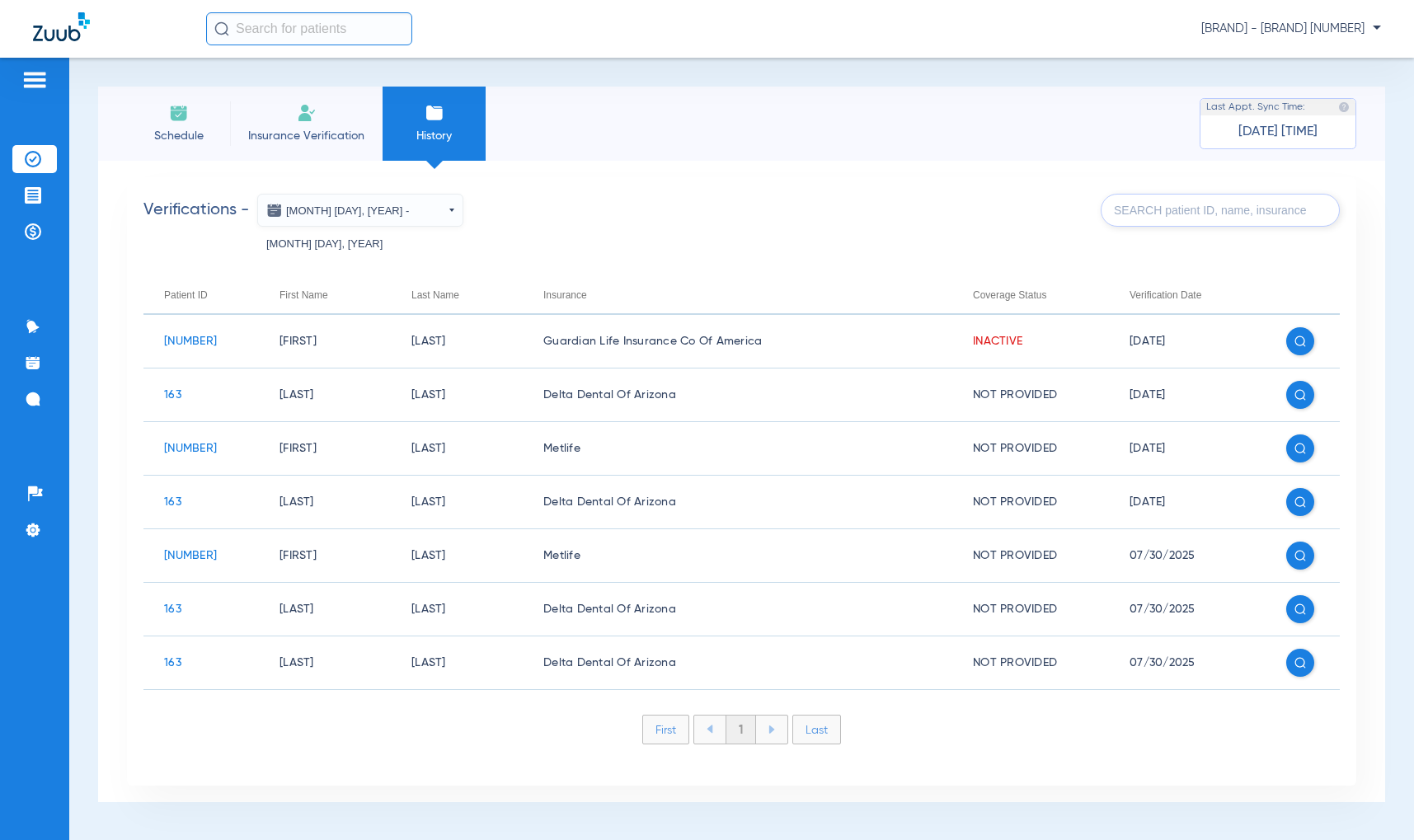 click 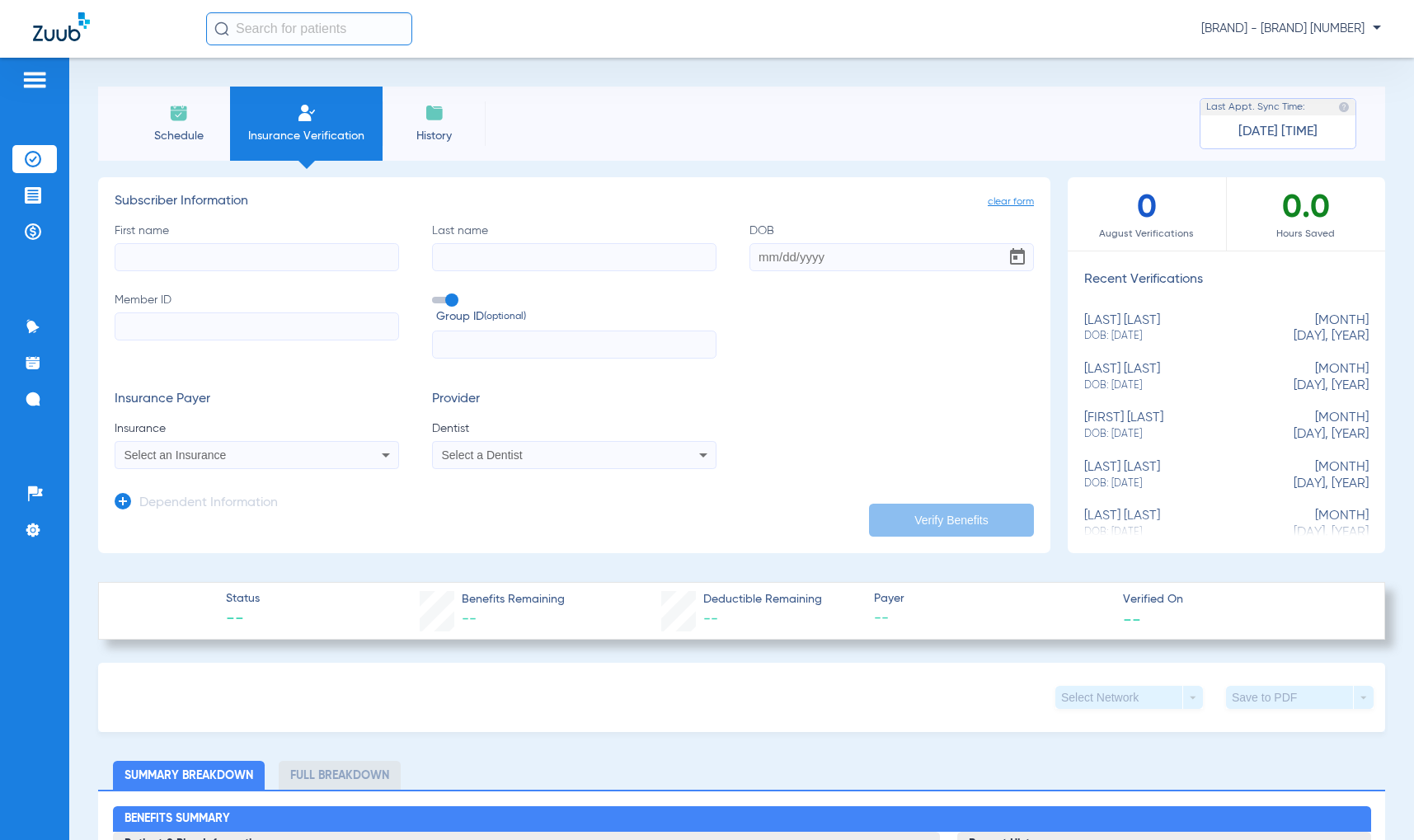 click on "Select an Insurance" at bounding box center [231, 455] 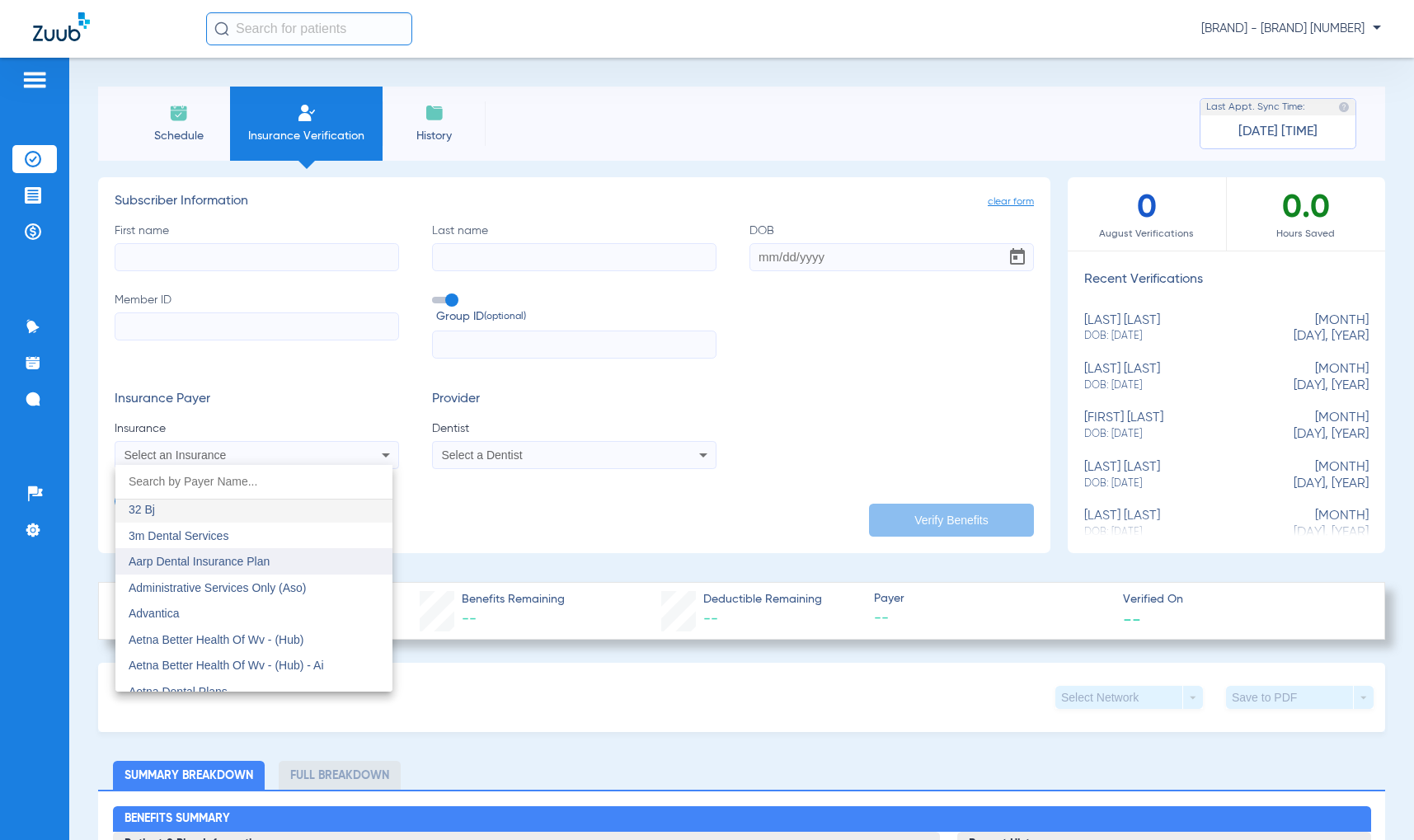 scroll, scrollTop: 7, scrollLeft: 0, axis: vertical 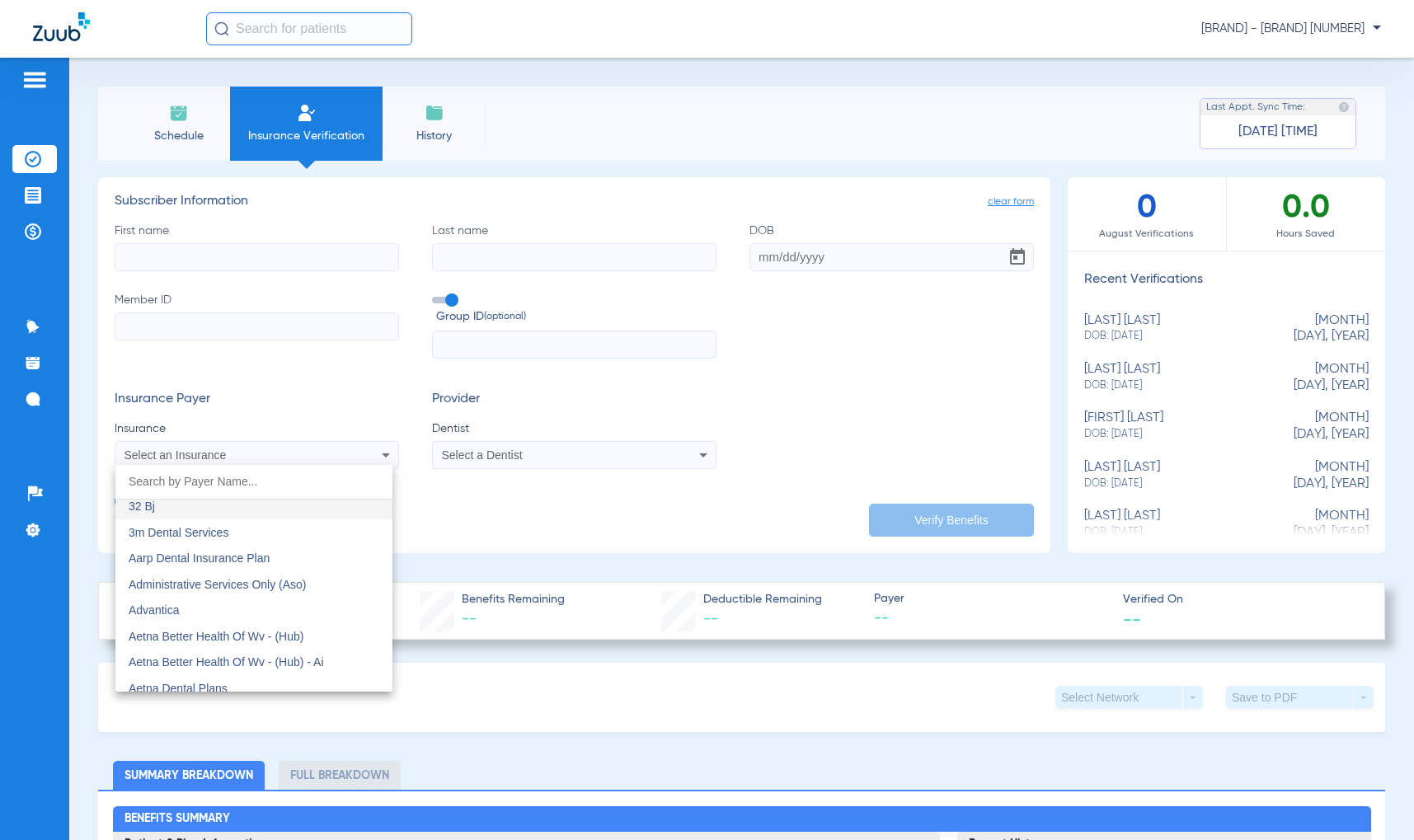 click at bounding box center [707, 420] 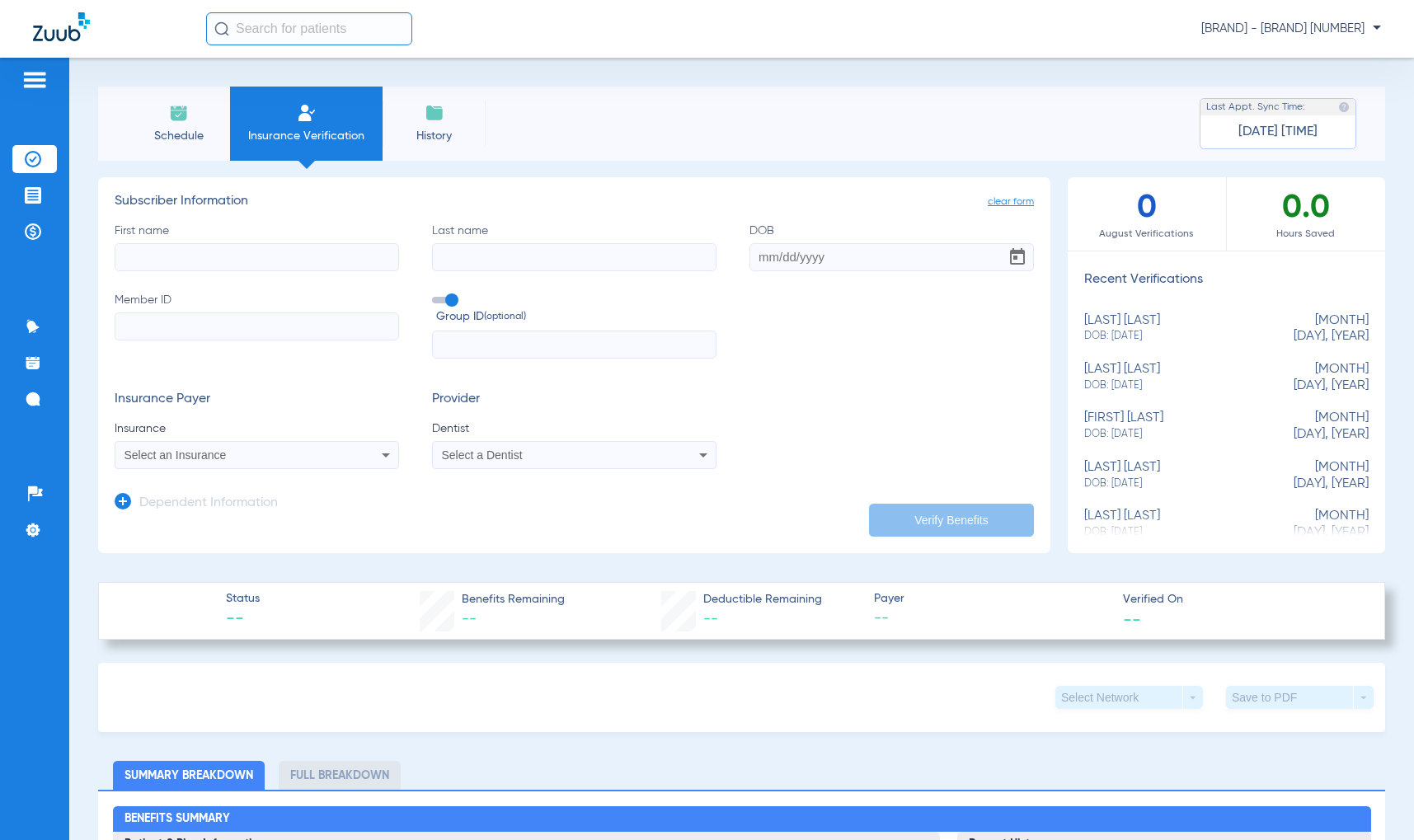 click on "Select an Insurance" at bounding box center [256, 455] 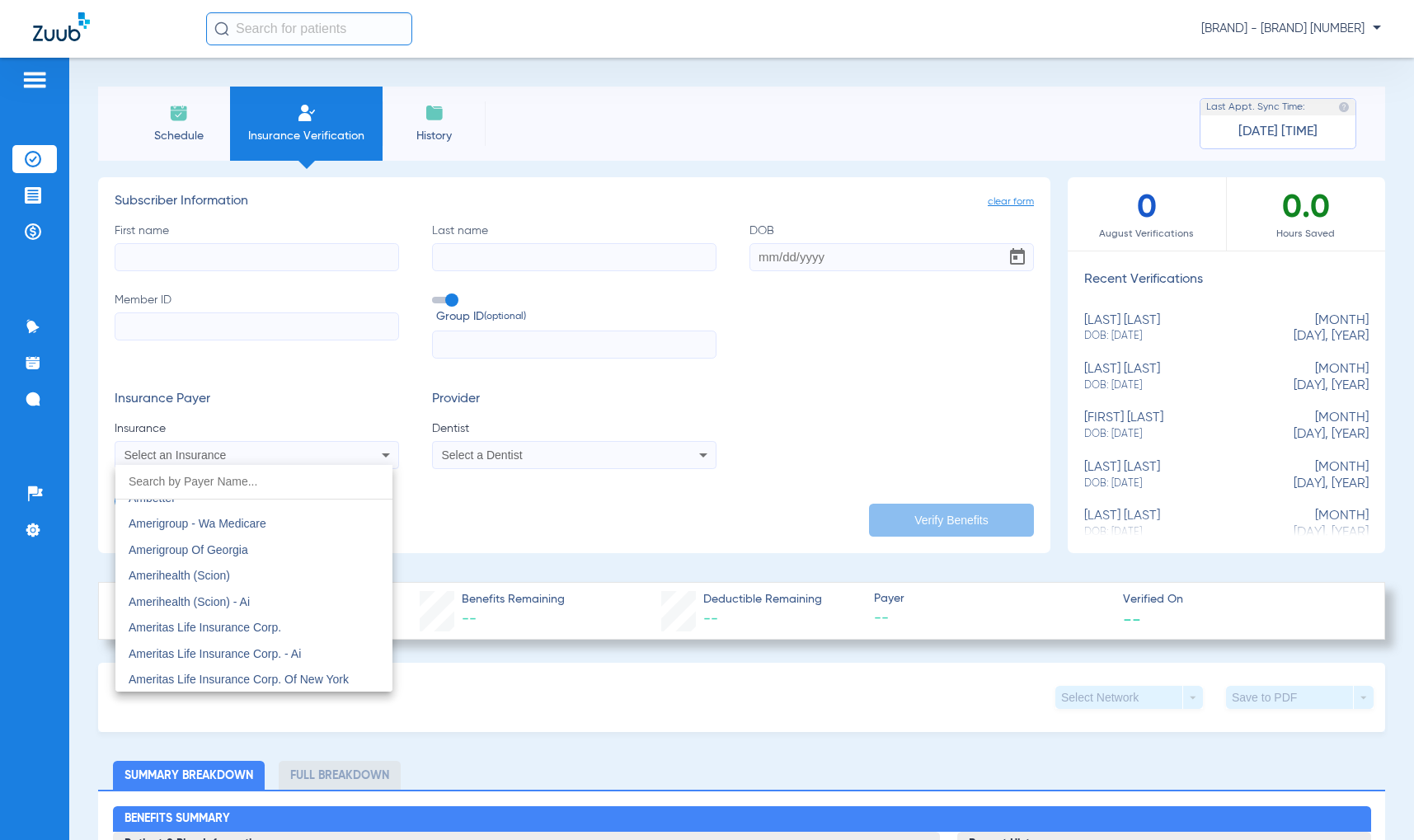 scroll, scrollTop: 467, scrollLeft: 0, axis: vertical 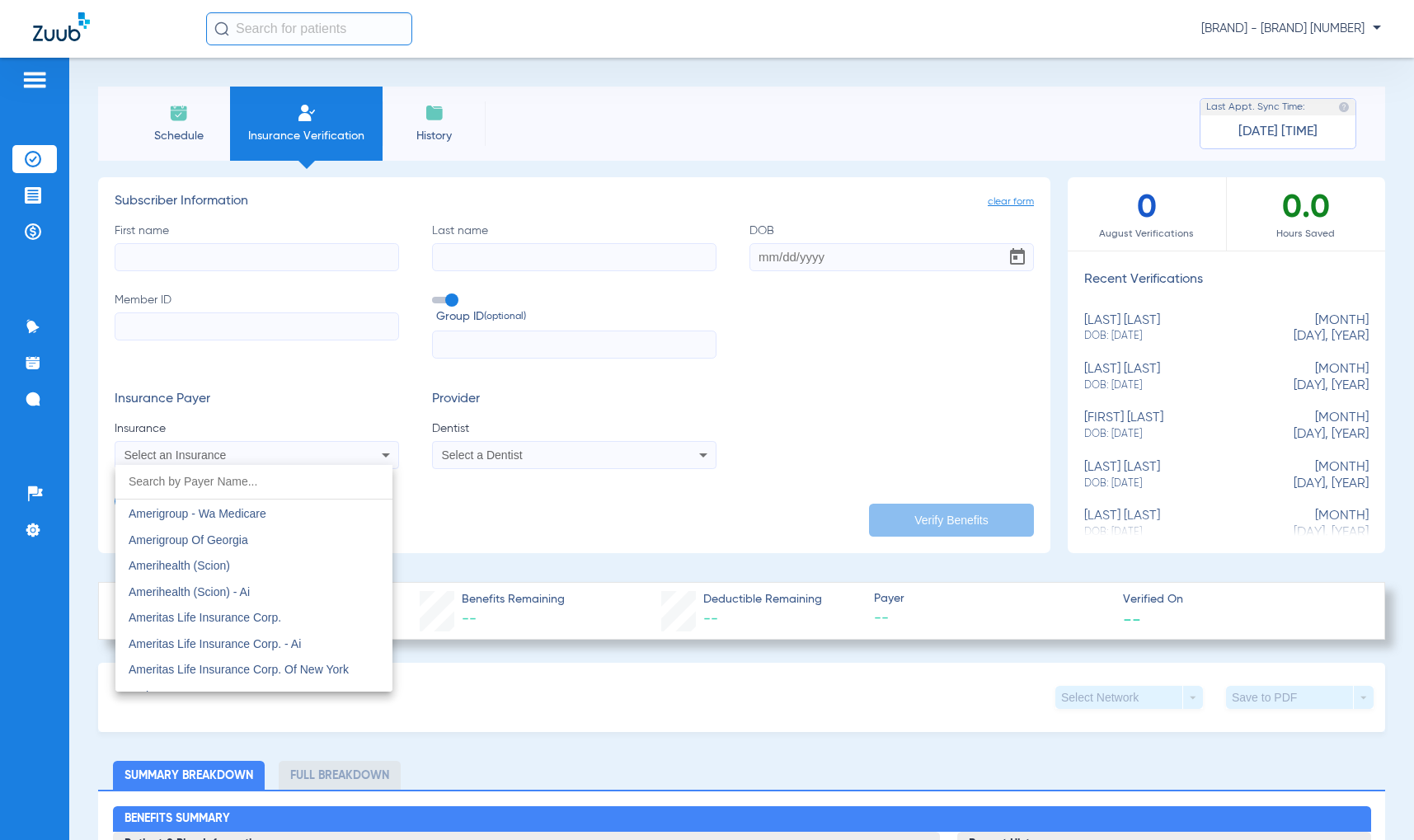 click at bounding box center (707, 420) 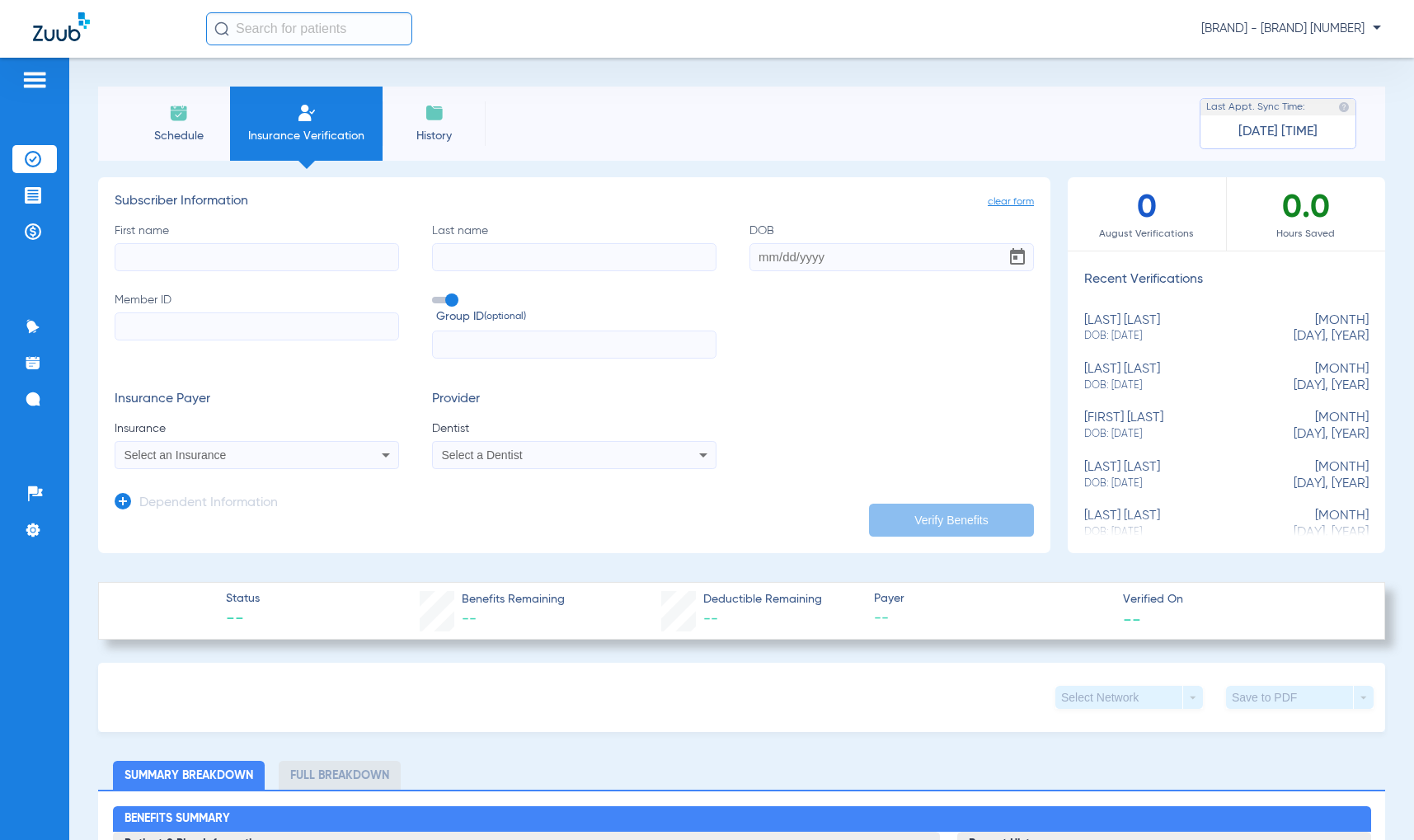 click on "Select a Dentist" at bounding box center [574, 455] 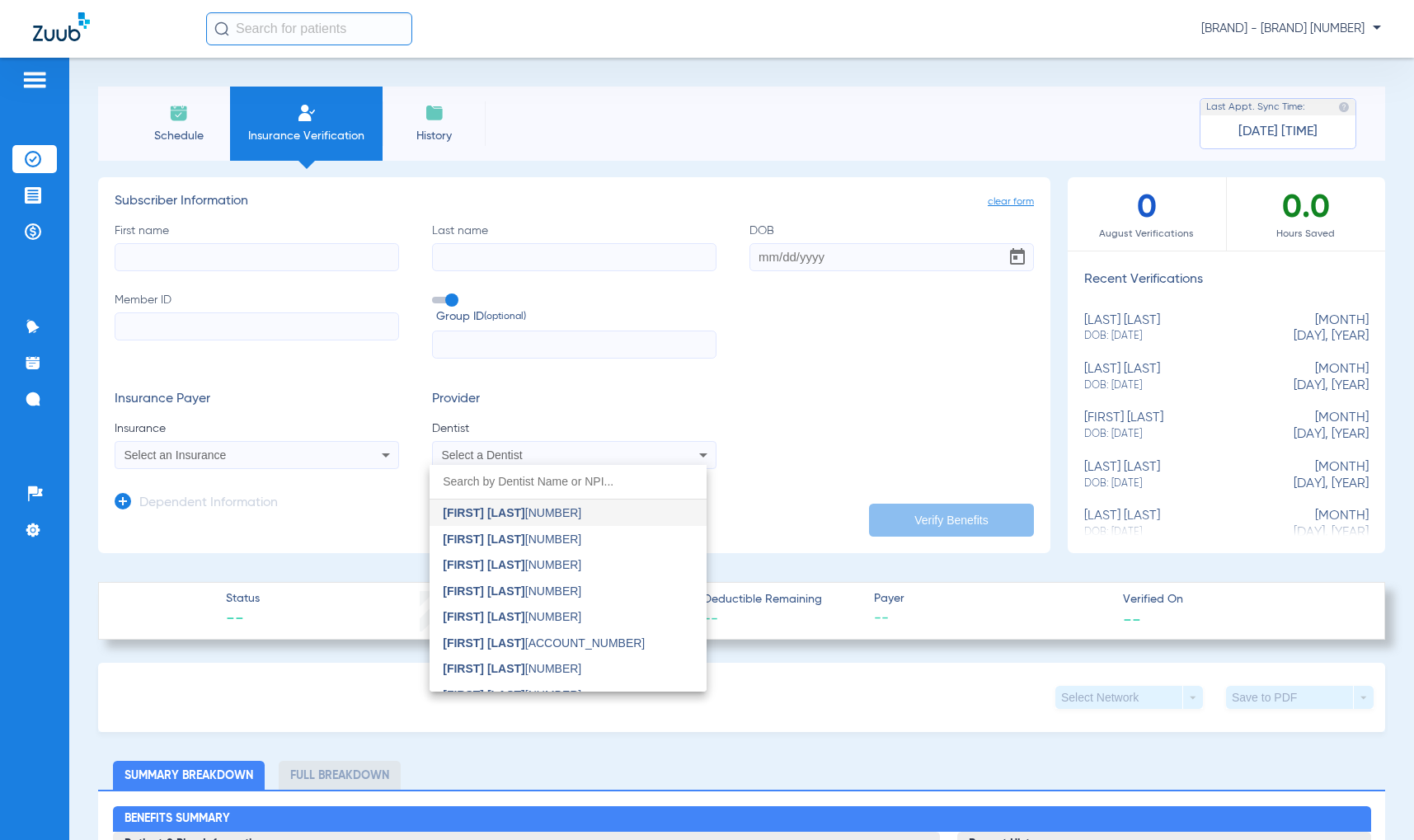 click at bounding box center (707, 420) 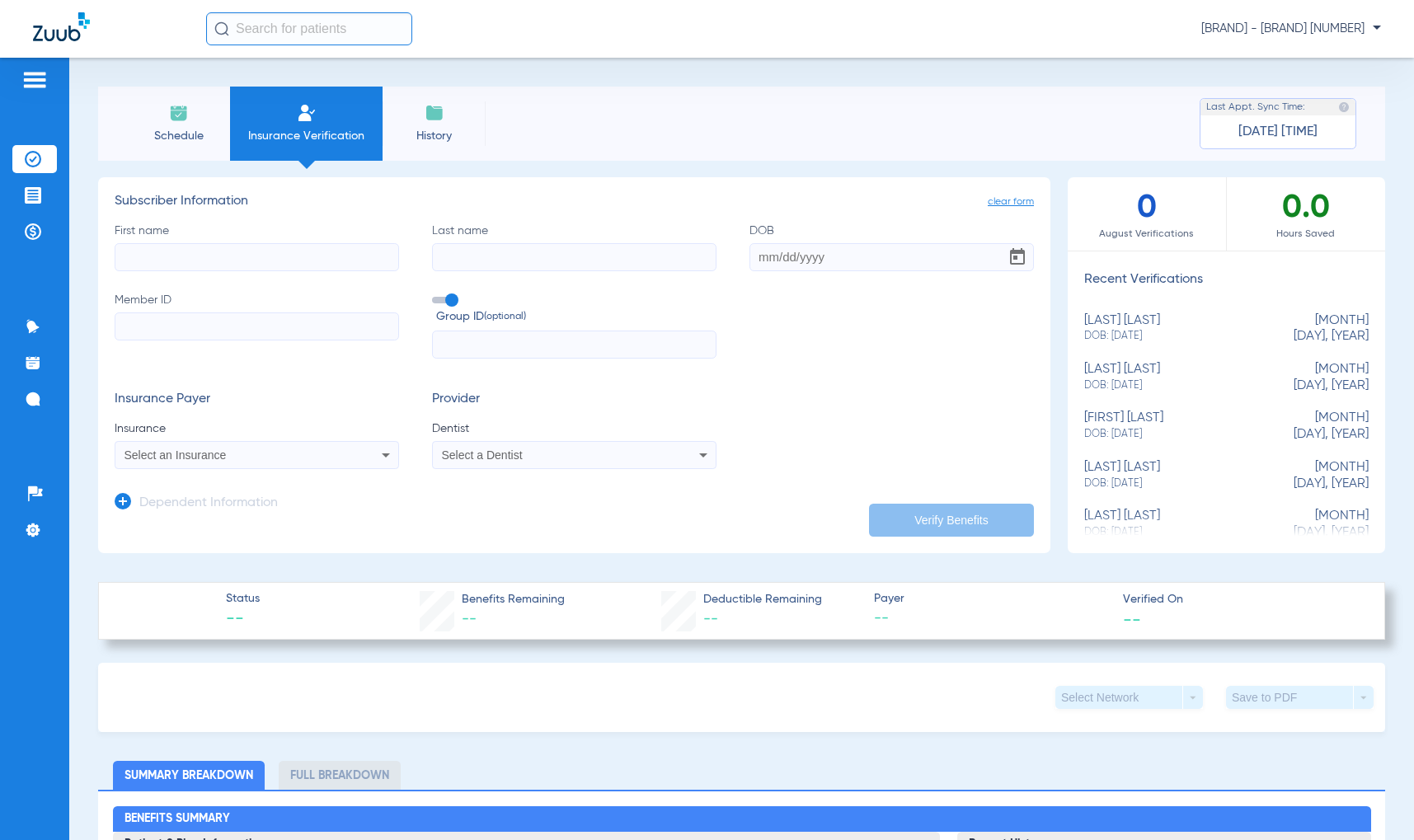click on "Dependent Information" 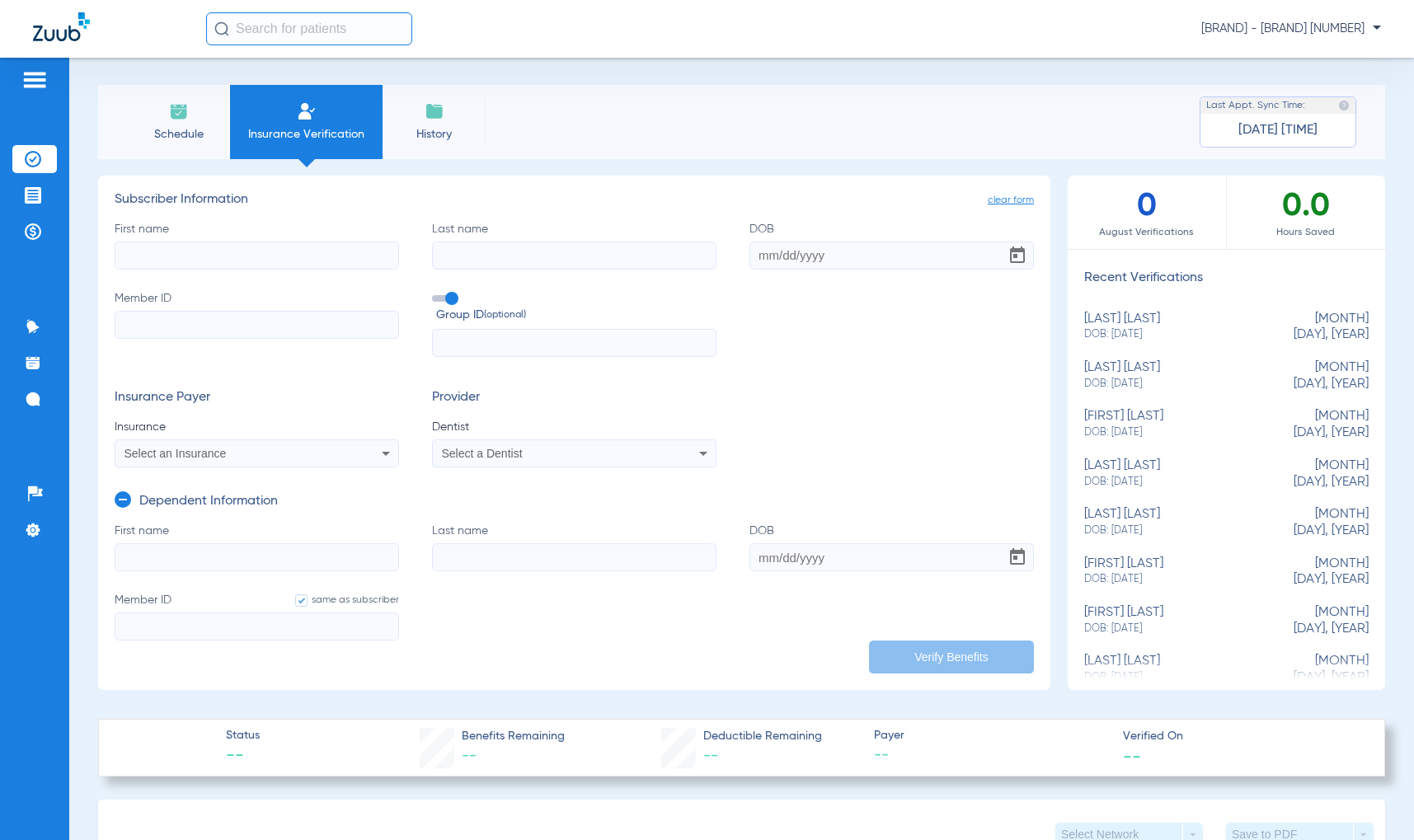 scroll, scrollTop: 0, scrollLeft: 0, axis: both 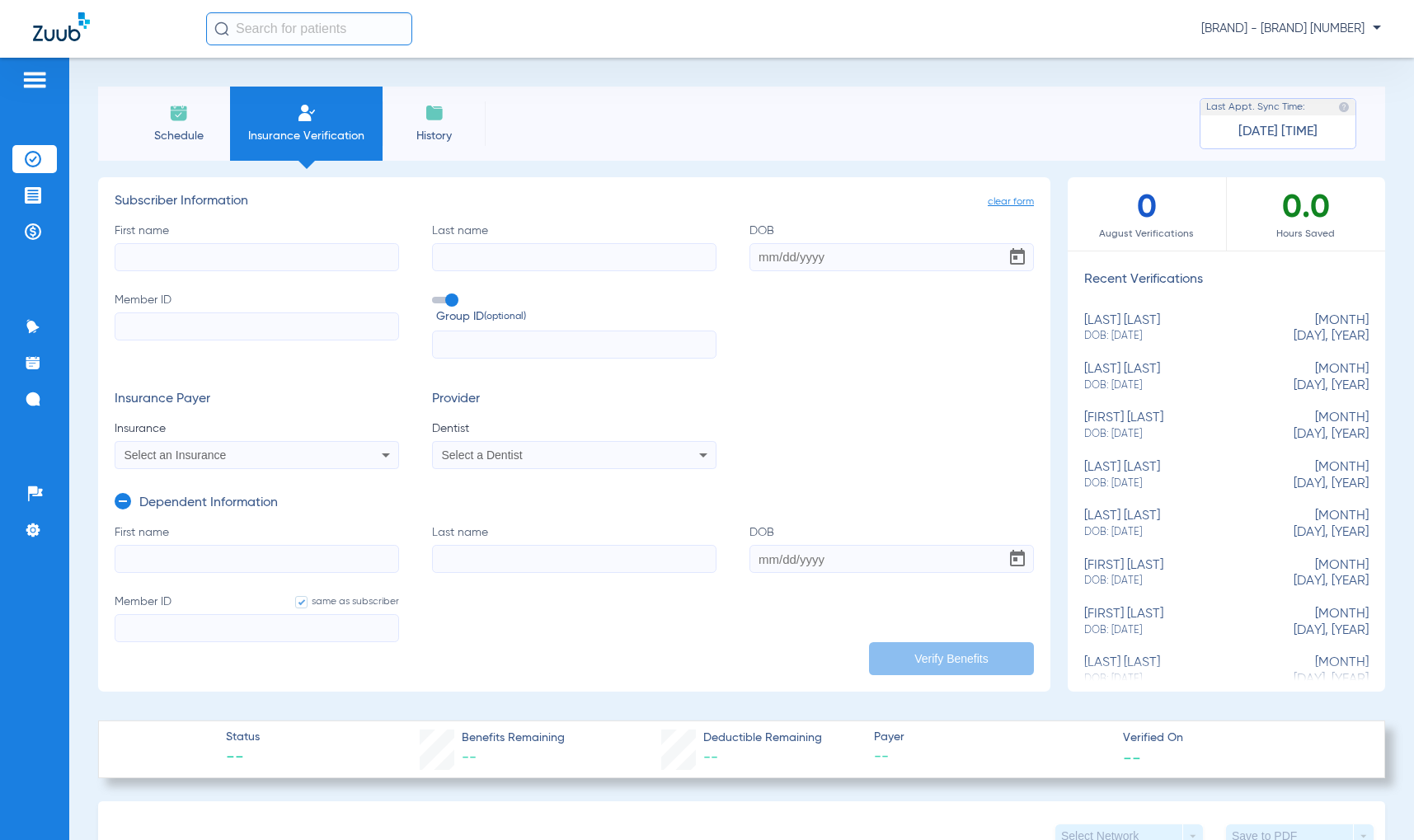 click 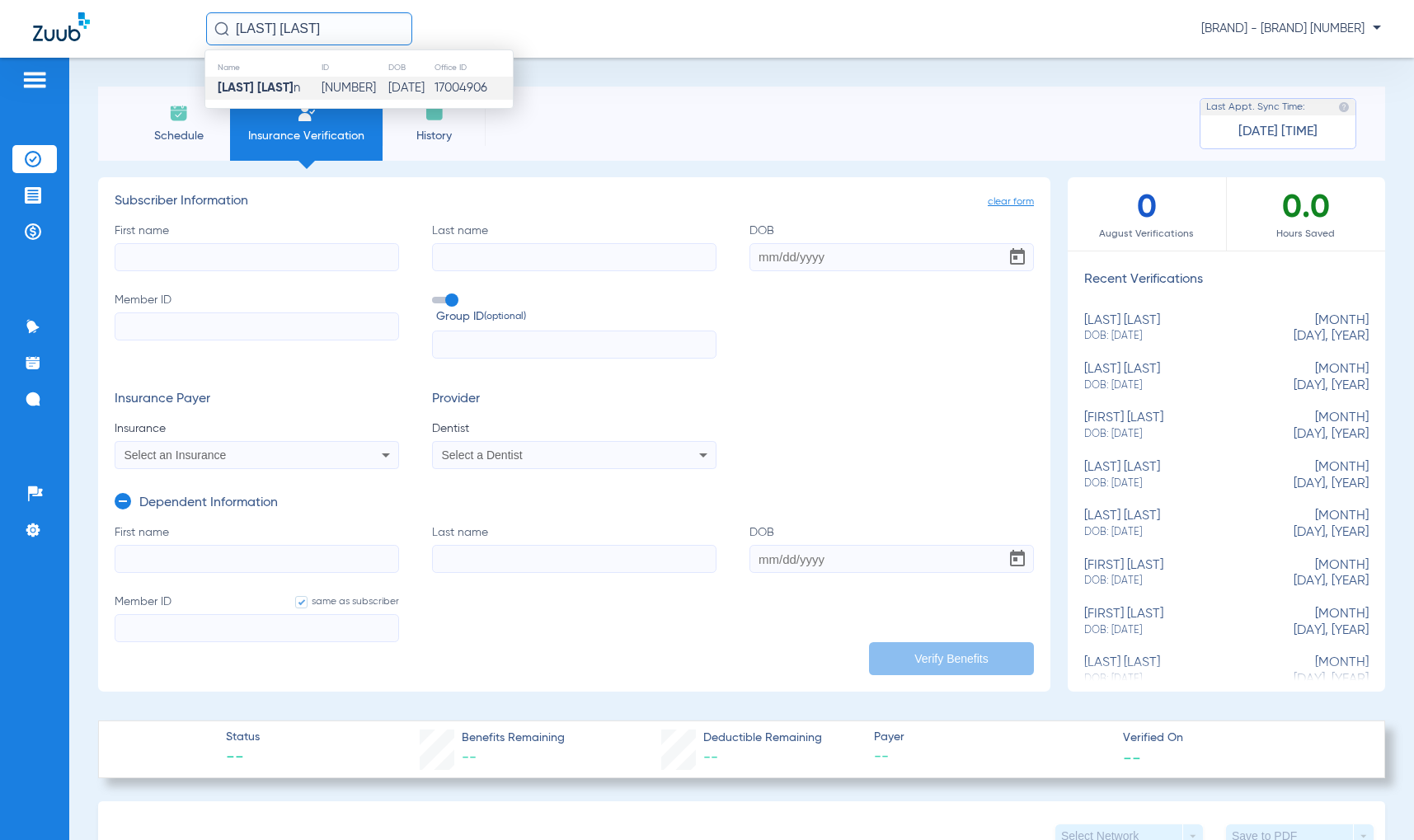 type on "[LAST] [LAST]" 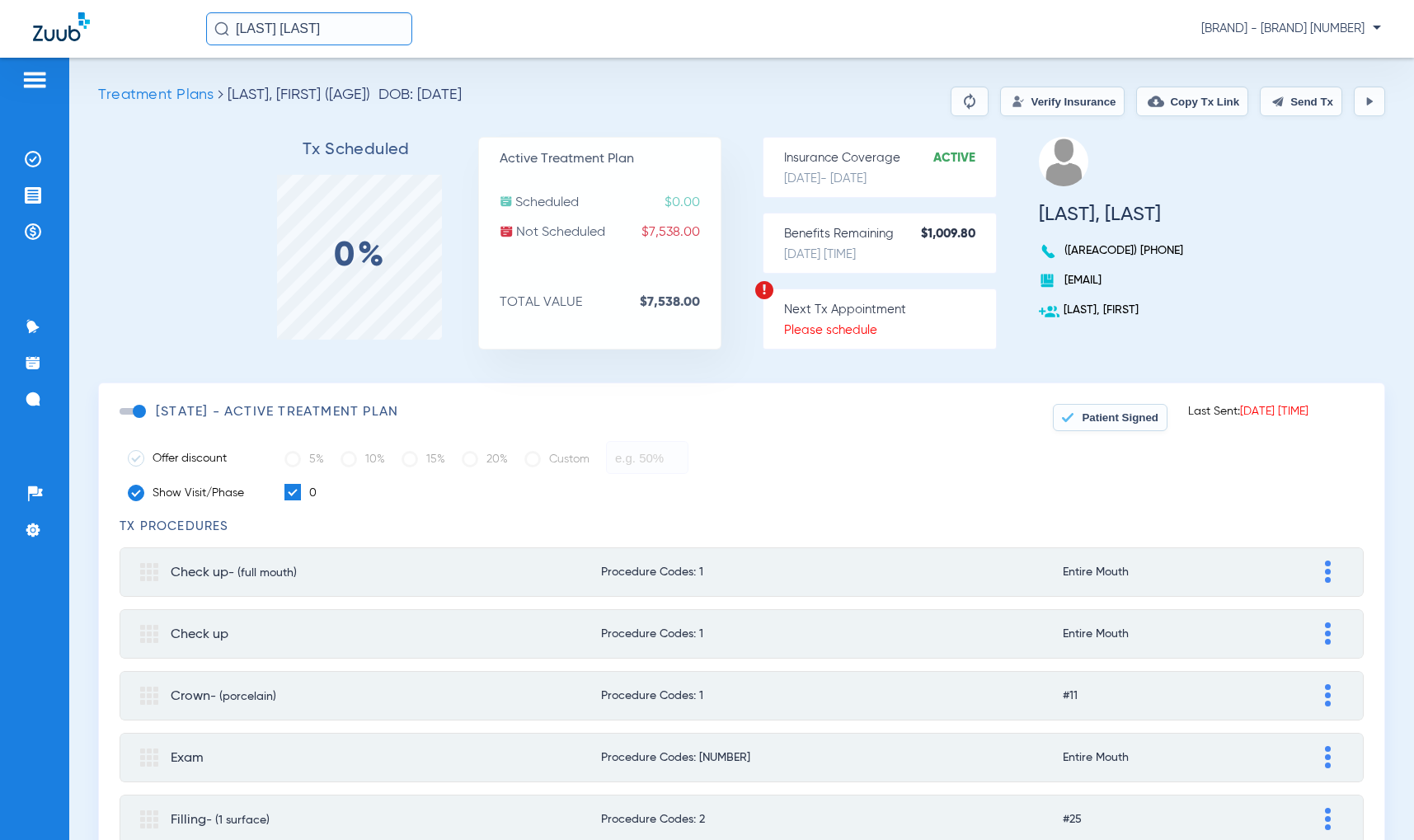 click on "Verify Insurance" 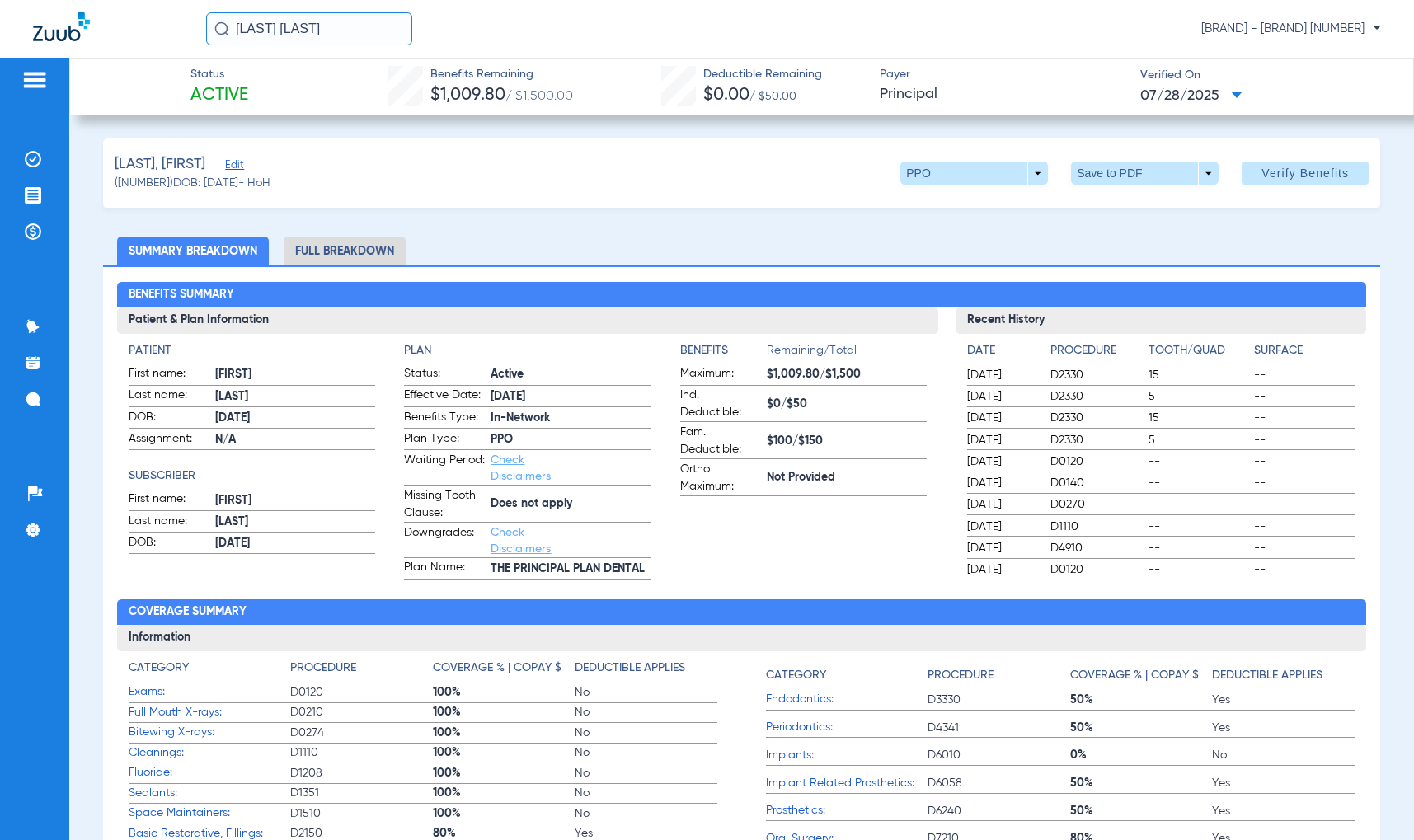 click 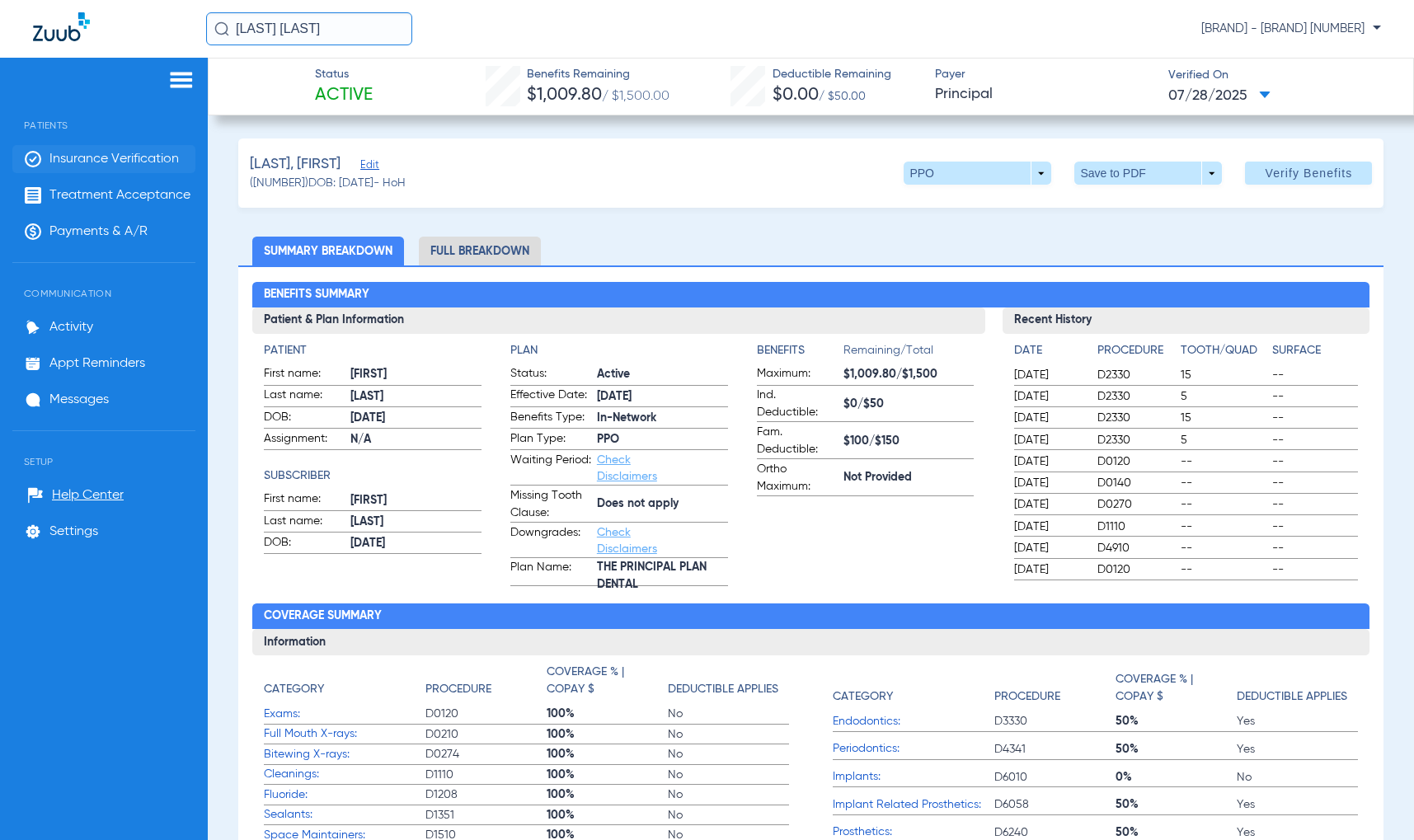 click on "Insurance Verification" 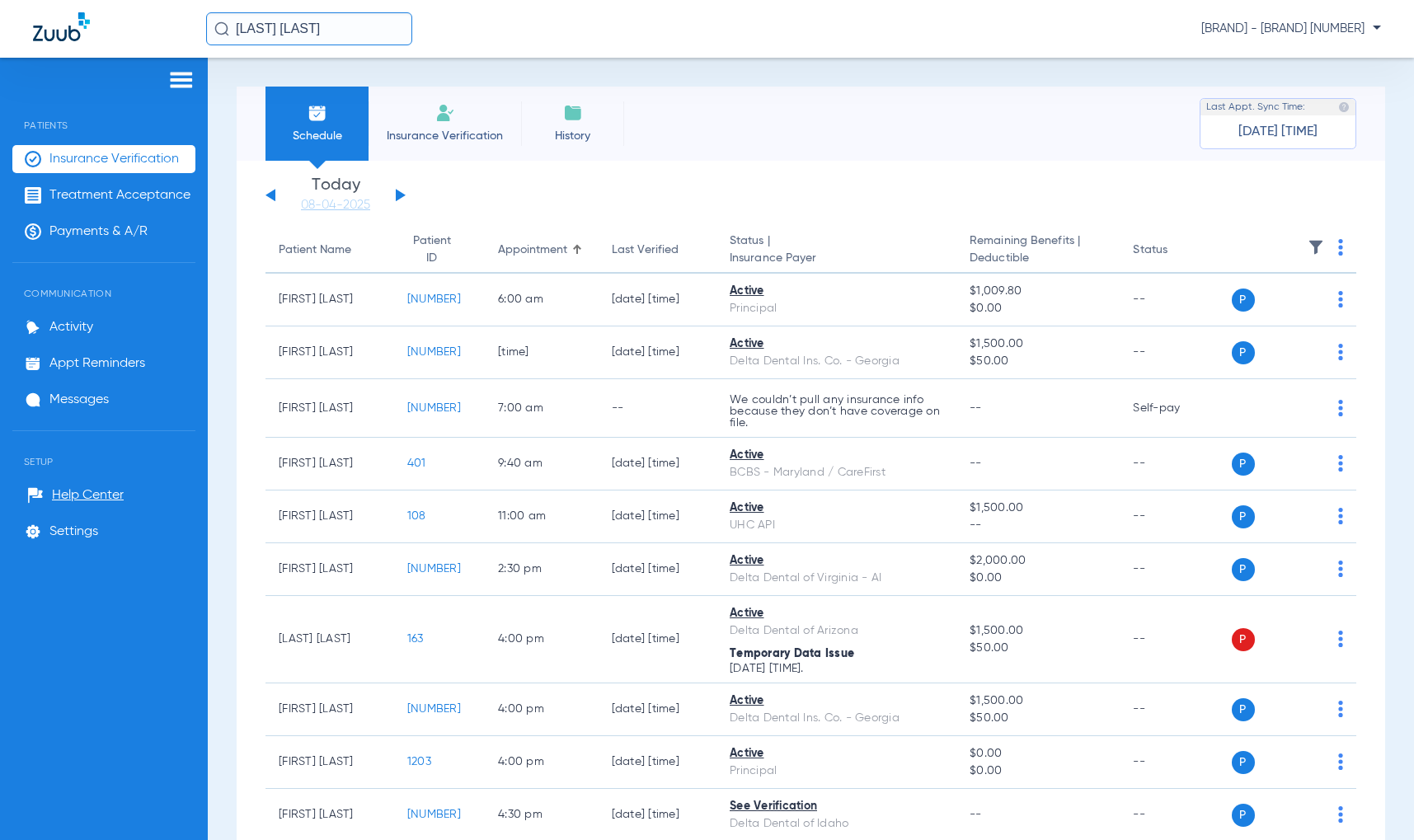 click 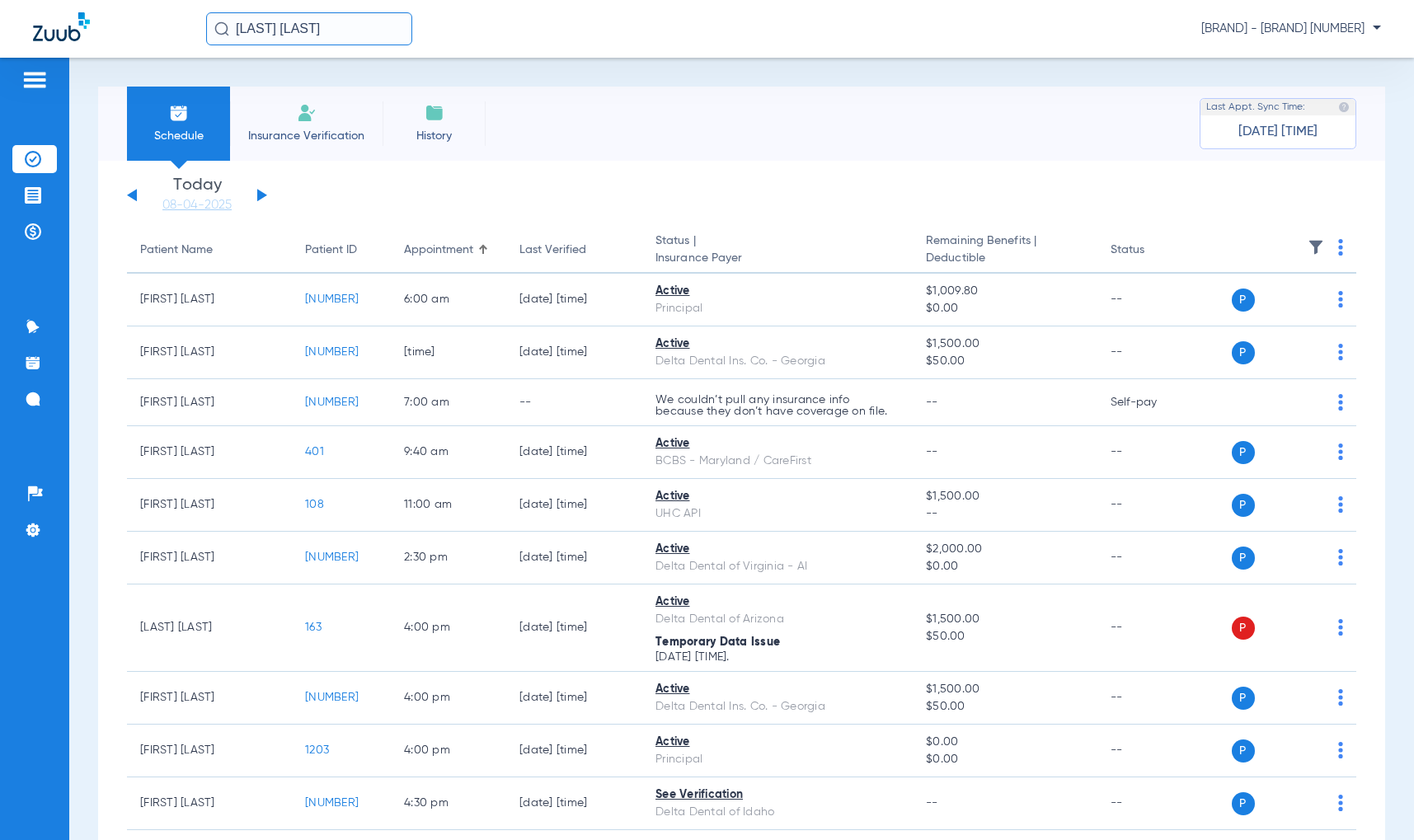 click on "Saturday 05-31-2025 Sunday 06-01-2025 Monday 06-02-2025 Tuesday 06-03-2025 Wednesday 06-04-2025 Thursday 06-05-2025 Friday 06-06-2025 Saturday 06-07-2025 Sunday 06-08-2025 Monday 06-09-2025 Tuesday 06-10-2025 Wednesday 06-11-2025 Thursday 06-12-2025 Friday 06-13-2025 Saturday 06-14-2025 Sunday 06-15-2025 Monday 06-16-2025 Tuesday 06-17-2025 Wednesday 06-18-2025 Thursday 06-19-2025 Friday 06-20-2025 Saturday 06-21-2025 Sunday 06-22-2025 Monday 06-23-2025 Tuesday 06-24-2025 Wednesday 06-25-2025 Thursday 06-26-2025 Friday 06-27-2025 Saturday 06-28-2025 Sunday 06-29-2025 Monday 06-30-2025 Tuesday 07-01-2025 Wednesday 07-02-2025 Thursday 07-03-2025 Friday 07-04-2025 Saturday 07-05-2025 Sunday 07-06-2025 Monday 07-07-2025 Tuesday 07-08-2025 Wednesday 07-09-2025 Thursday 07-10-2025 Friday 07-11-2025 Saturday 07-12-2025 Sunday 07-13-2025 Su Mo" 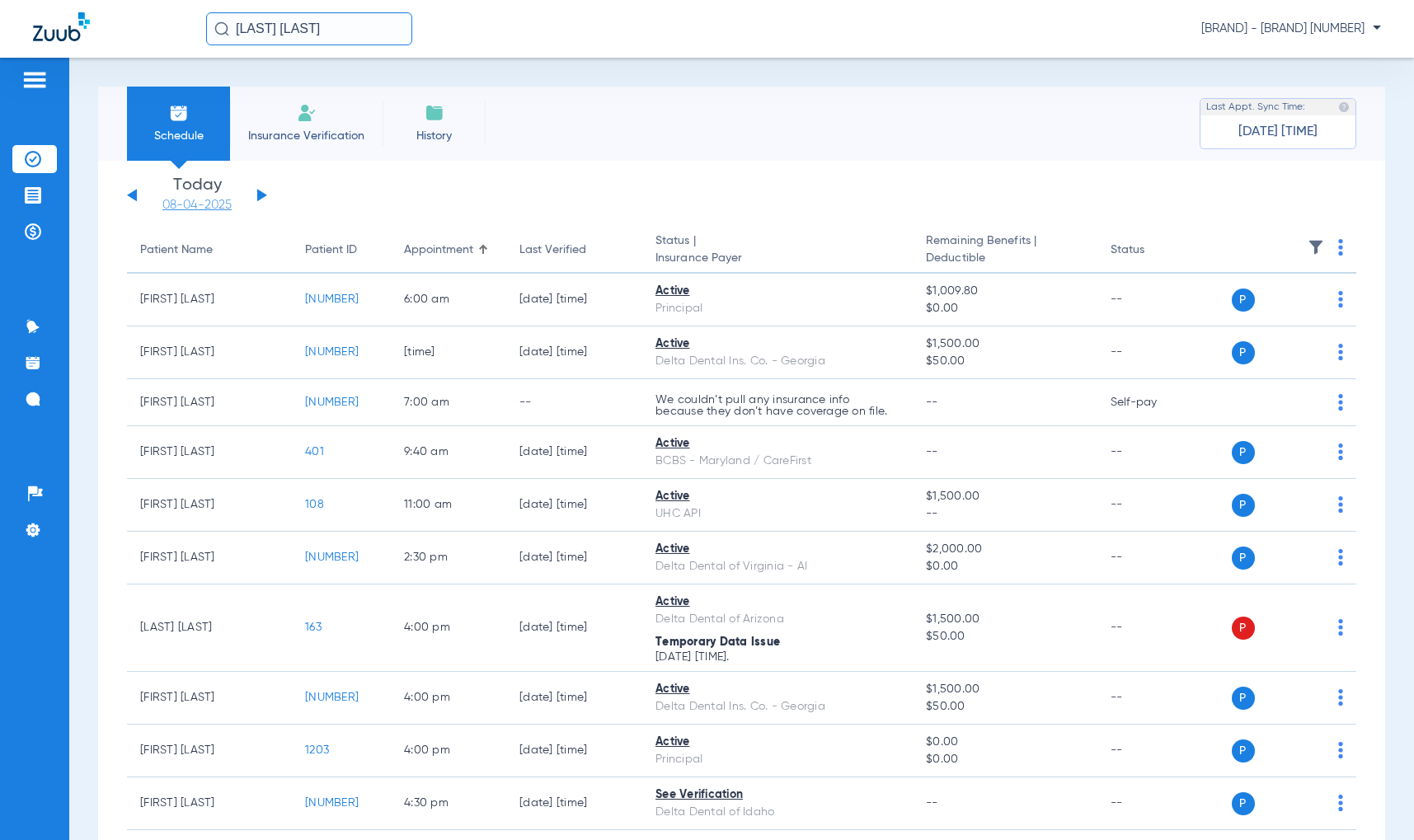 click on "08-04-2025" 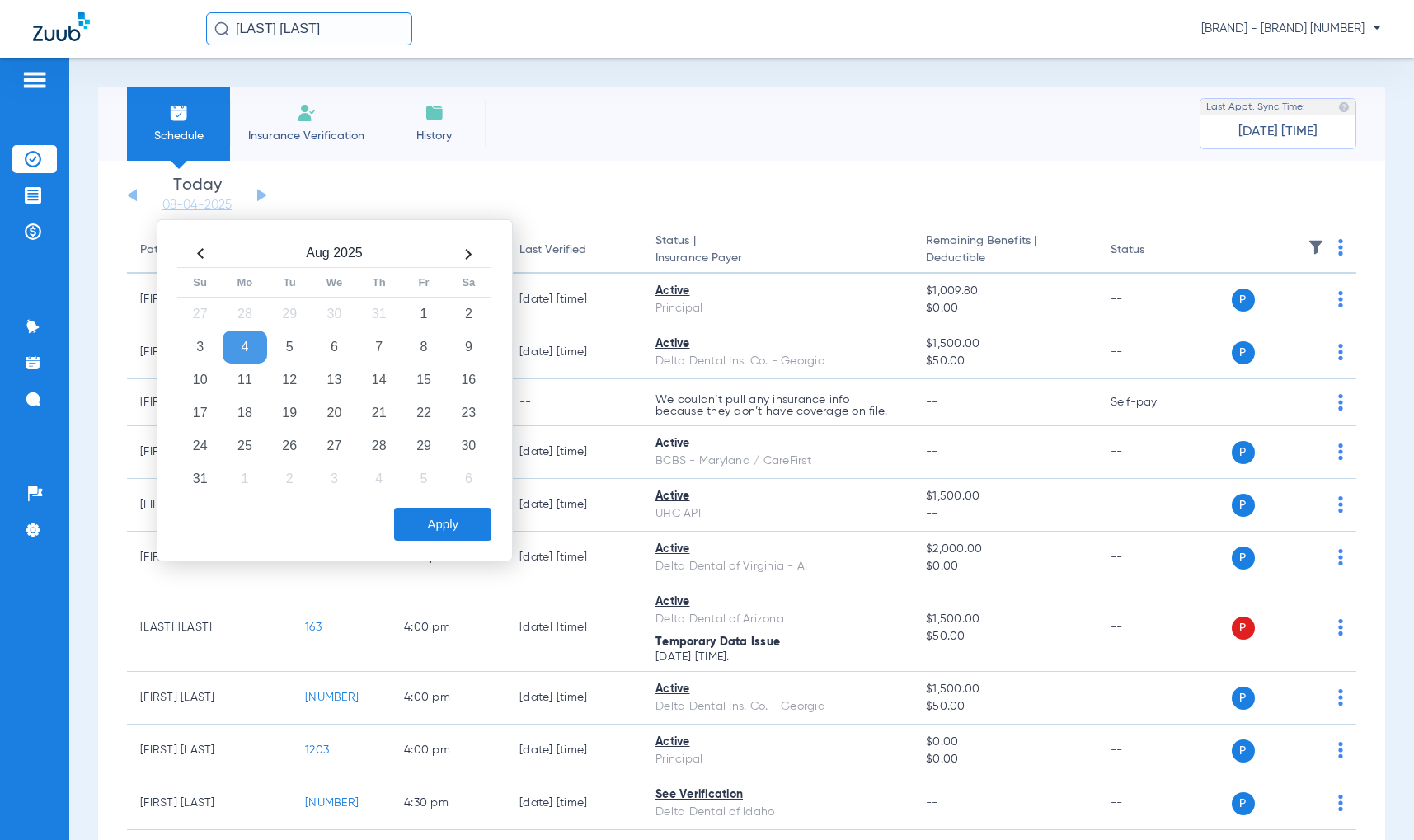click 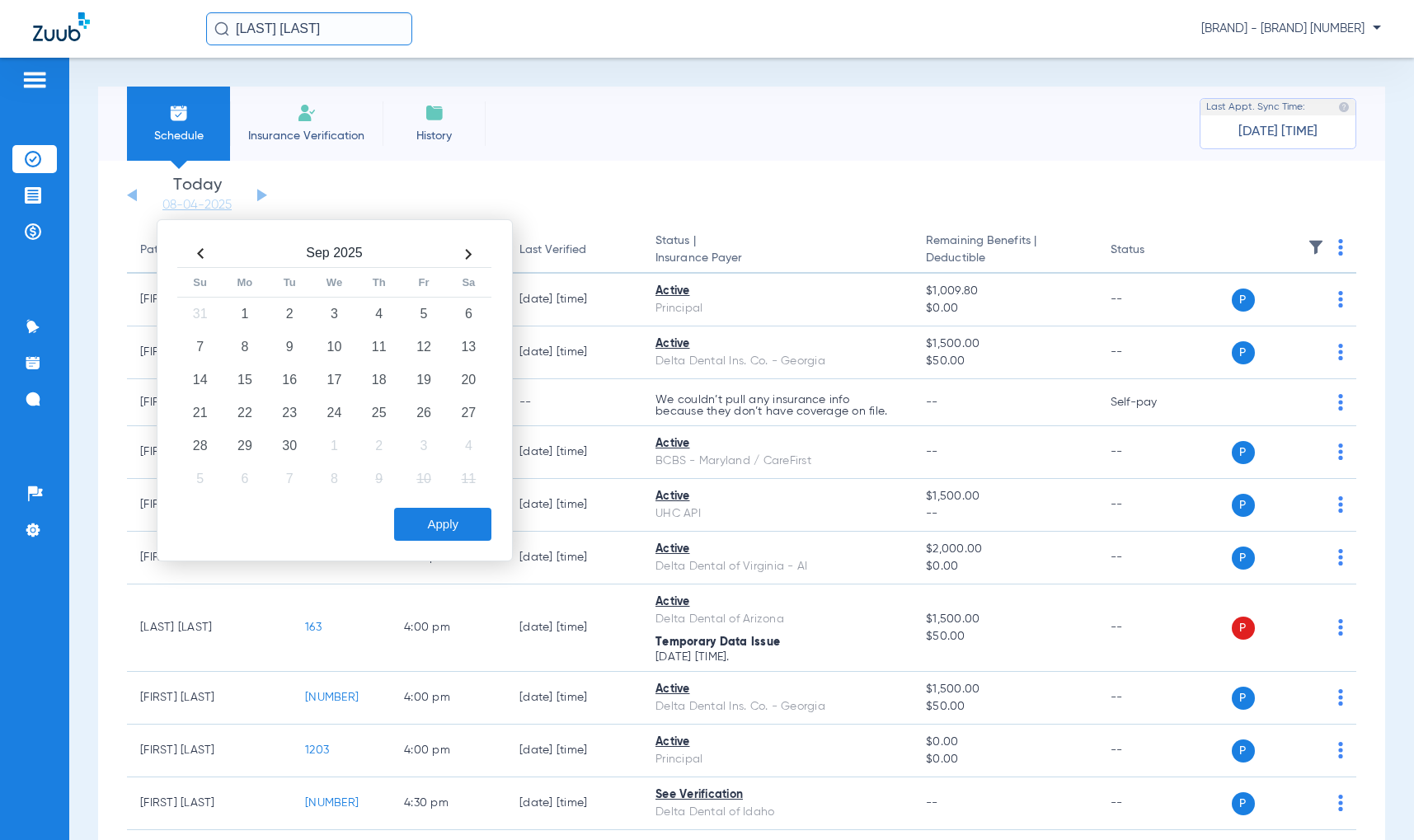 click 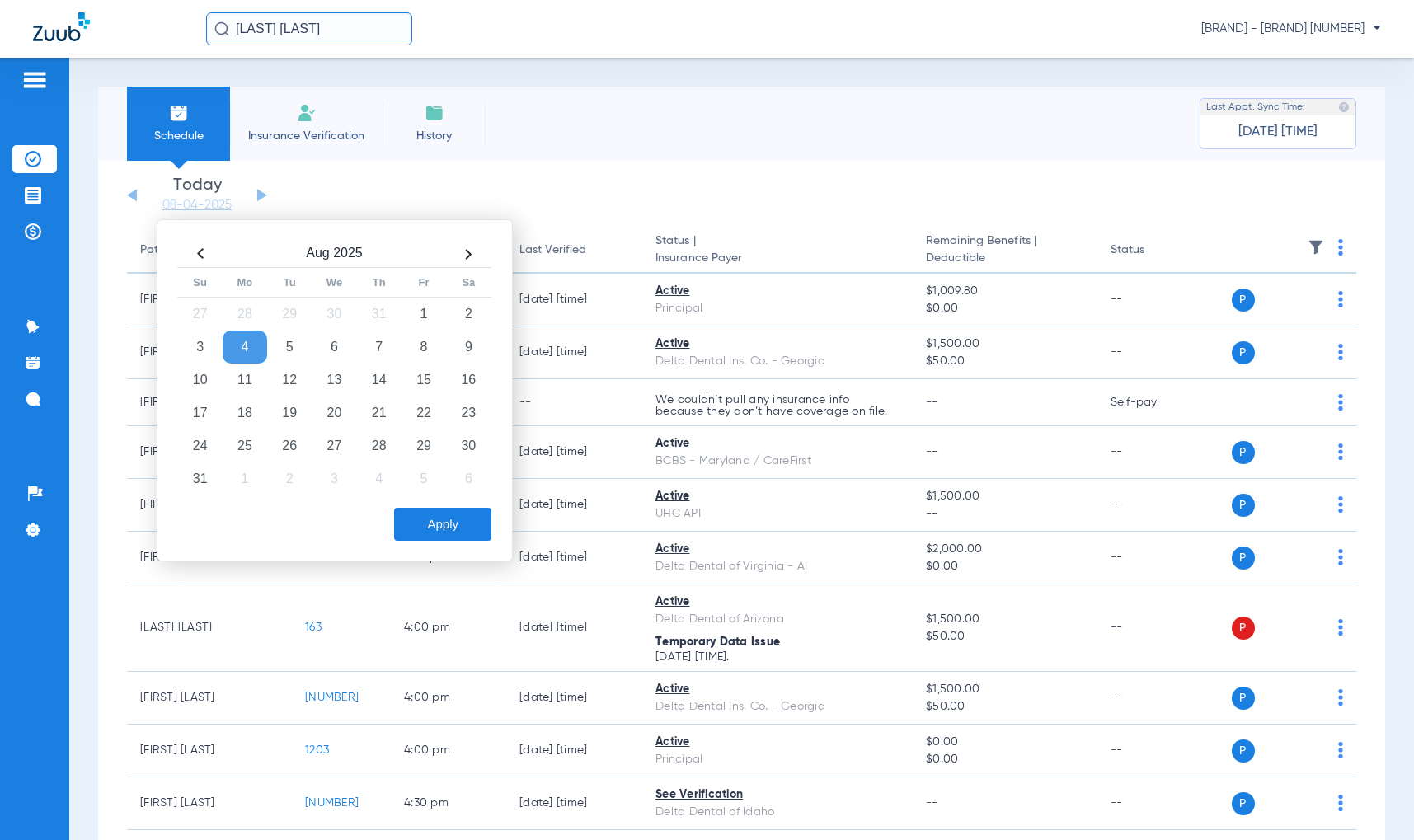 click on "Saturday 05-31-2025 Sunday 06-01-2025 Monday 06-02-2025 Tuesday 06-03-2025 Wednesday 06-04-2025 Thursday 06-05-2025 Friday 06-06-2025 Saturday 06-07-2025 Sunday 06-08-2025 Monday 06-09-2025 Tuesday 06-10-2025 Wednesday 06-11-2025 Thursday 06-12-2025 Friday 06-13-2025 Saturday 06-14-2025 Sunday 06-15-2025 Monday 06-16-2025 Tuesday 06-17-2025 Wednesday 06-18-2025 Thursday 06-19-2025 Friday 06-20-2025 Saturday 06-21-2025 Sunday 06-22-2025 Monday 06-23-2025 Tuesday 06-24-2025 Wednesday 06-25-2025 Thursday 06-26-2025 Friday 06-27-2025 Saturday 06-28-2025 Sunday 06-29-2025 Monday 06-30-2025 Tuesday 07-01-2025 Wednesday 07-02-2025 Thursday 07-03-2025 Friday 07-04-2025 Saturday 07-05-2025 Sunday 07-06-2025 Monday 07-07-2025 Tuesday 07-08-2025 Wednesday 07-09-2025 Thursday 07-10-2025 Friday 07-11-2025 Saturday 07-12-2025 Sunday 07-13-2025 Su Mo" 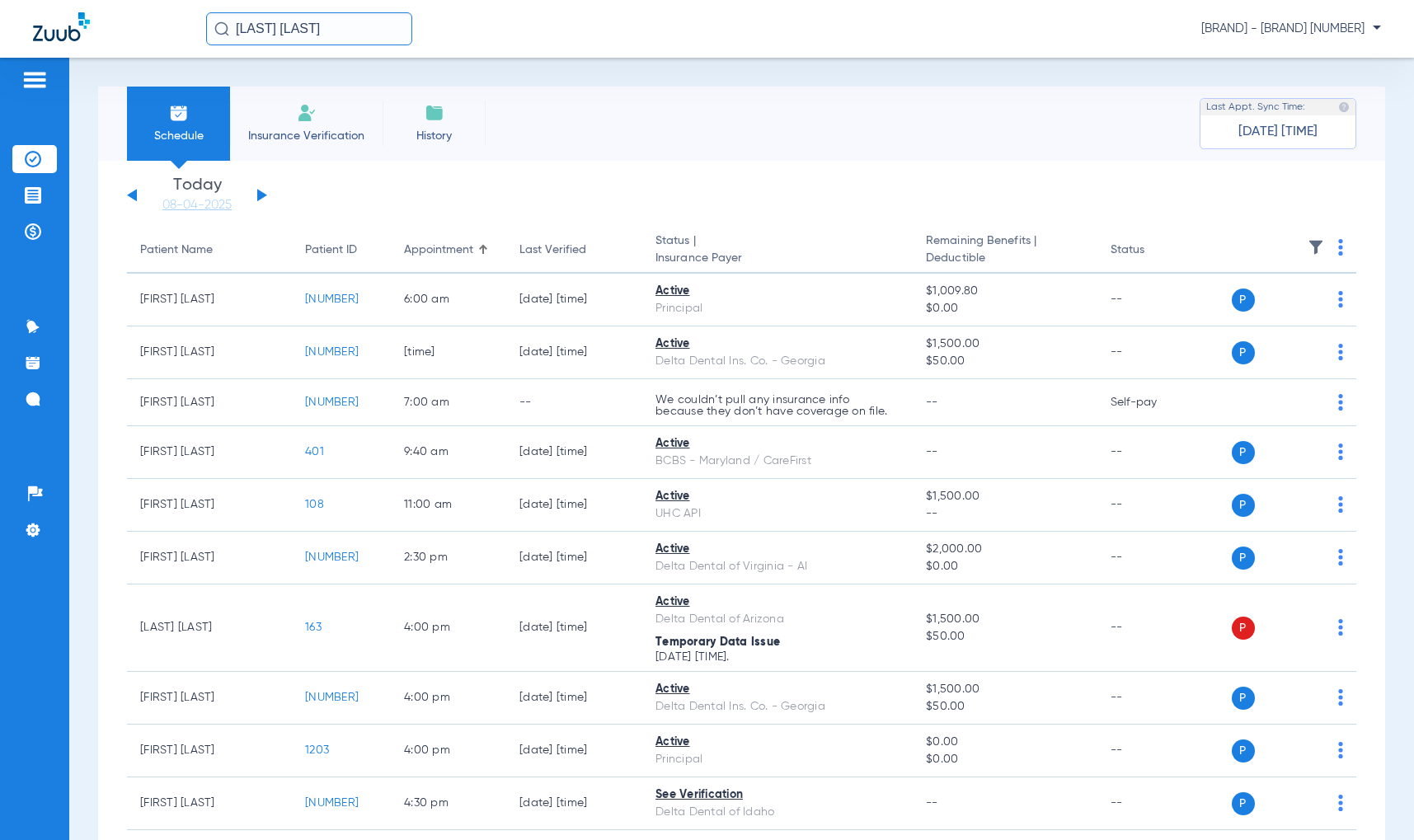 click 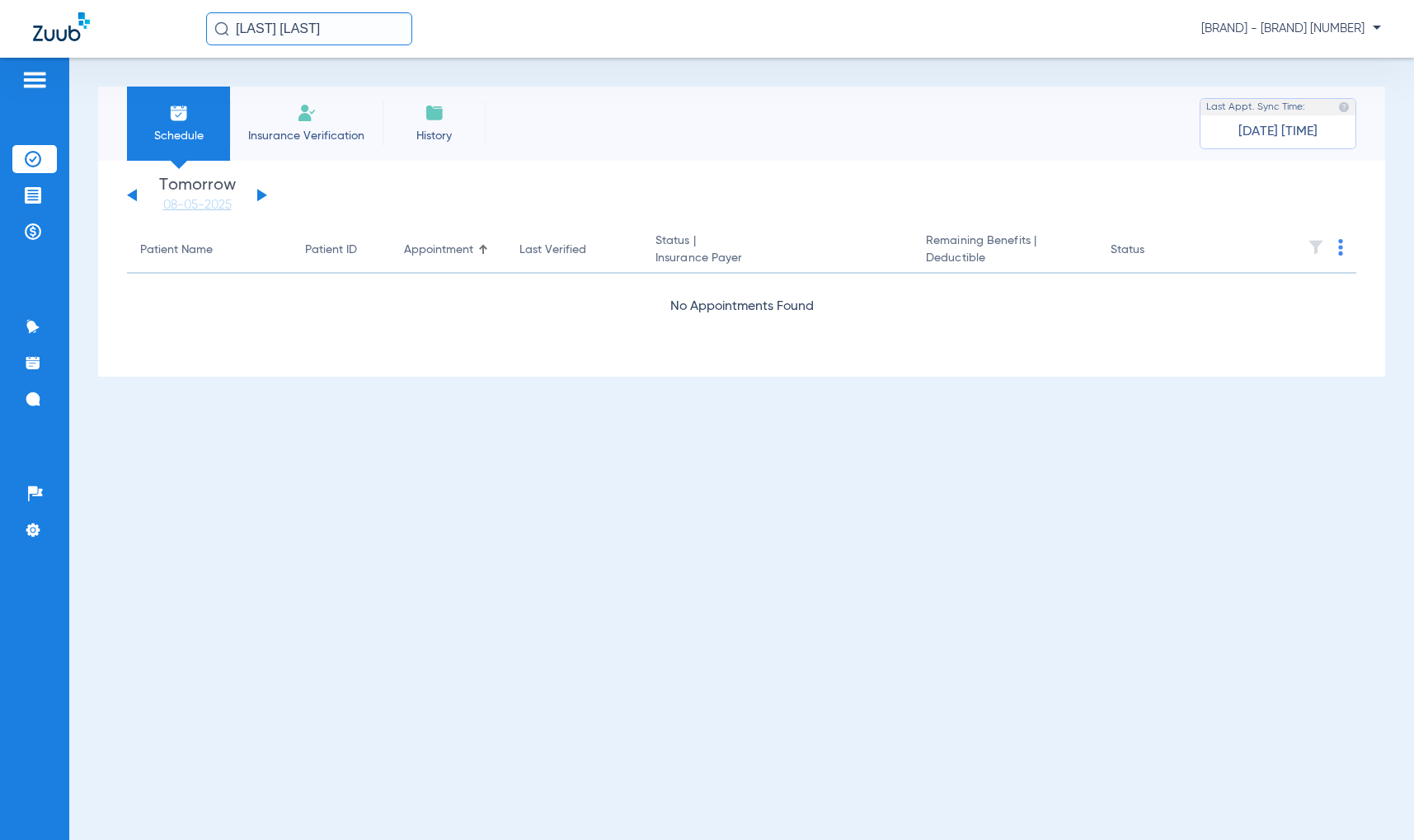 click on "Saturday   05-31-2025   Sunday   06-01-2025   Monday   06-02-2025   Tuesday   06-03-2025   Wednesday   06-04-2025   Thursday   06-05-2025   Friday   06-06-2025   Saturday   06-07-2025   Sunday   06-08-2025   Monday   06-09-2025   Tuesday   06-10-2025   Wednesday   06-11-2025   Thursday   06-12-2025   Friday   06-13-2025   Saturday   06-14-2025   Sunday   06-15-2025   Monday   06-16-2025   Tuesday   06-17-2025   Wednesday   06-18-2025   Thursday   06-19-2025   Friday   06-20-2025   Saturday   06-21-2025   Sunday   06-22-2025   Monday   06-23-2025   Tuesday   06-24-2025   Wednesday   06-25-2025   Thursday   06-26-2025   Friday   06-27-2025   Saturday   06-28-2025   Sunday   06-29-2025   Monday   06-30-2025   Tuesday   07-01-2025   Wednesday   07-02-2025   Thursday   07-03-2025   Friday   07-04-2025   Saturday   07-05-2025   Sunday   07-06-2025   Monday   07-07-2025   Tuesday   07-08-2025   Wednesday   07-09-2025   Thursday   07-10-2025   Friday   07-11-2025   Saturday   07-12-2025   Sunday   07-13-2025" 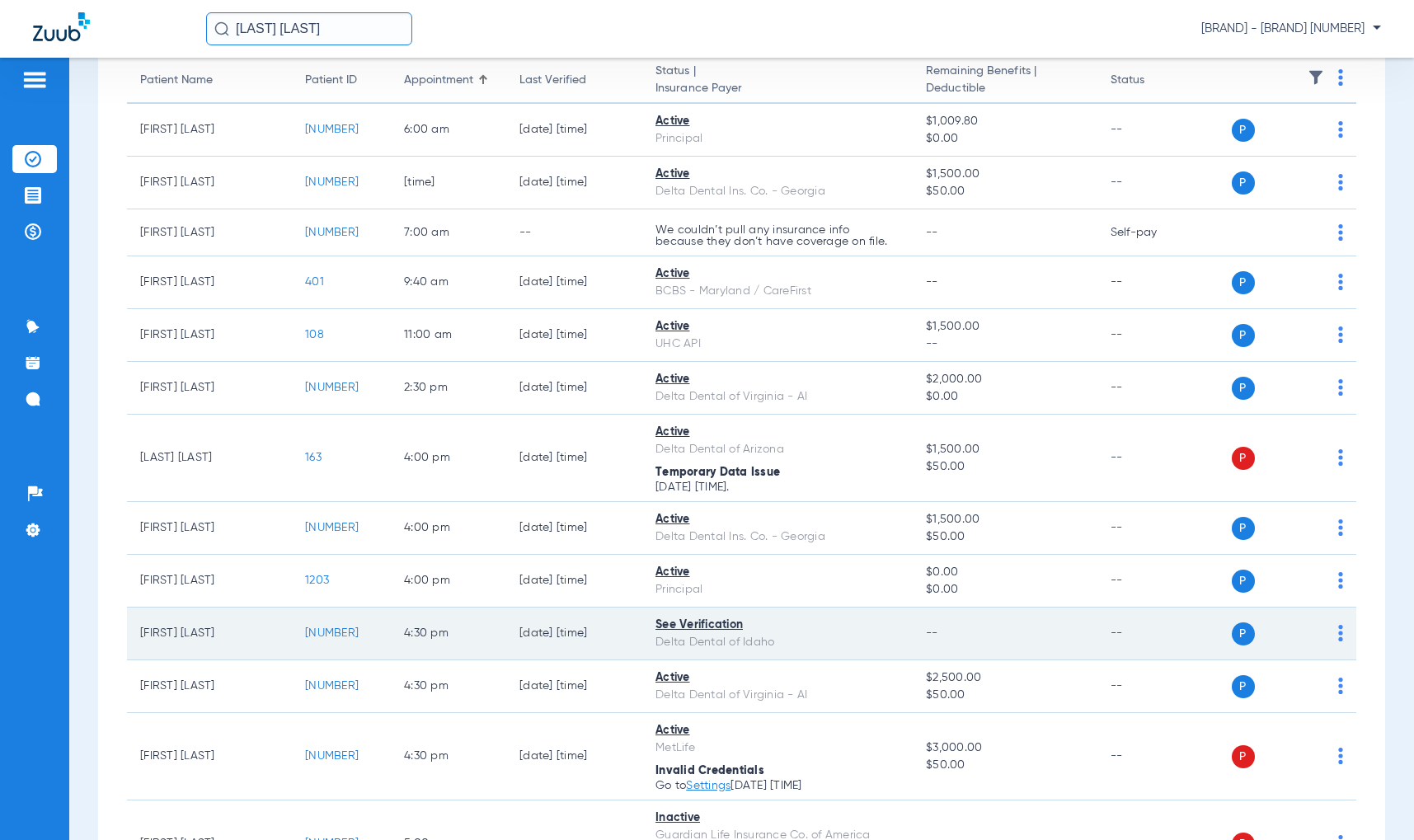 scroll, scrollTop: 172, scrollLeft: 0, axis: vertical 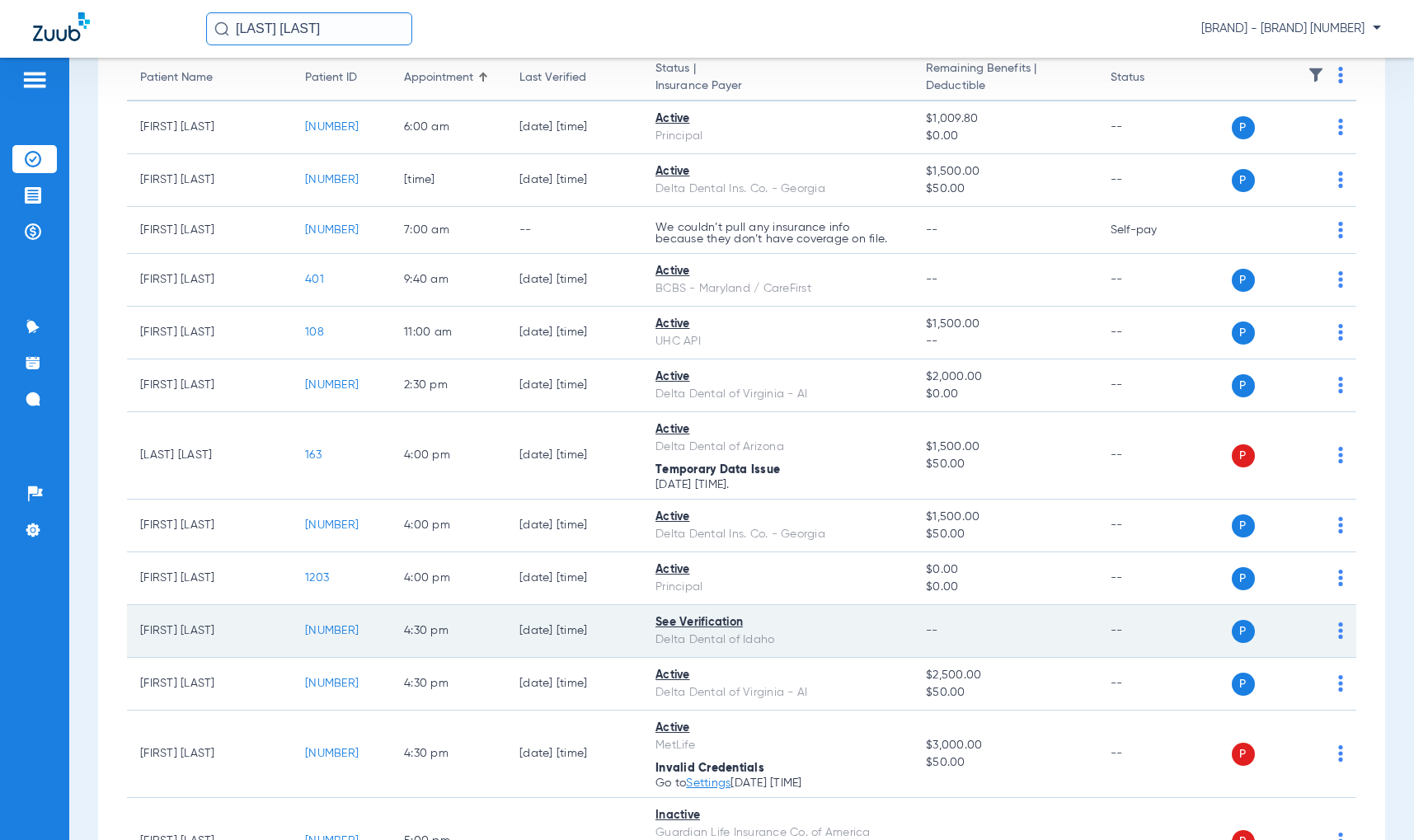 drag, startPoint x: 754, startPoint y: 650, endPoint x: 615, endPoint y: 652, distance: 139.0144 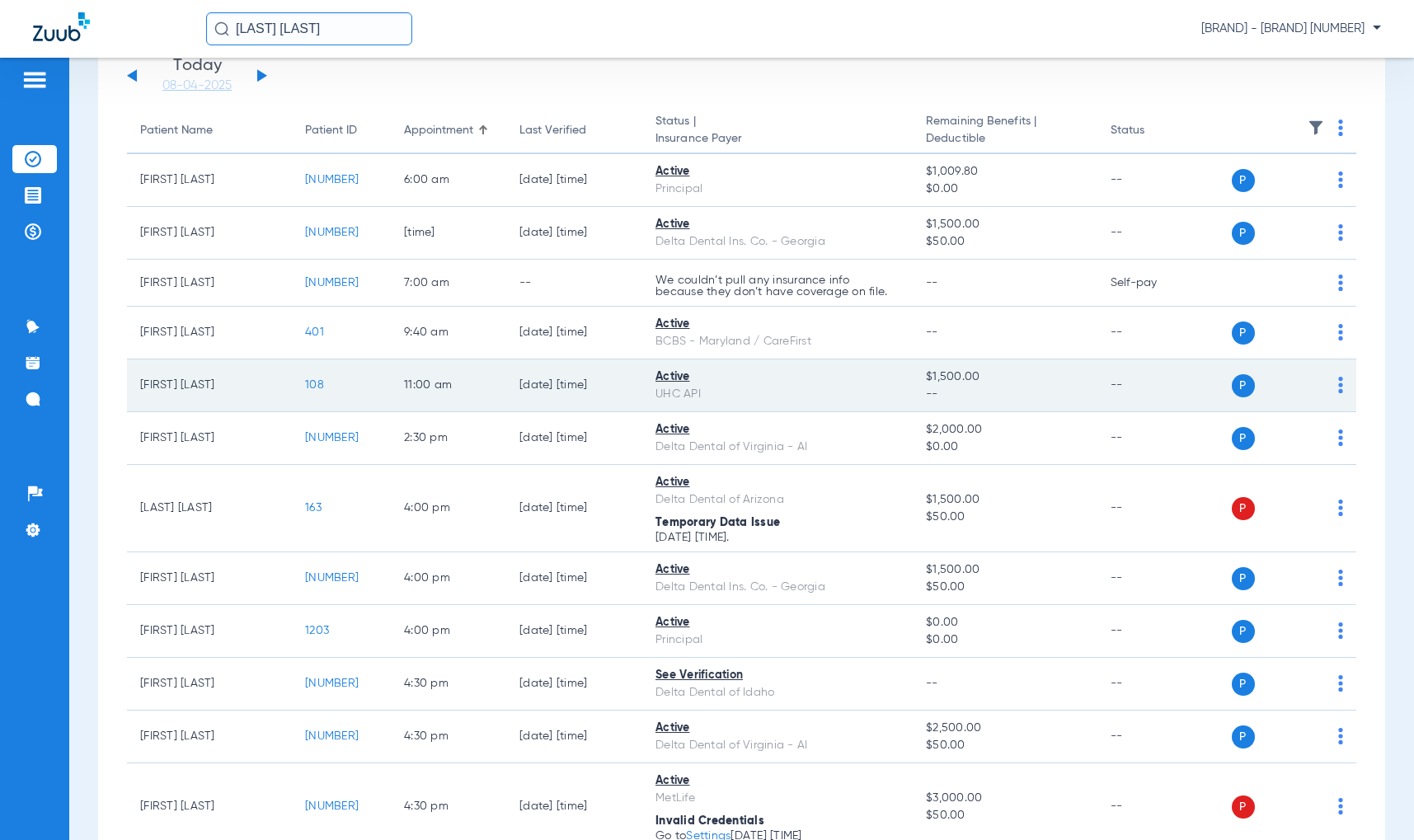 scroll, scrollTop: 0, scrollLeft: 0, axis: both 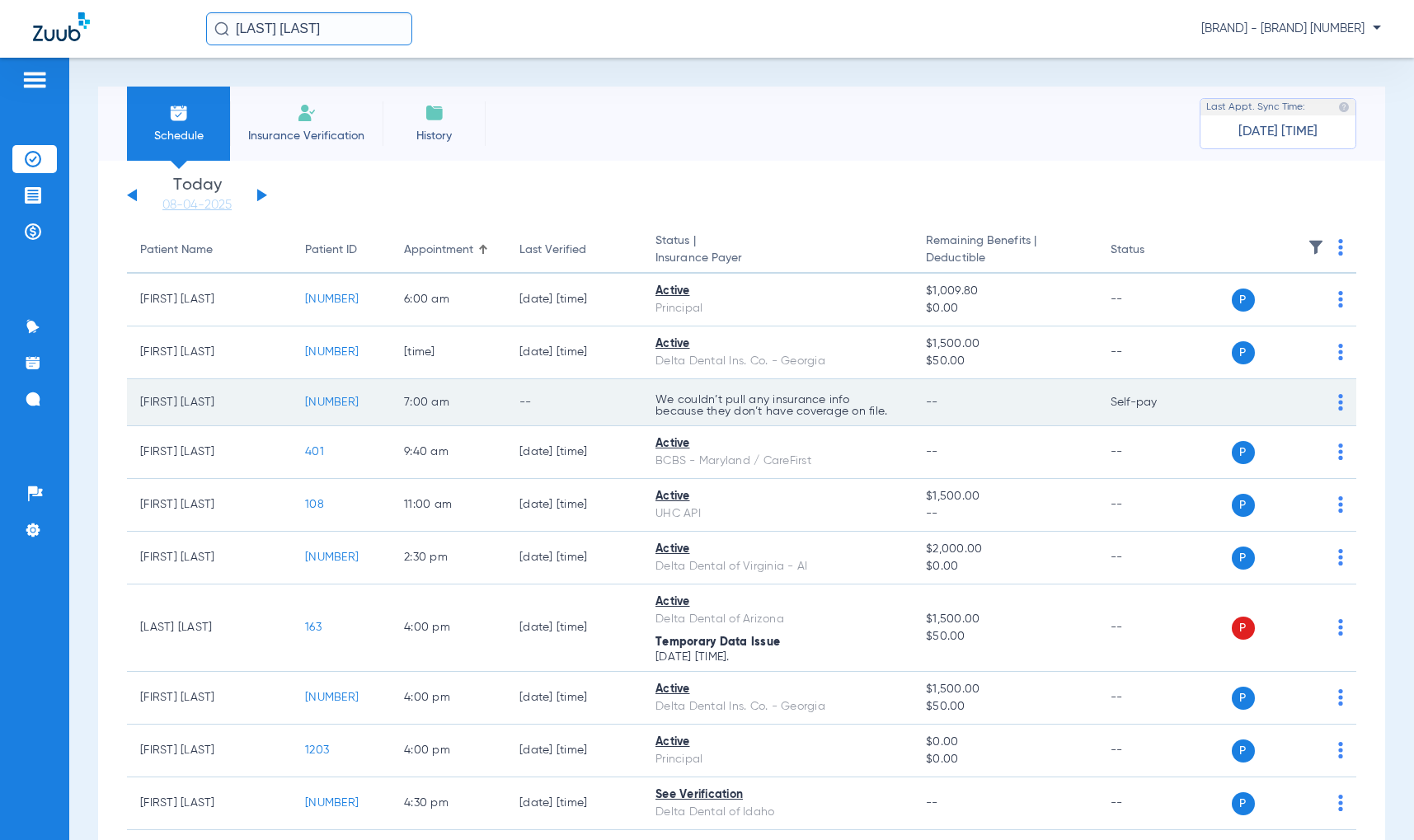 drag, startPoint x: 1085, startPoint y: 397, endPoint x: 1162, endPoint y: 405, distance: 77.41447 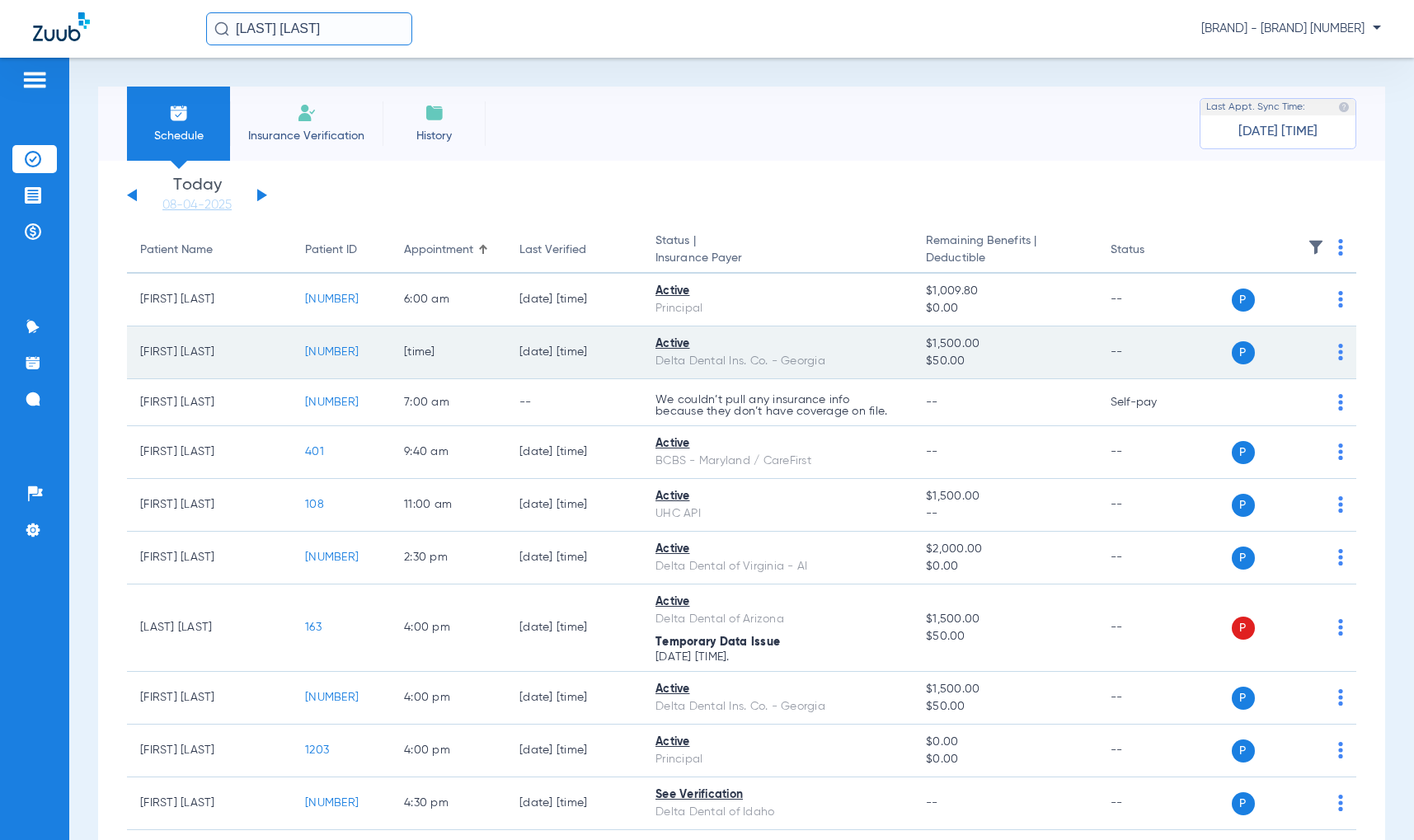click on "--" 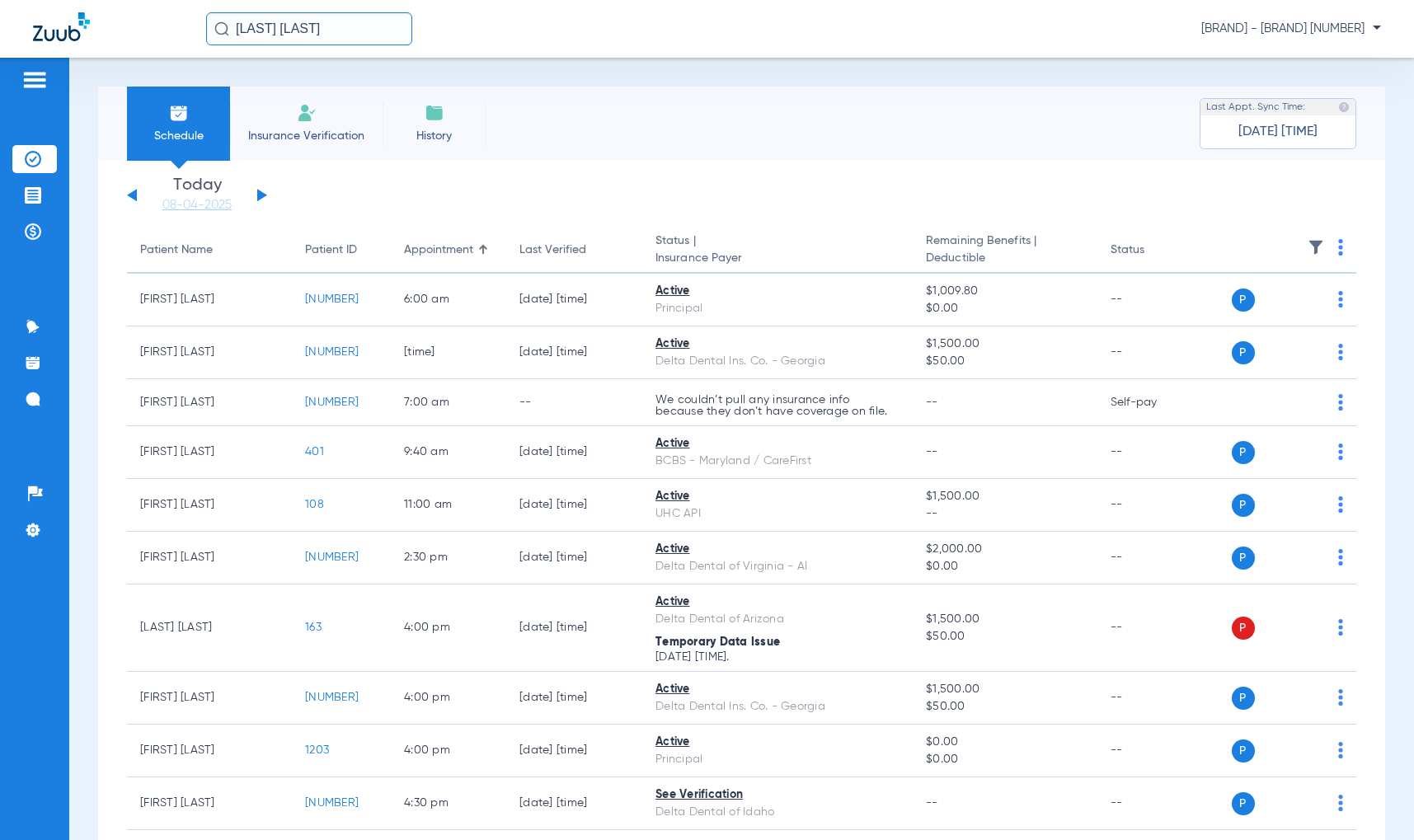 click 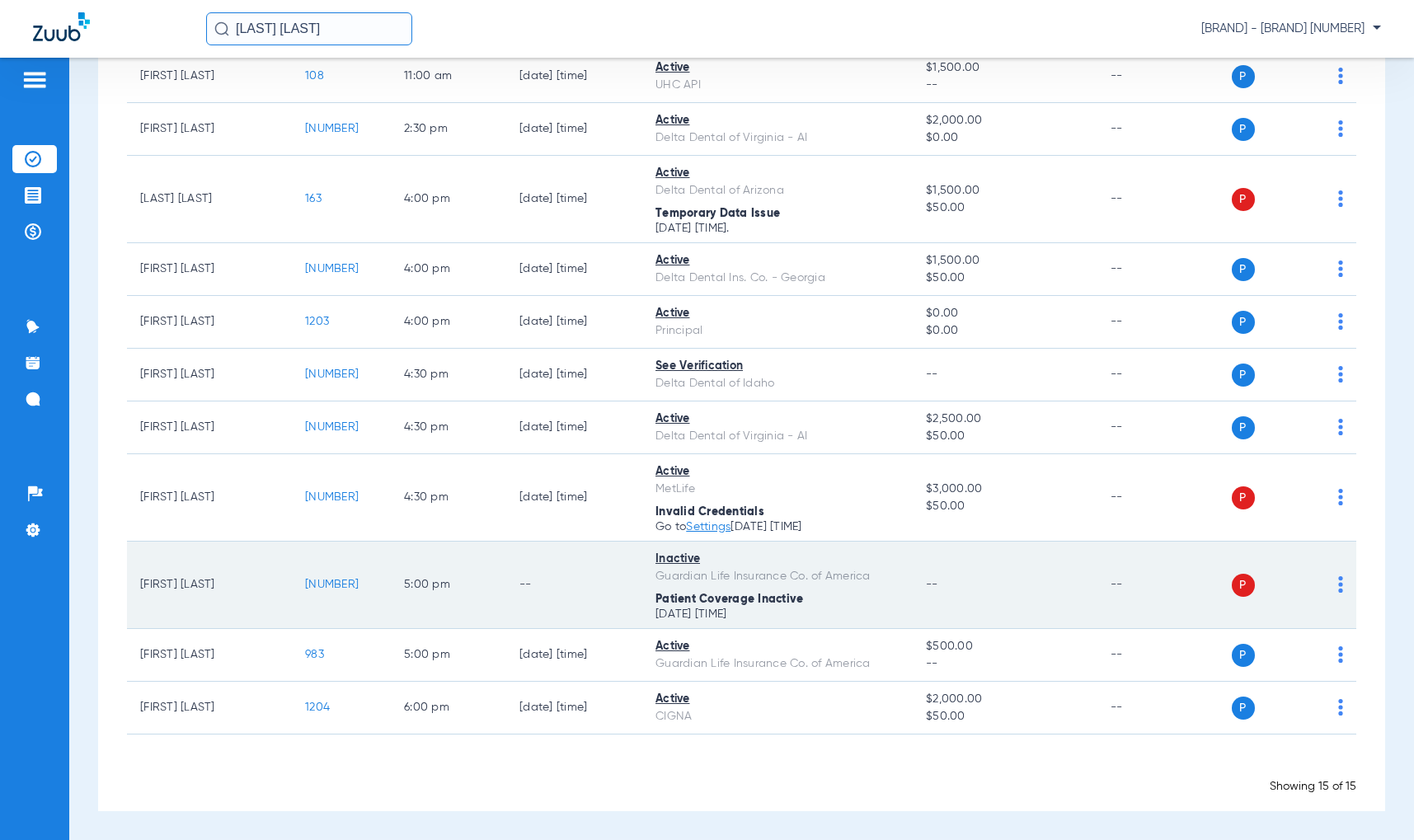 scroll, scrollTop: 0, scrollLeft: 0, axis: both 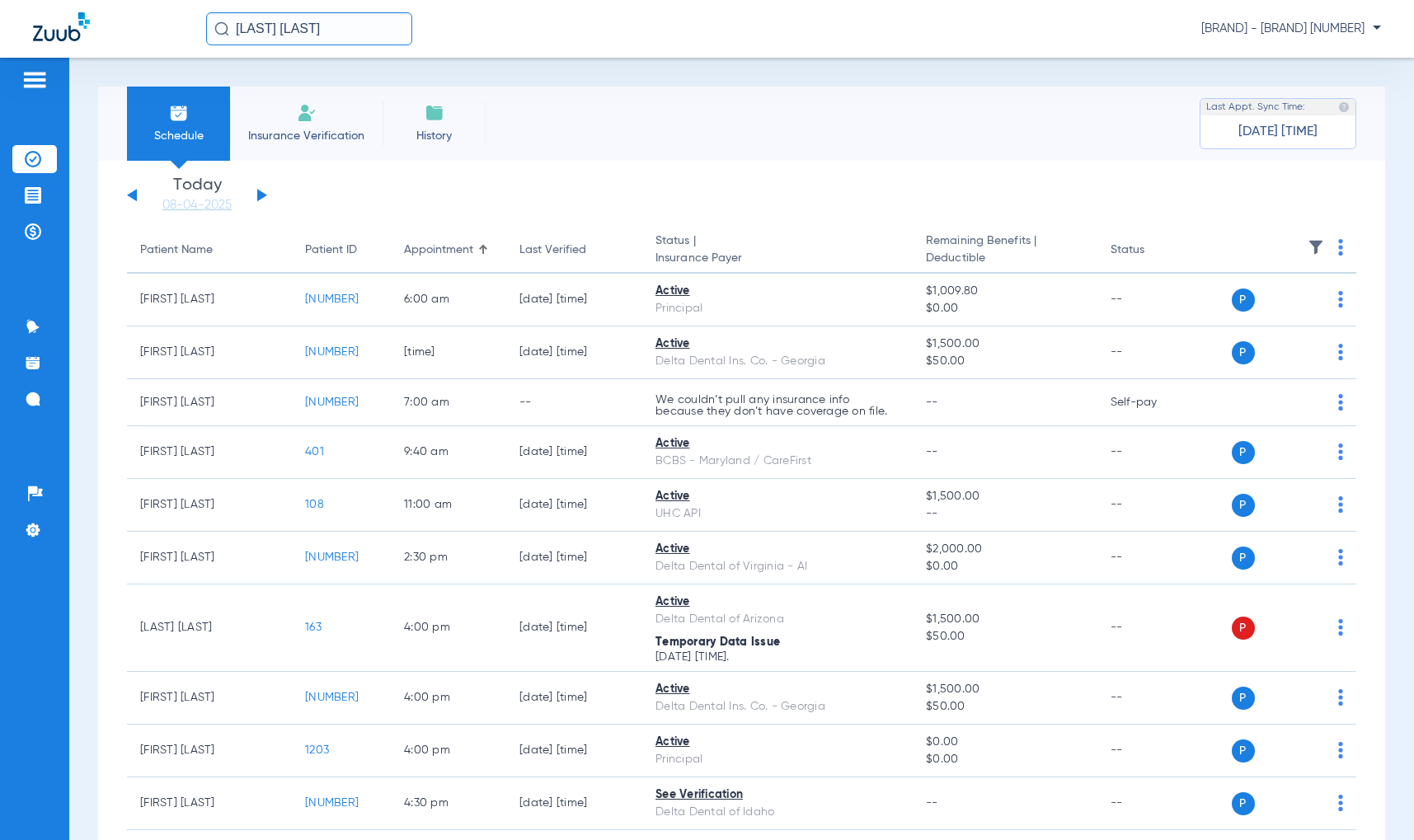 click 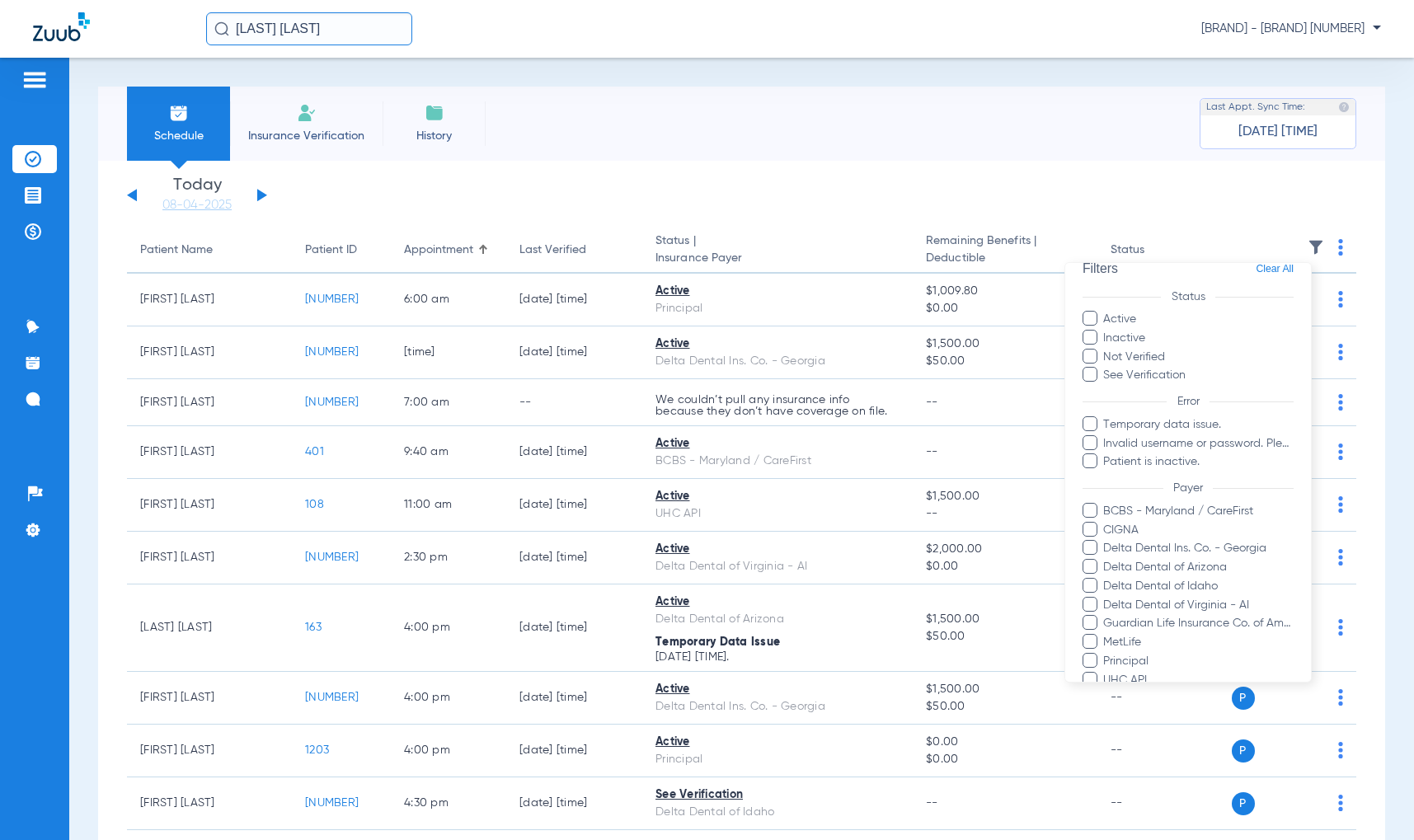 scroll, scrollTop: 24, scrollLeft: 0, axis: vertical 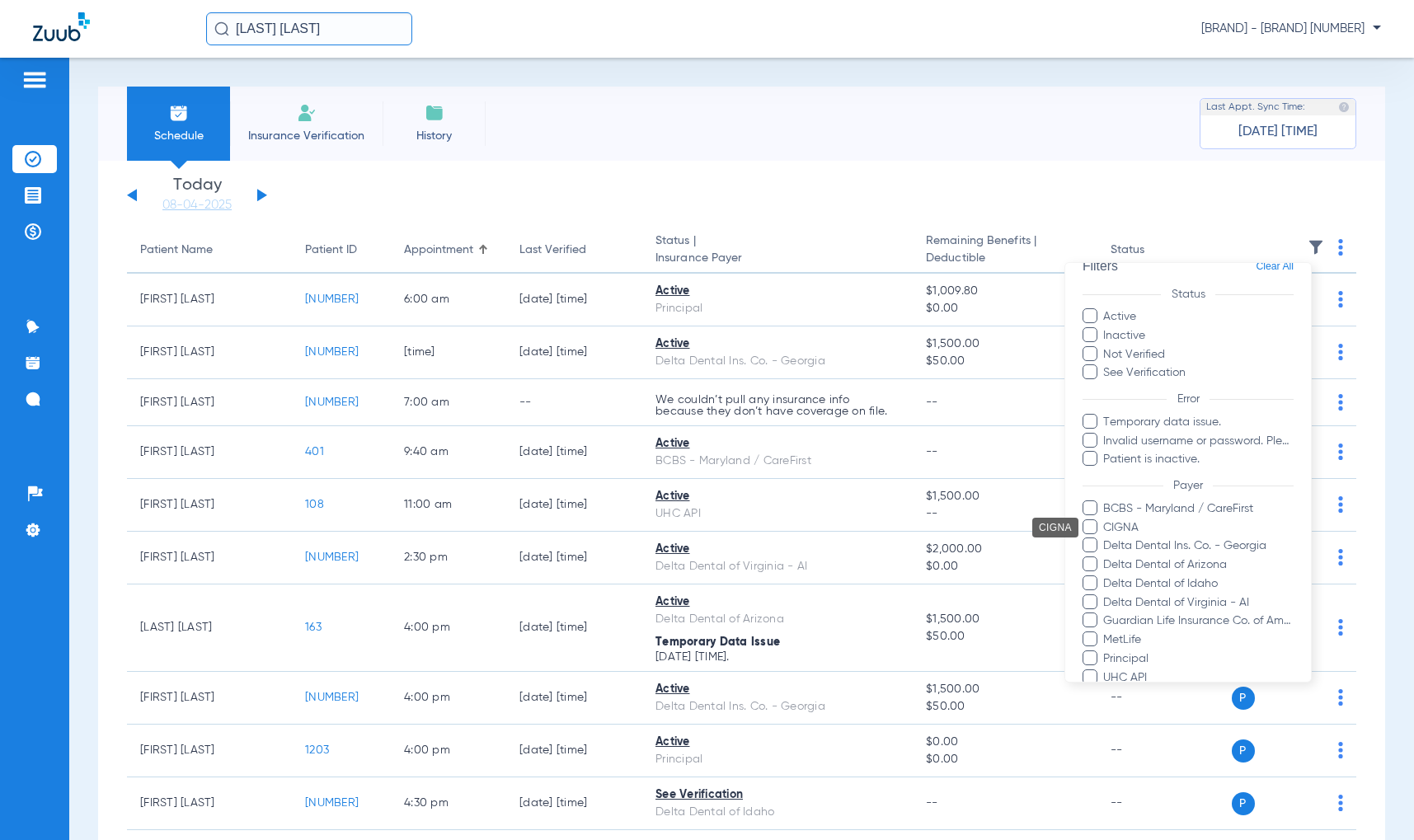 click on "CIGNA" at bounding box center (1198, 527) 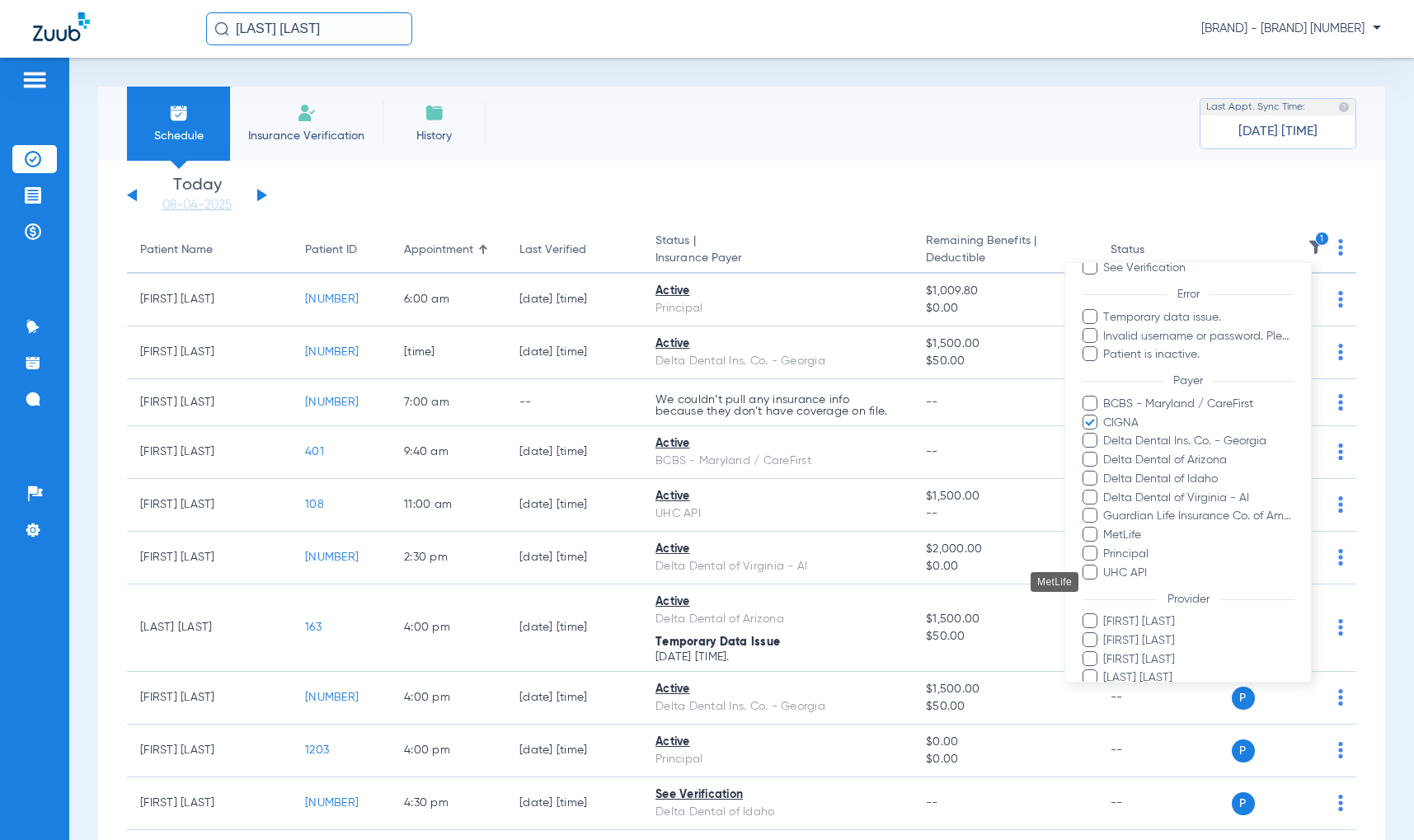 scroll, scrollTop: 200, scrollLeft: 0, axis: vertical 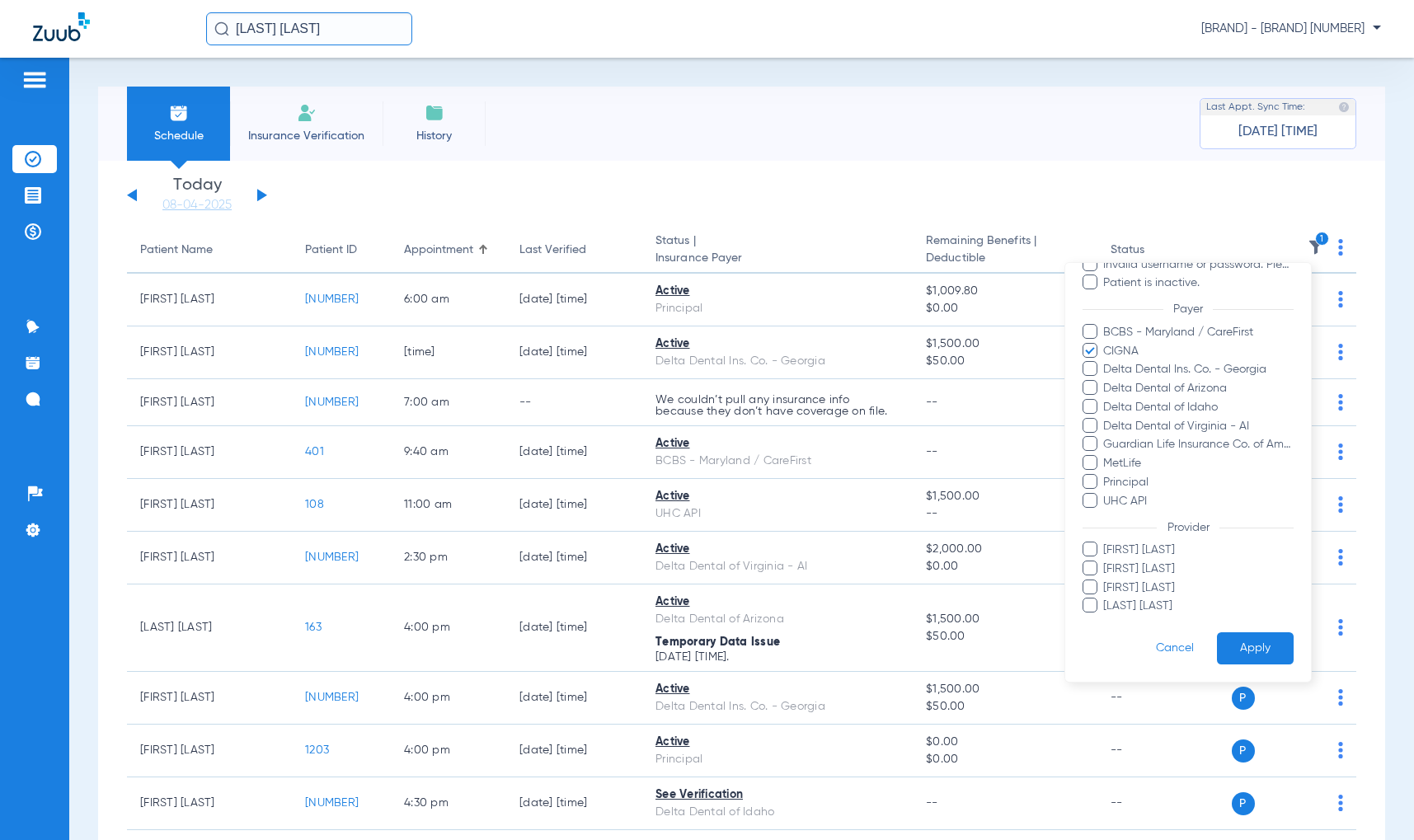 click on "Apply" at bounding box center (1255, 648) 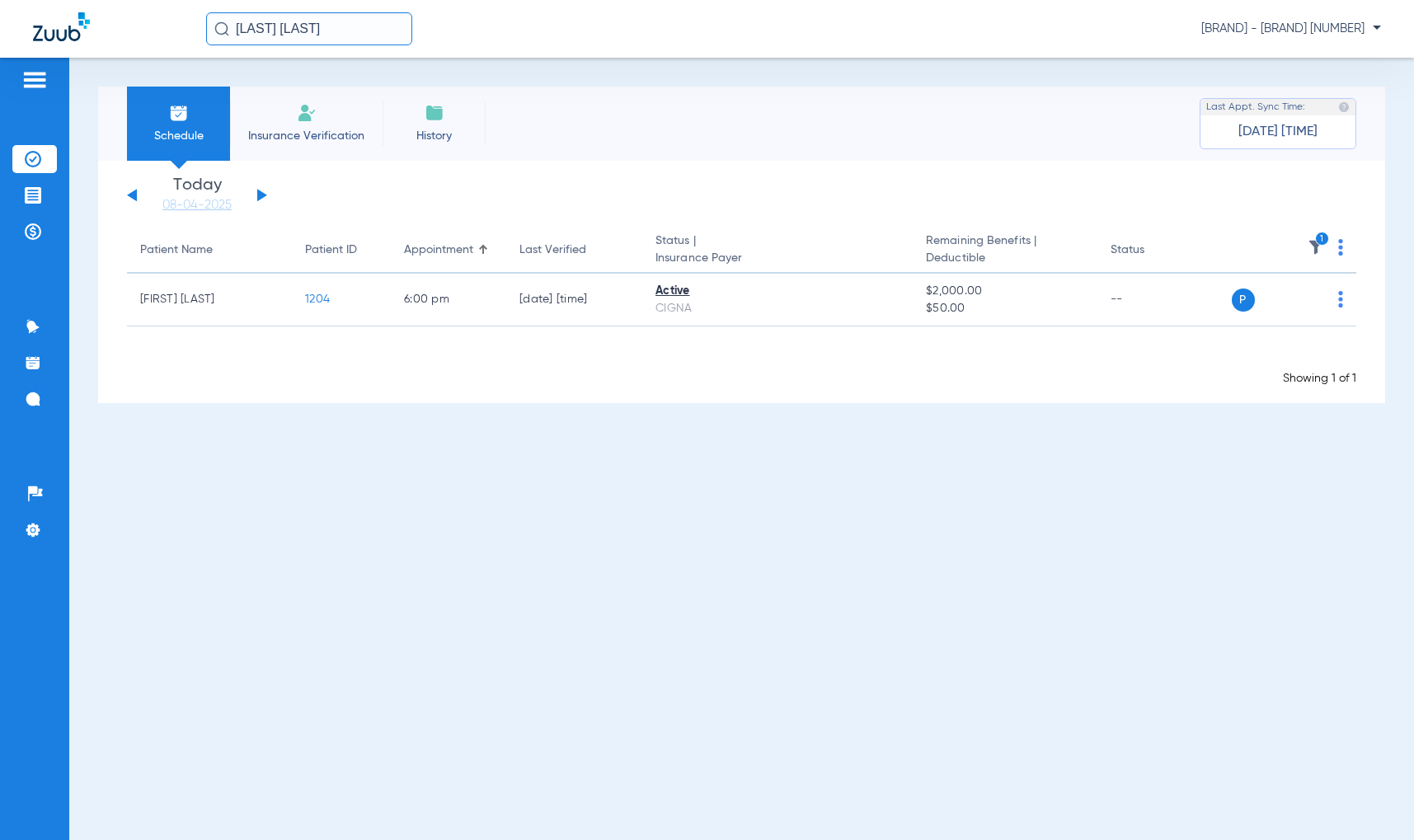 click 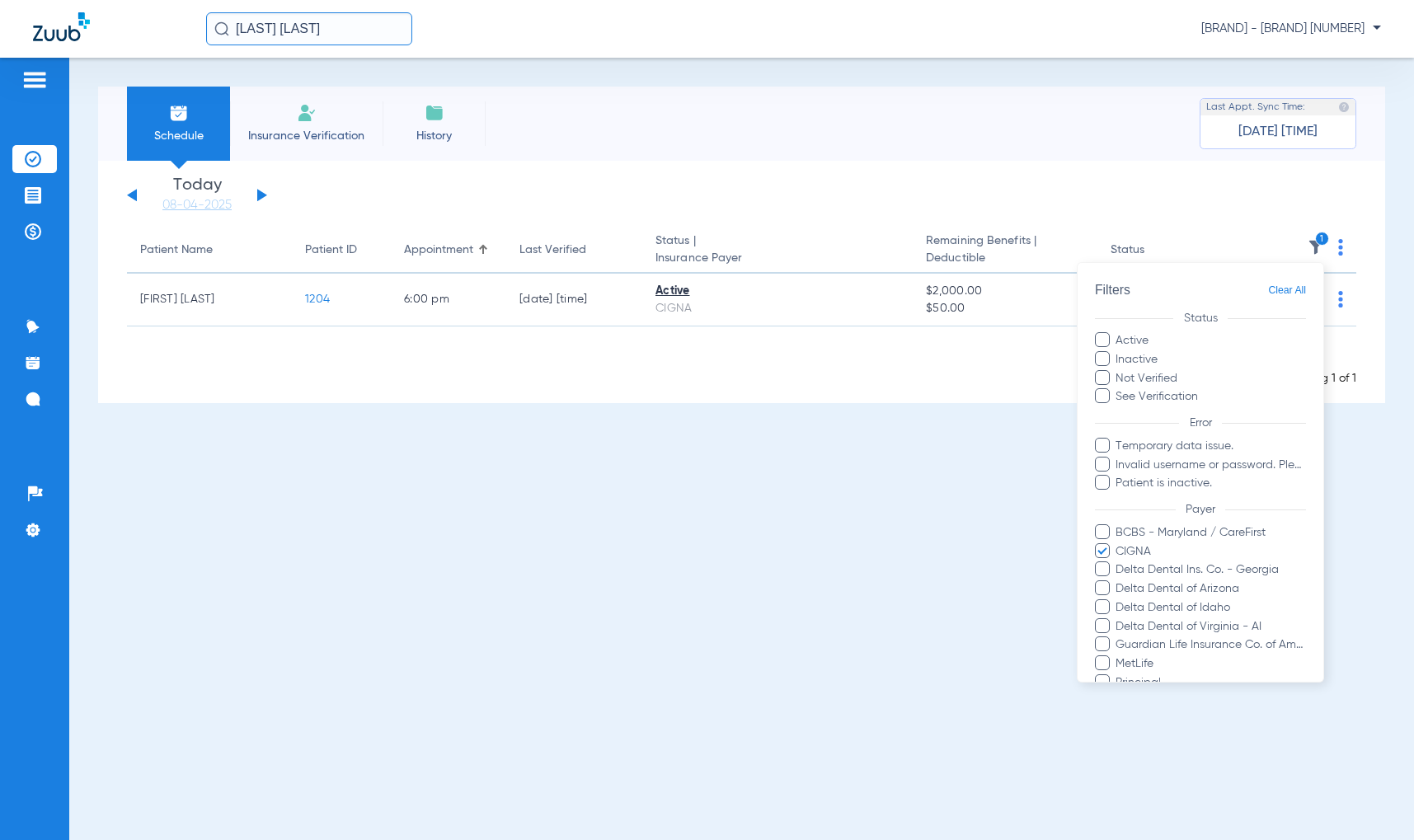 scroll, scrollTop: 3, scrollLeft: 0, axis: vertical 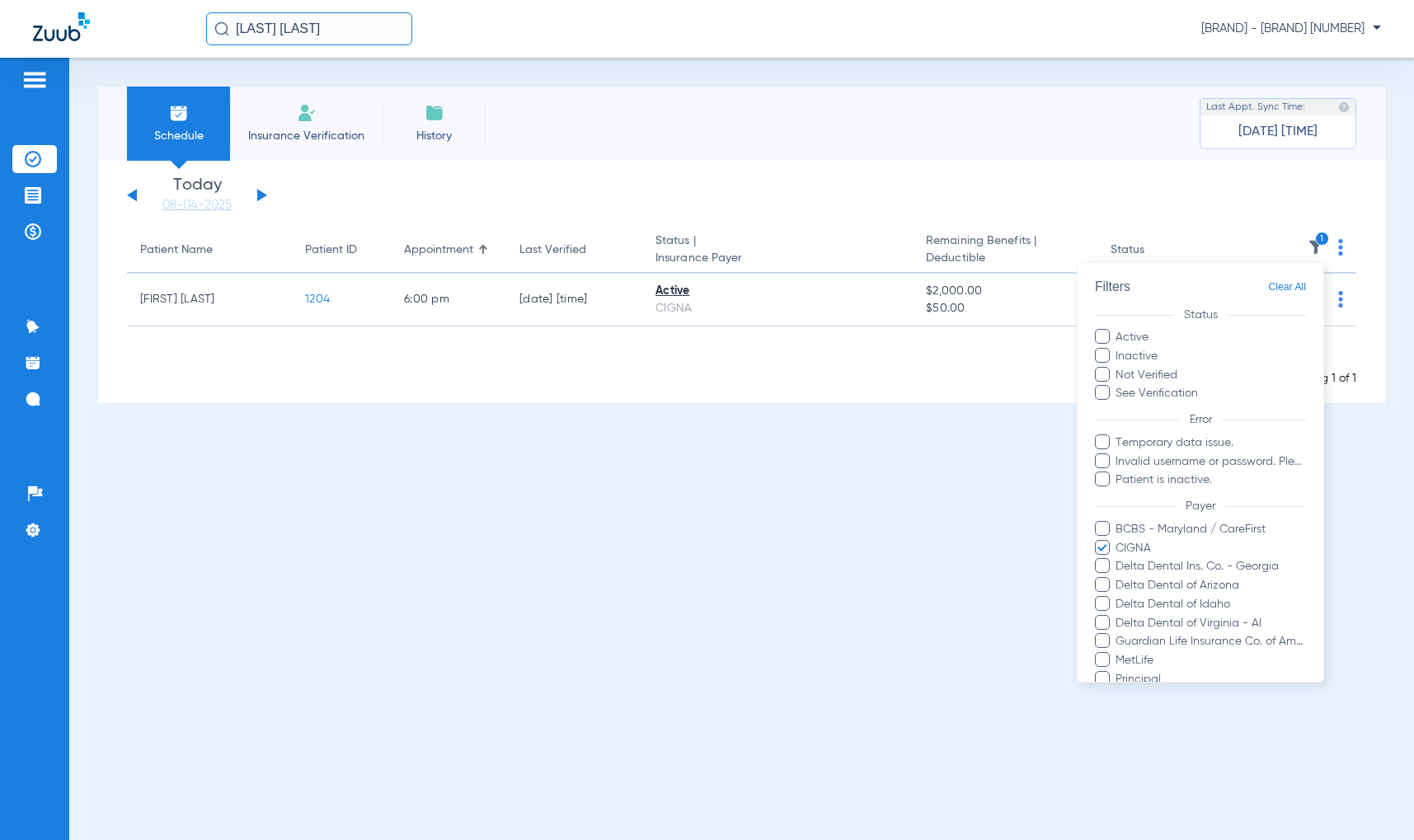 click on "Clear All" at bounding box center (1287, 287) 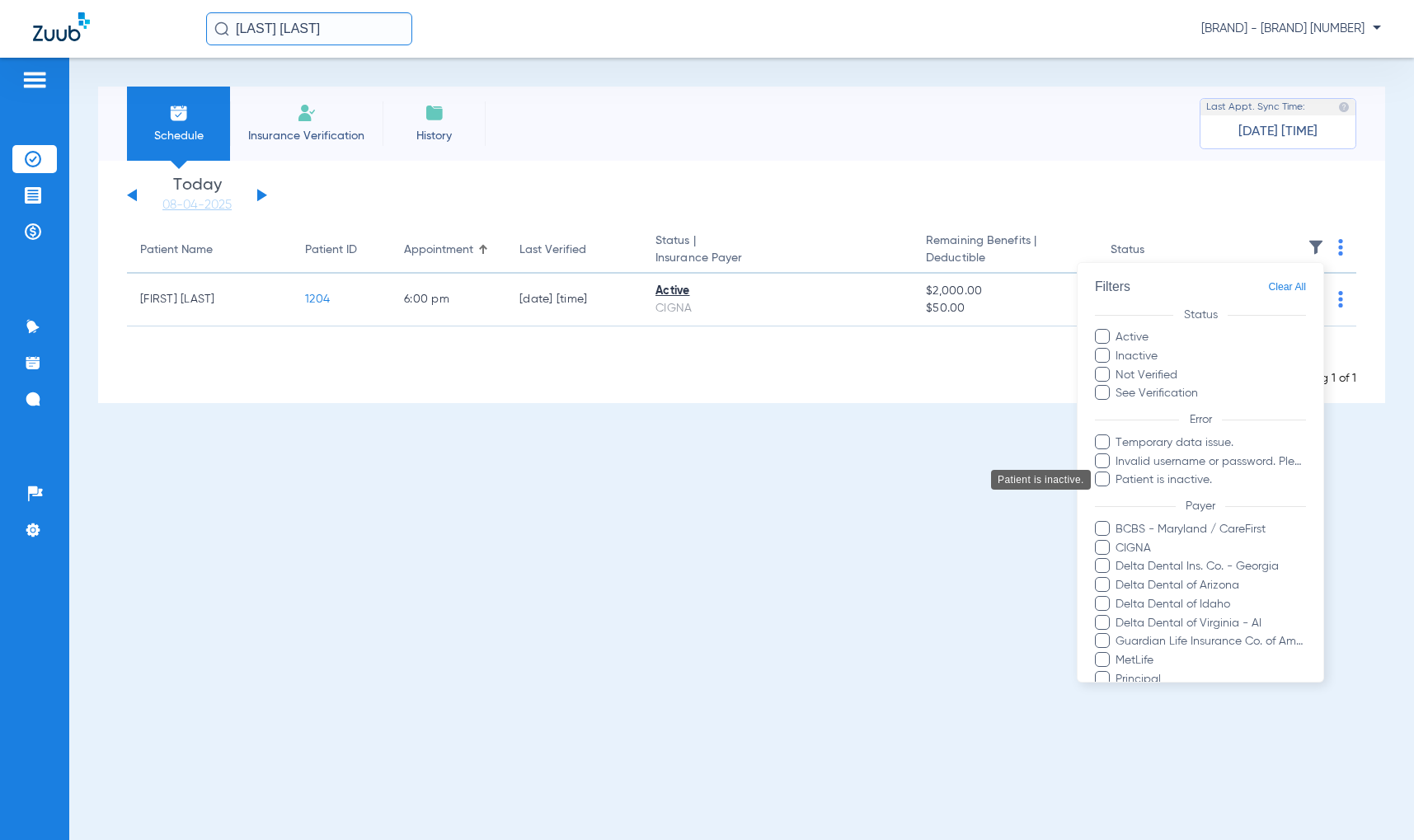 scroll, scrollTop: 200, scrollLeft: 0, axis: vertical 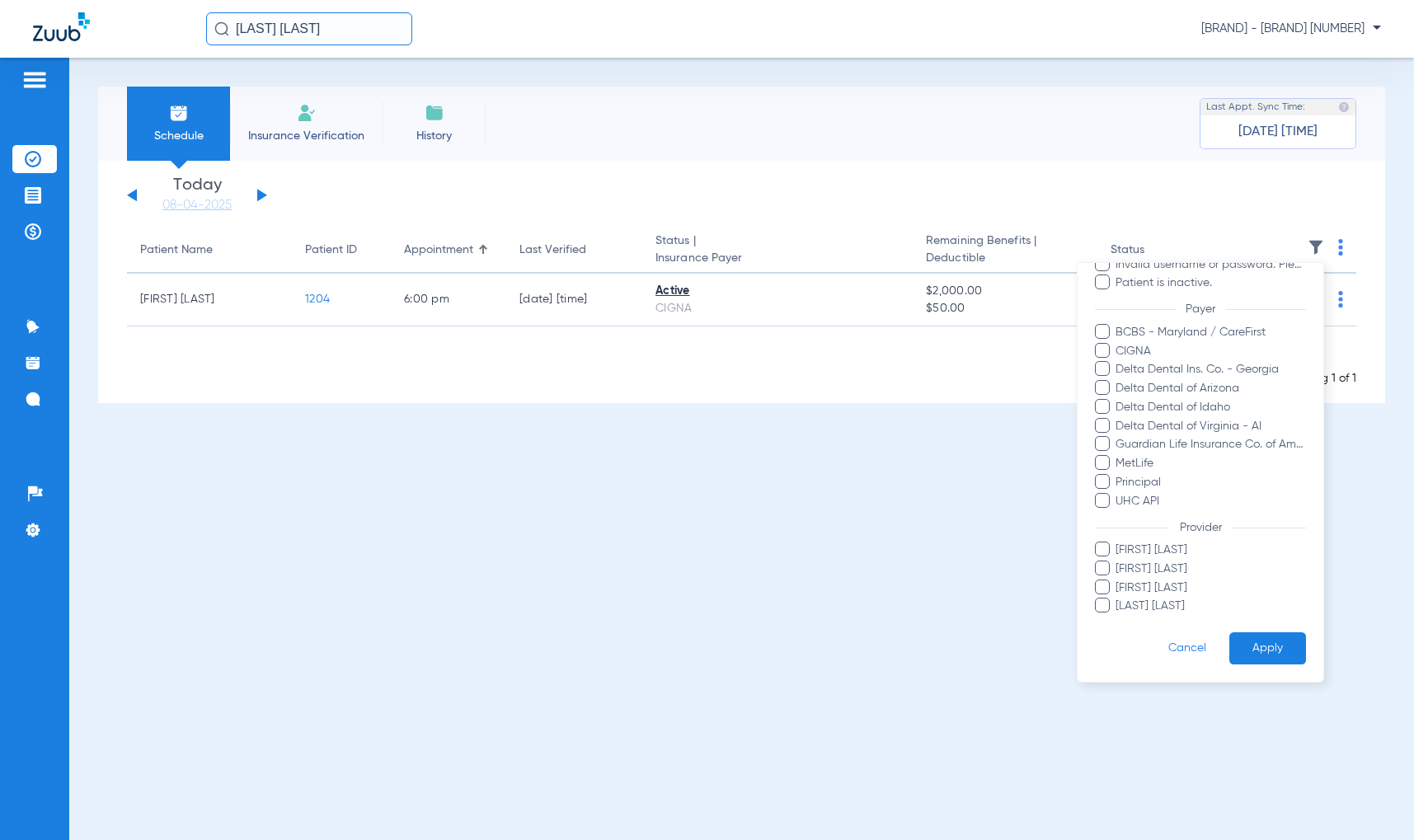 click on "Apply" at bounding box center (1267, 648) 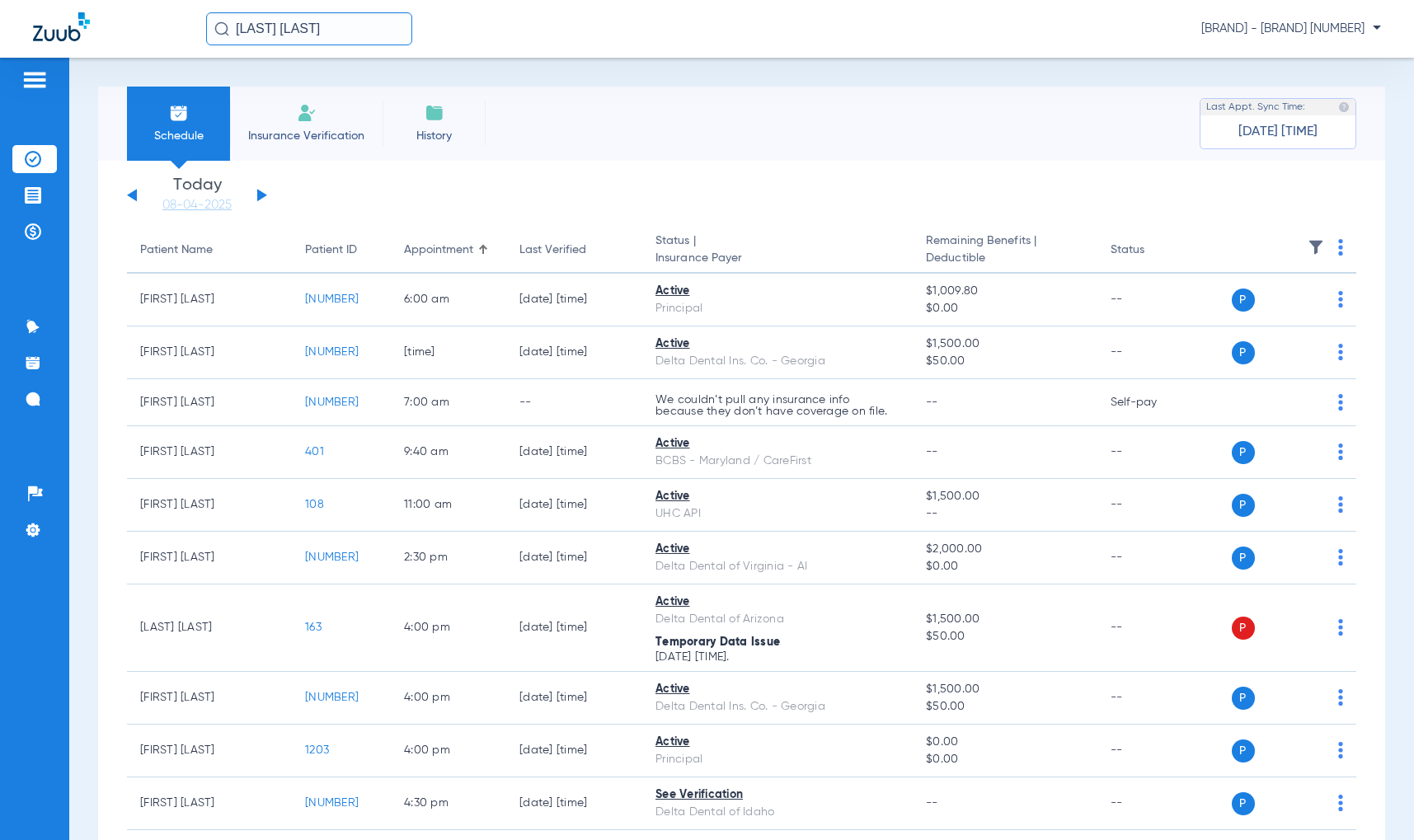 click 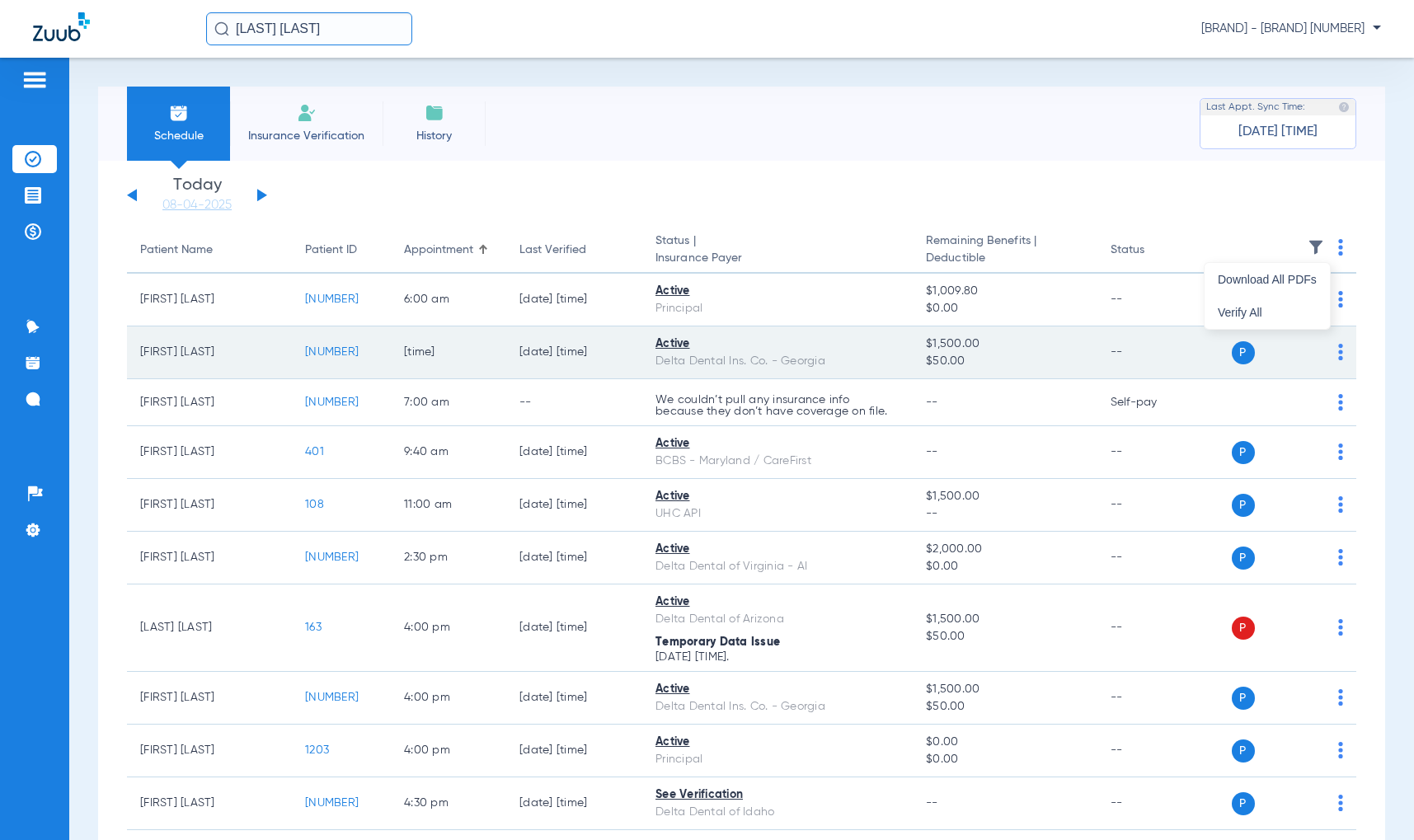 click at bounding box center (707, 420) 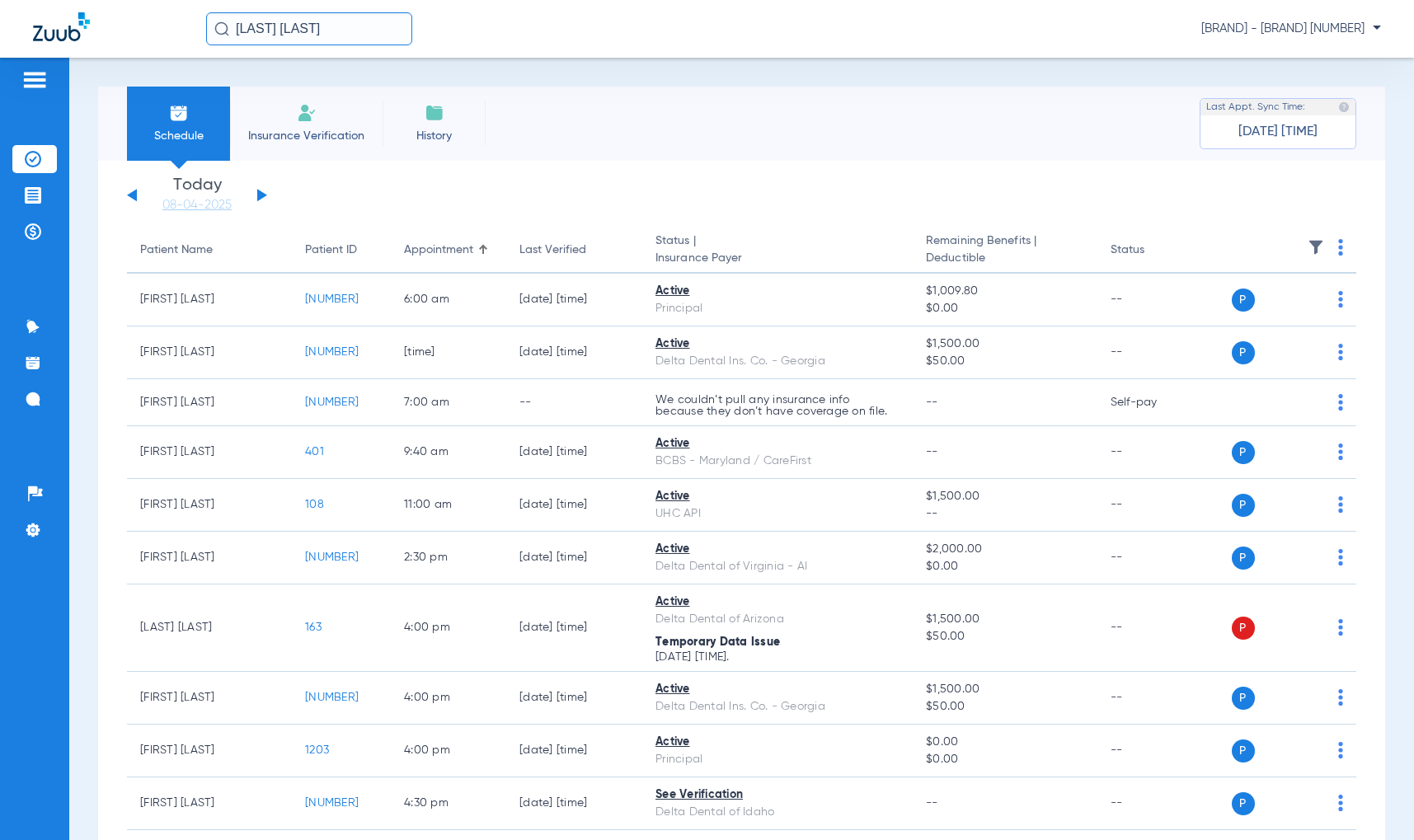 click on "Saturday 05-31-2025 Sunday 06-01-2025 Monday 06-02-2025 Tuesday 06-03-2025 Wednesday 06-04-2025 Thursday 06-05-2025 Friday 06-06-2025 Saturday 06-07-2025 Sunday 06-08-2025 Monday 06-09-2025 Tuesday 06-10-2025 Wednesday 06-11-2025 Thursday 06-12-2025 Friday 06-13-2025 Saturday 06-14-2025 Sunday 06-15-2025 Monday 06-16-2025 Tuesday 06-17-2025 Wednesday 06-18-2025 Thursday 06-19-2025 Friday 06-20-2025 Saturday 06-21-2025 Sunday 06-22-2025 Monday 06-23-2025 Tuesday 06-24-2025 Wednesday 06-25-2025 Thursday 06-26-2025 Friday 06-27-2025 Saturday 06-28-2025 Sunday 06-29-2025 Monday 06-30-2025 Tuesday 07-01-2025 Wednesday 07-02-2025 Thursday 07-03-2025 Friday 07-04-2025 Saturday 07-05-2025 Sunday 07-06-2025 Monday 07-07-2025 Tuesday 07-08-2025 Wednesday 07-09-2025 Thursday 07-10-2025 Friday 07-11-2025 Saturday 07-12-2025 Sunday 07-13-2025 Su Mo" 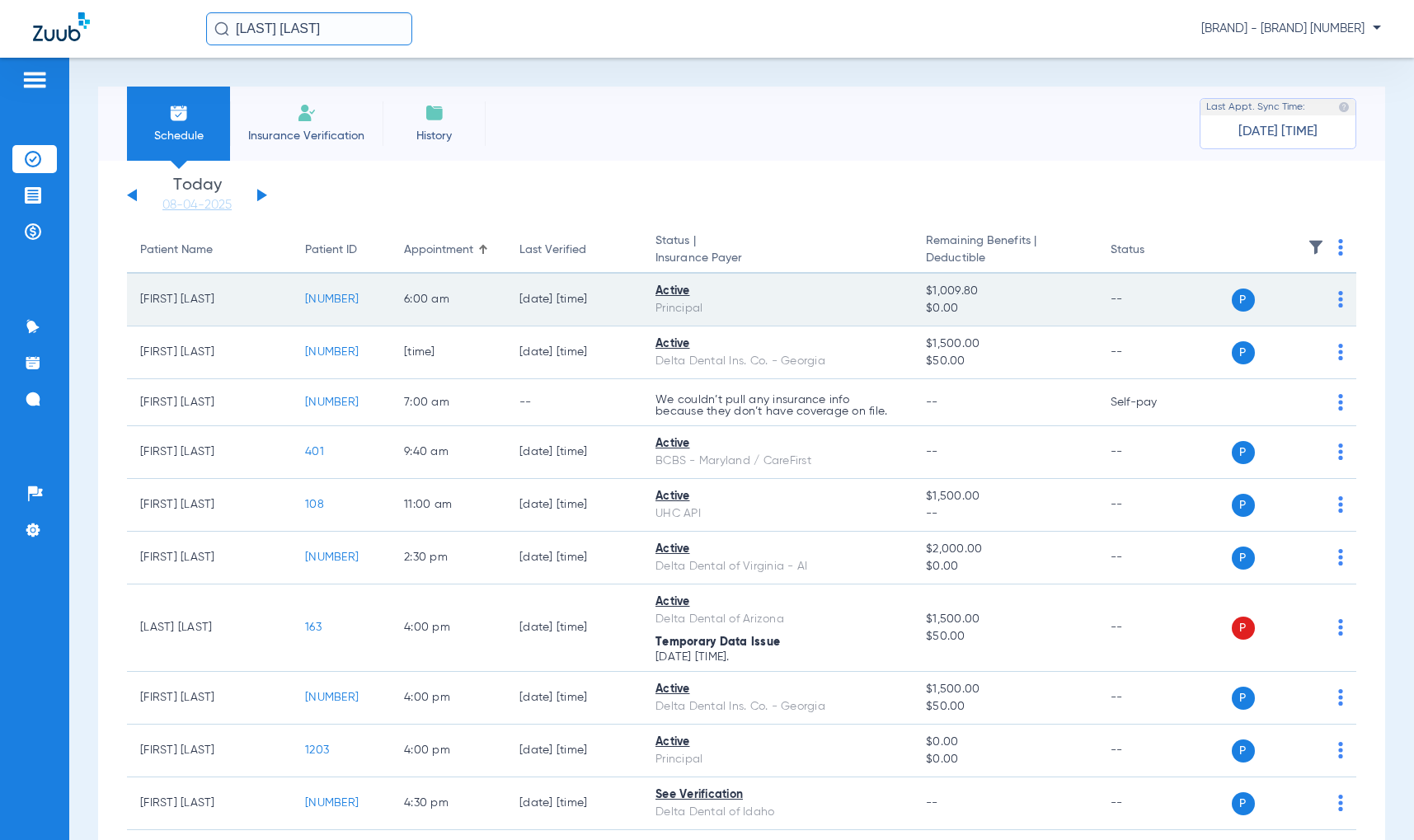 click on "[NUMBER]" 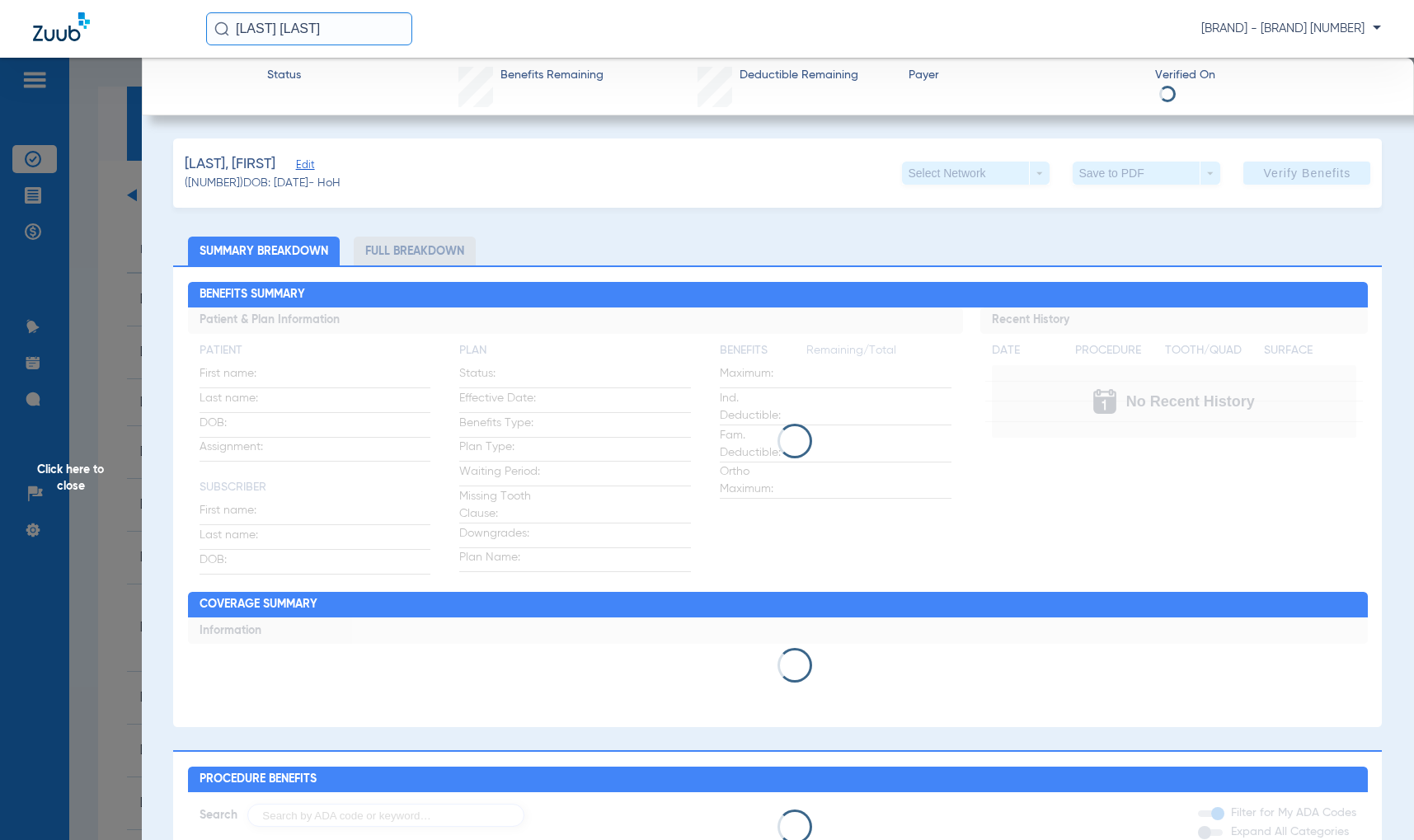 click on "Click here to close" 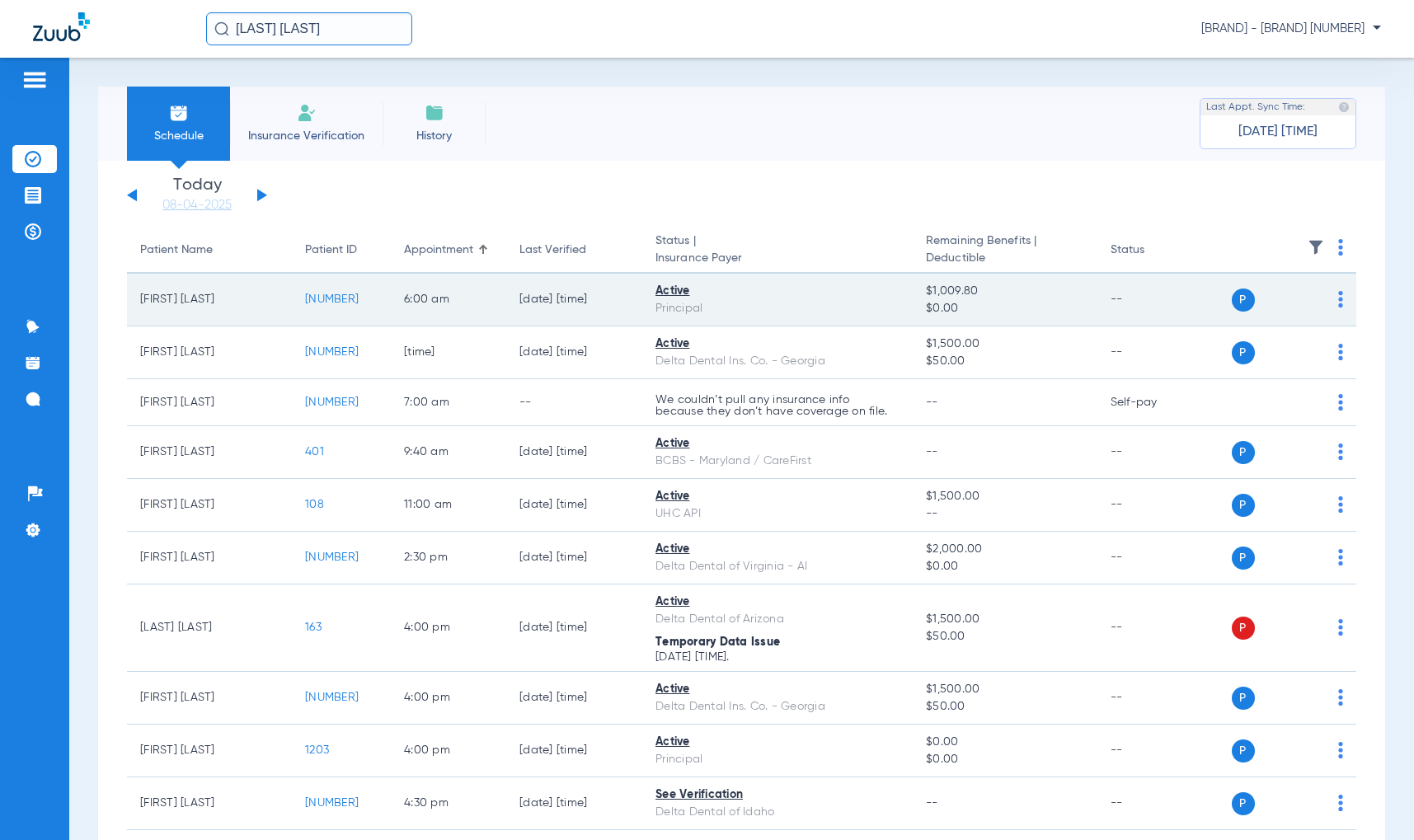 click on "[NUMBER]" 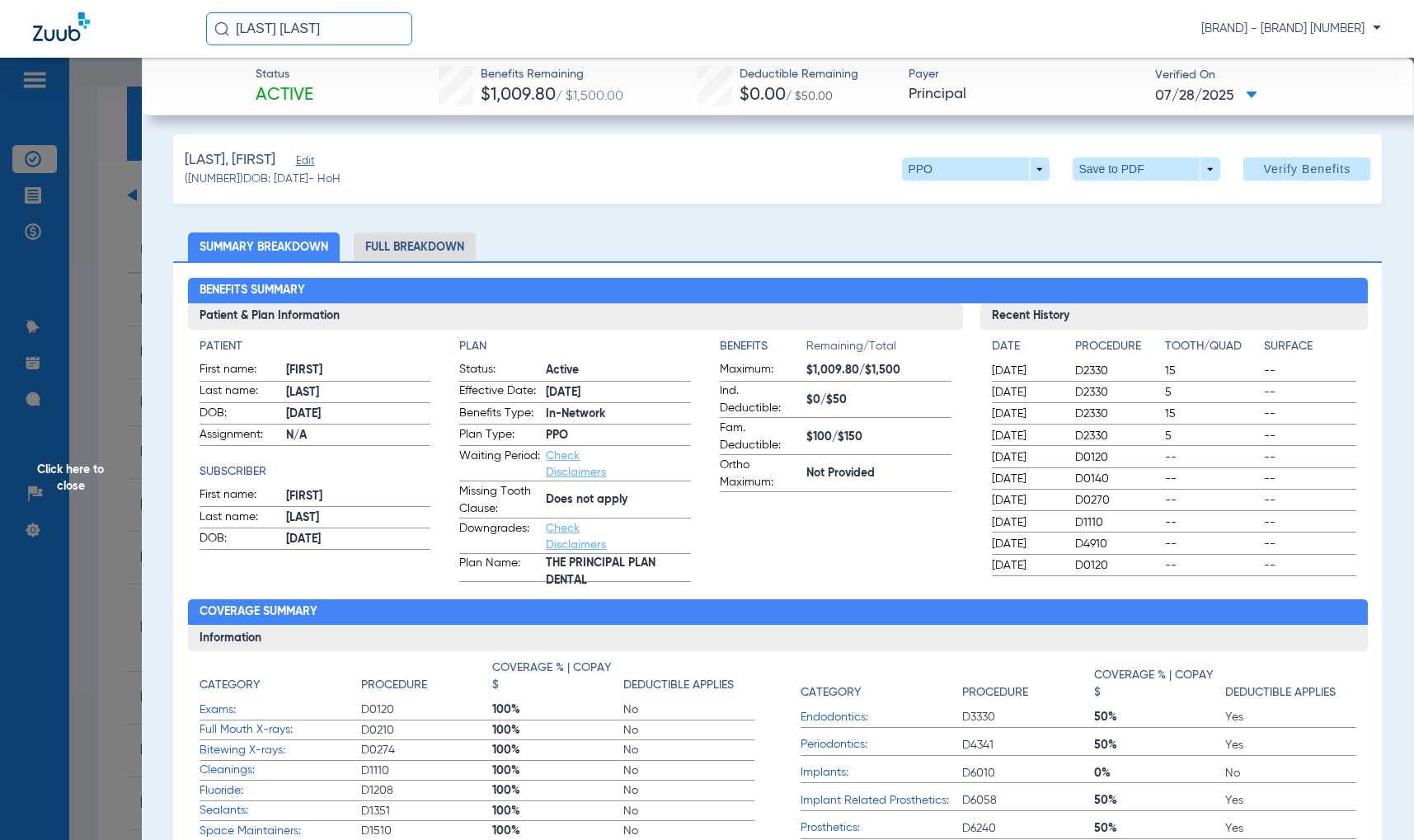 scroll, scrollTop: 0, scrollLeft: 0, axis: both 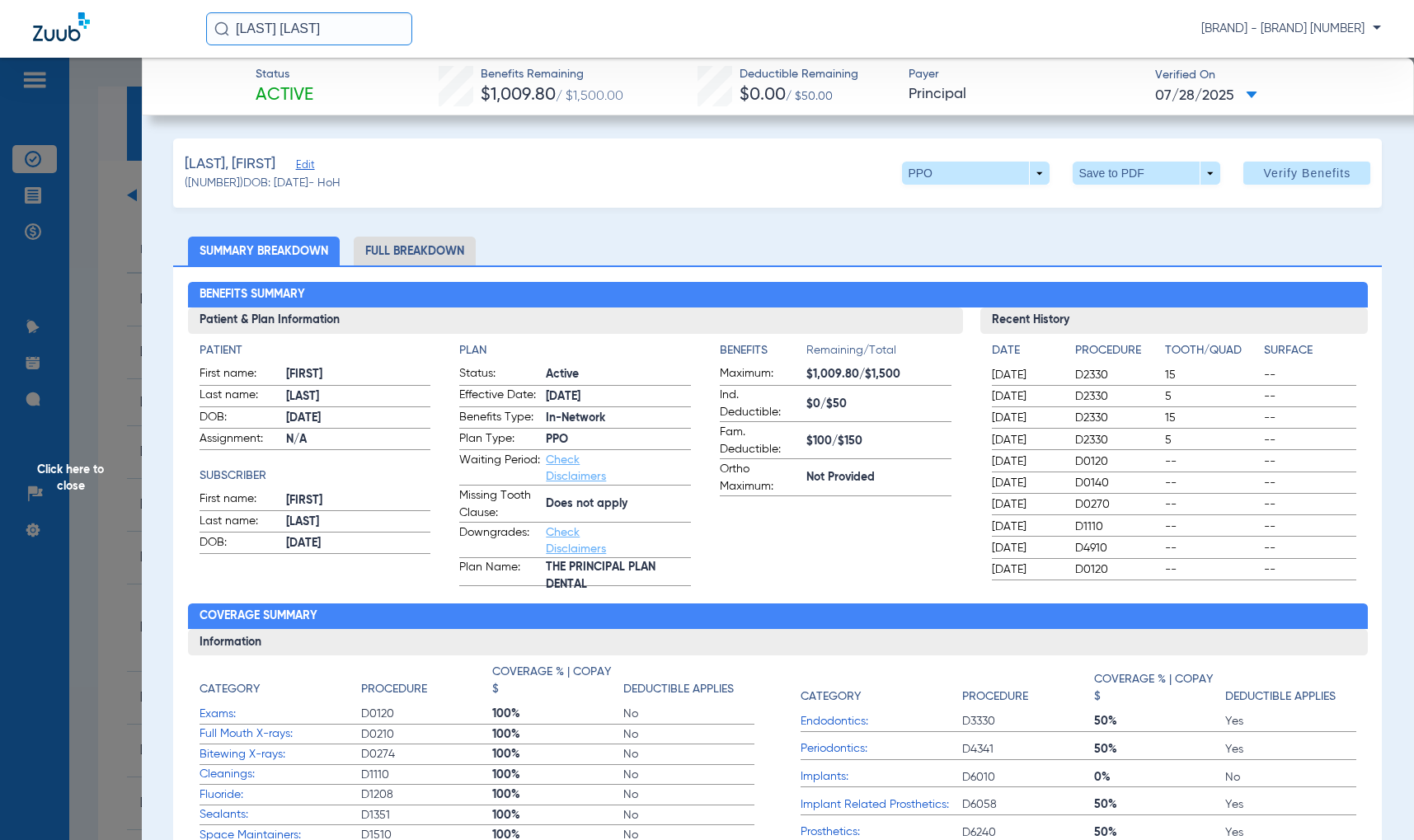 click on "Edit" 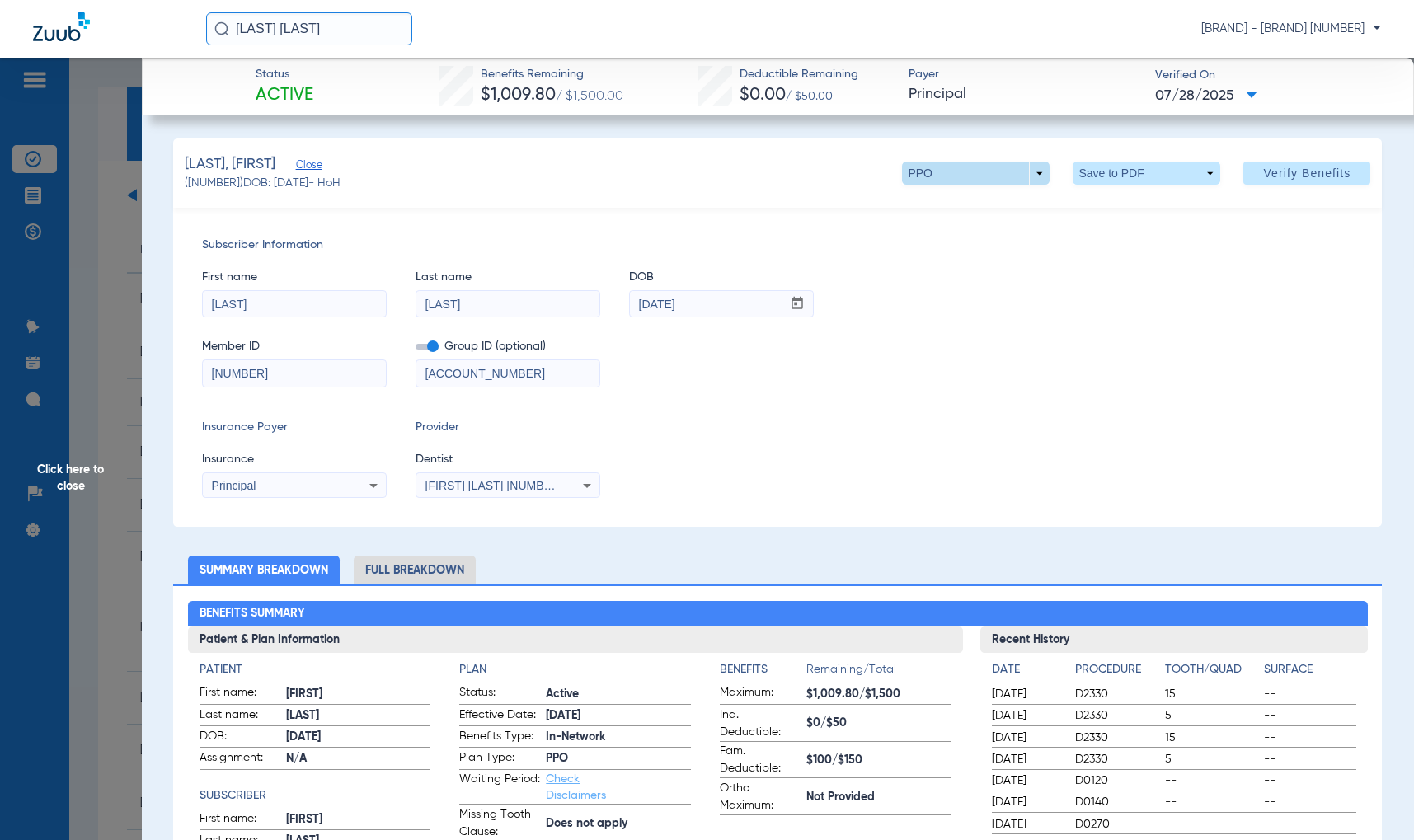click 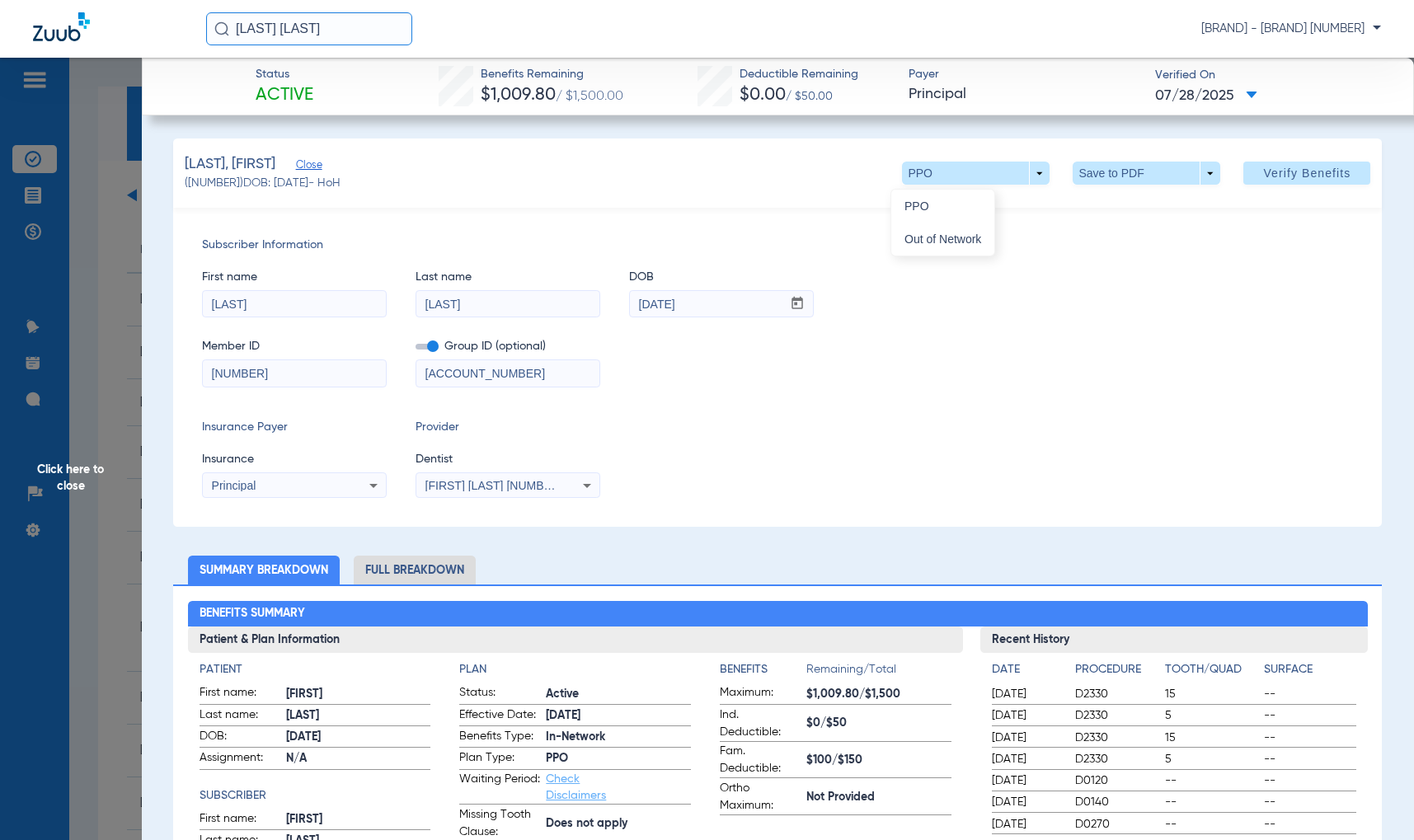 click on "PPO   Out of Network" at bounding box center [1029, 220] 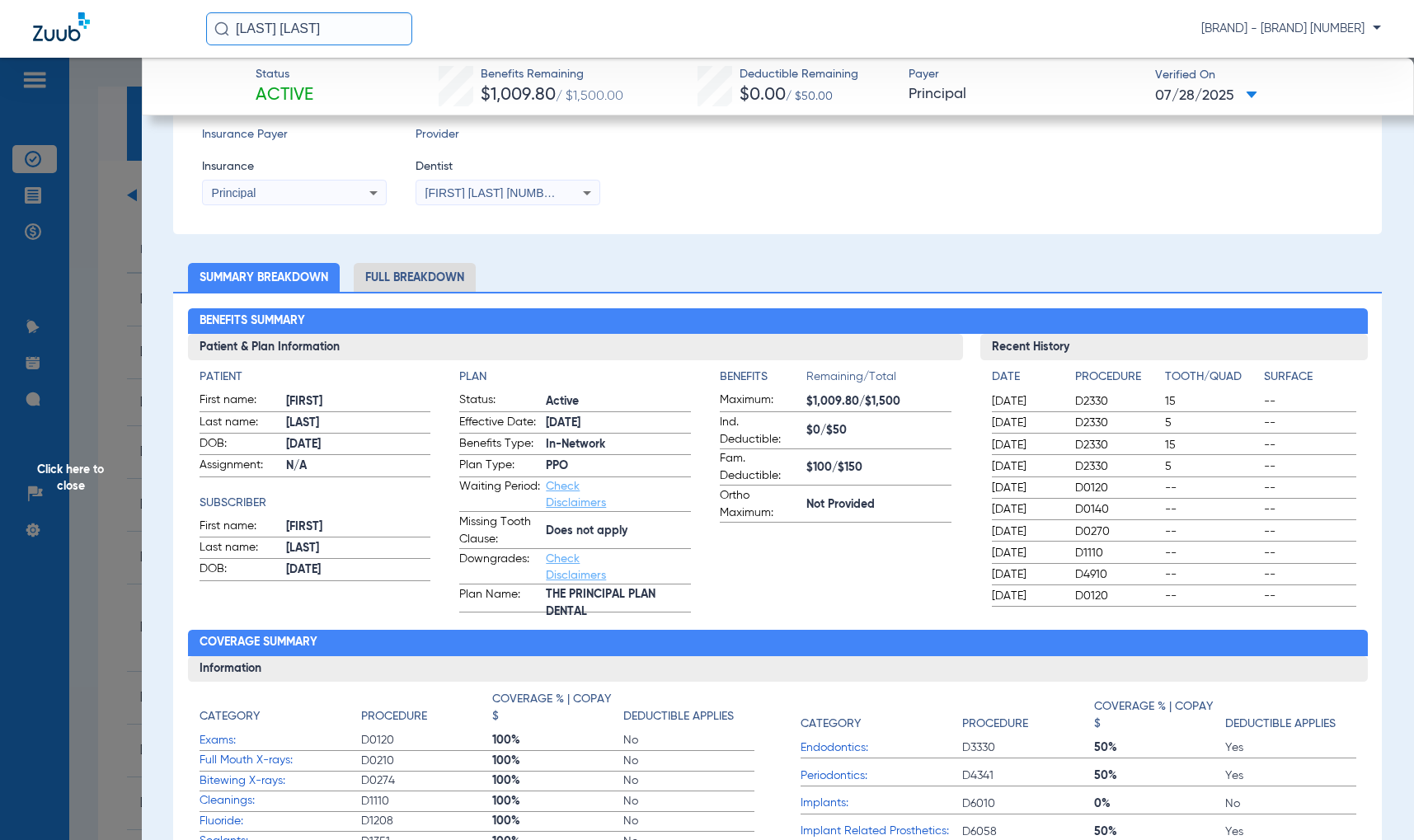 scroll, scrollTop: 293, scrollLeft: 0, axis: vertical 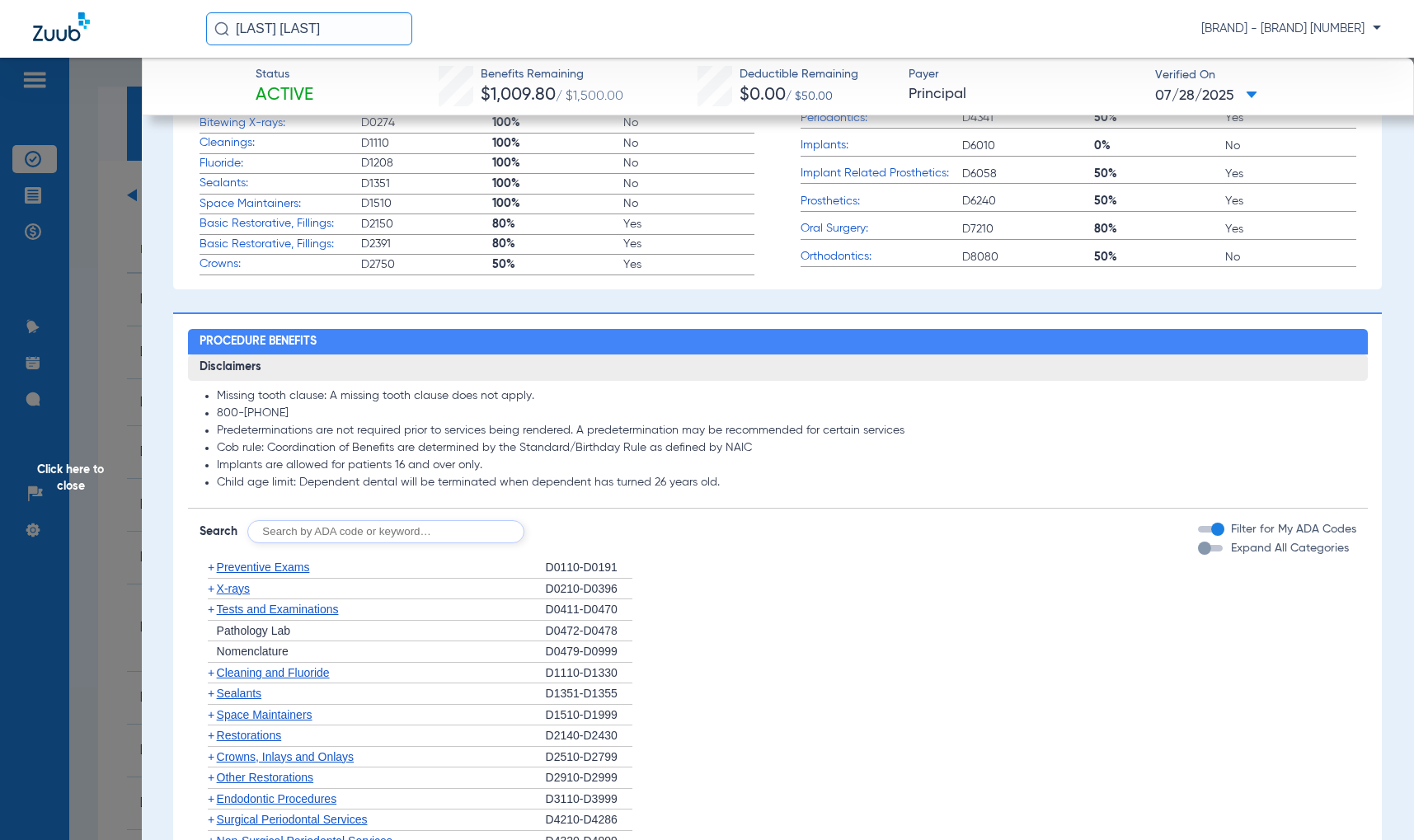 drag, startPoint x: 724, startPoint y: 503, endPoint x: 265, endPoint y: 429, distance: 464.92688 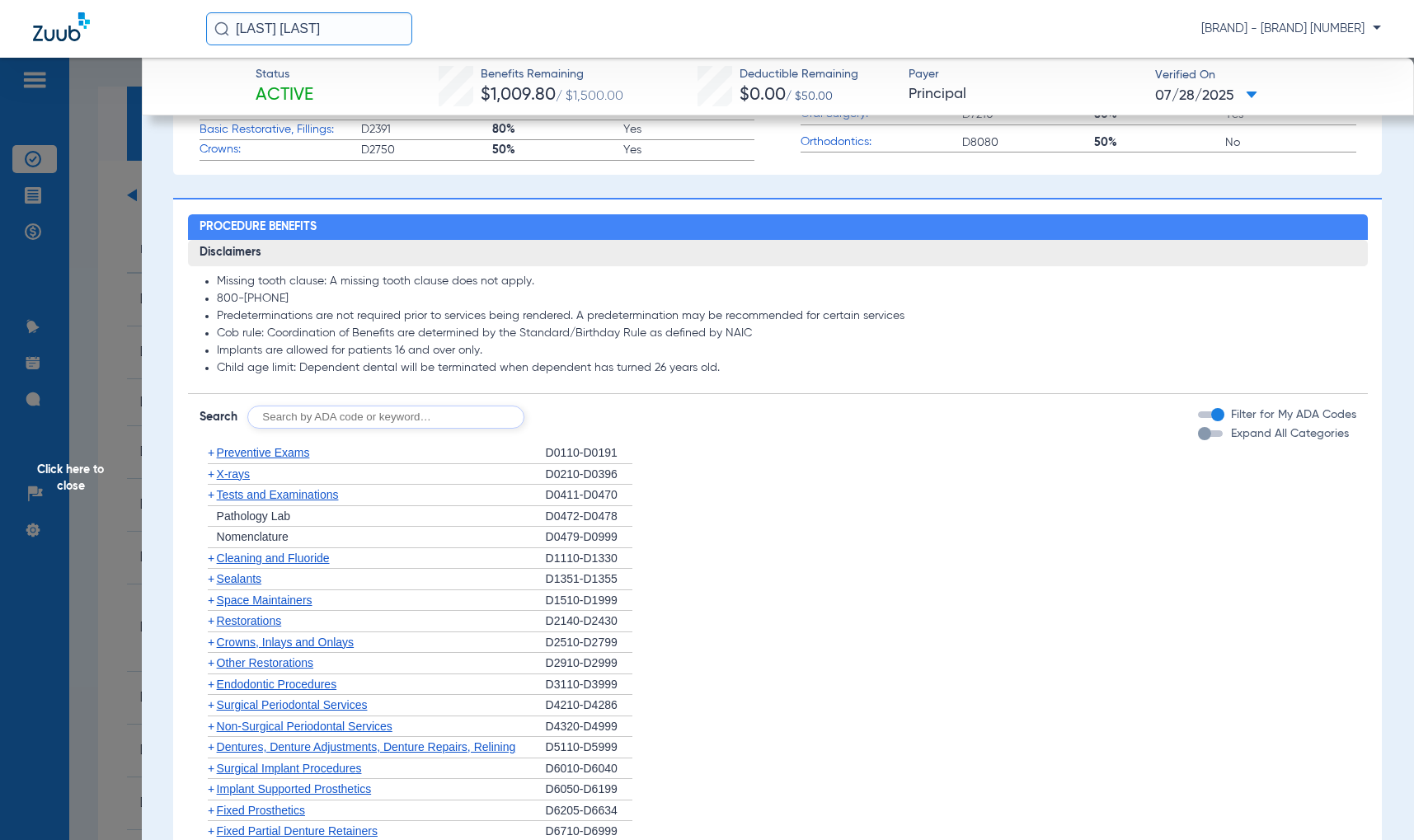 scroll, scrollTop: 1068, scrollLeft: 0, axis: vertical 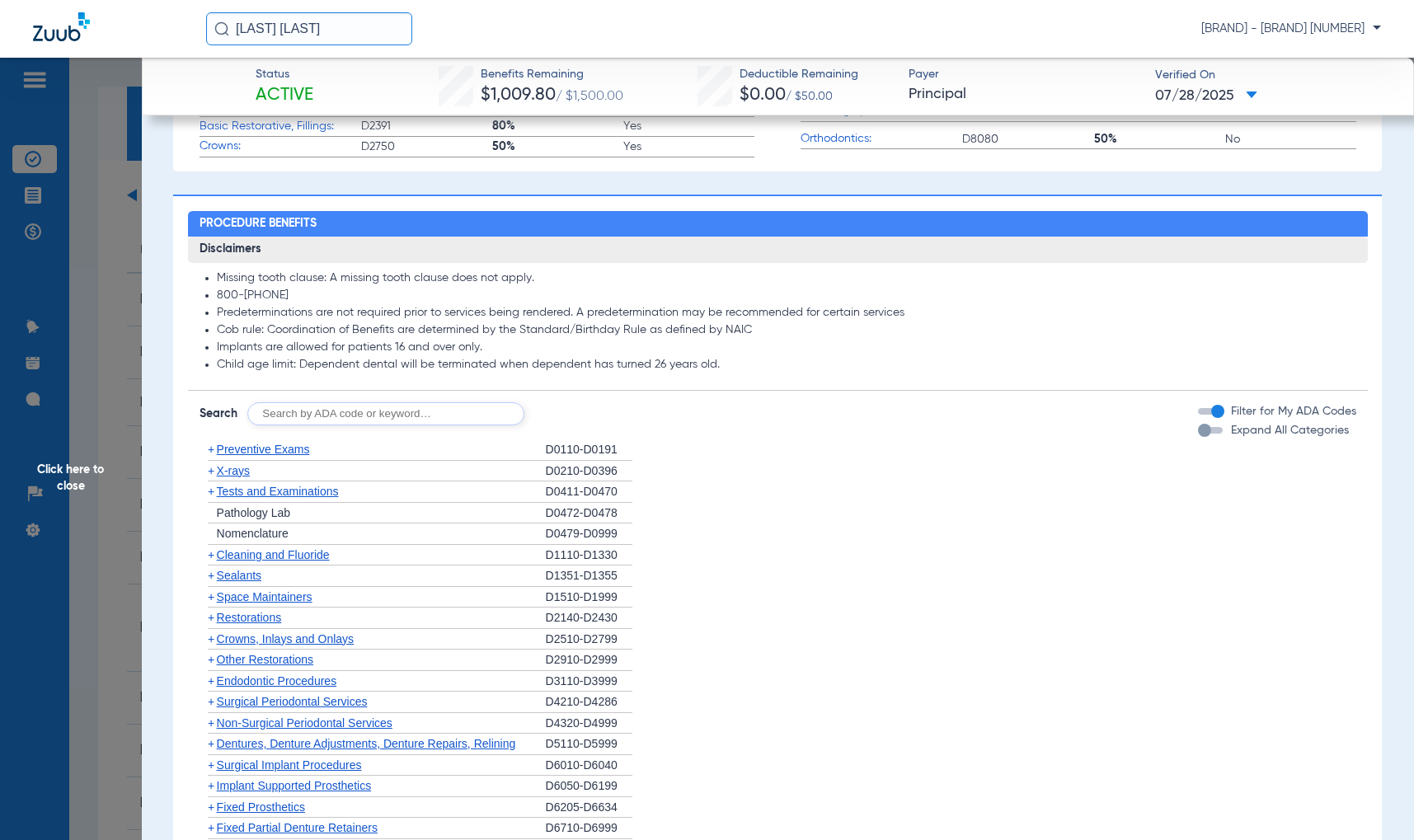 click 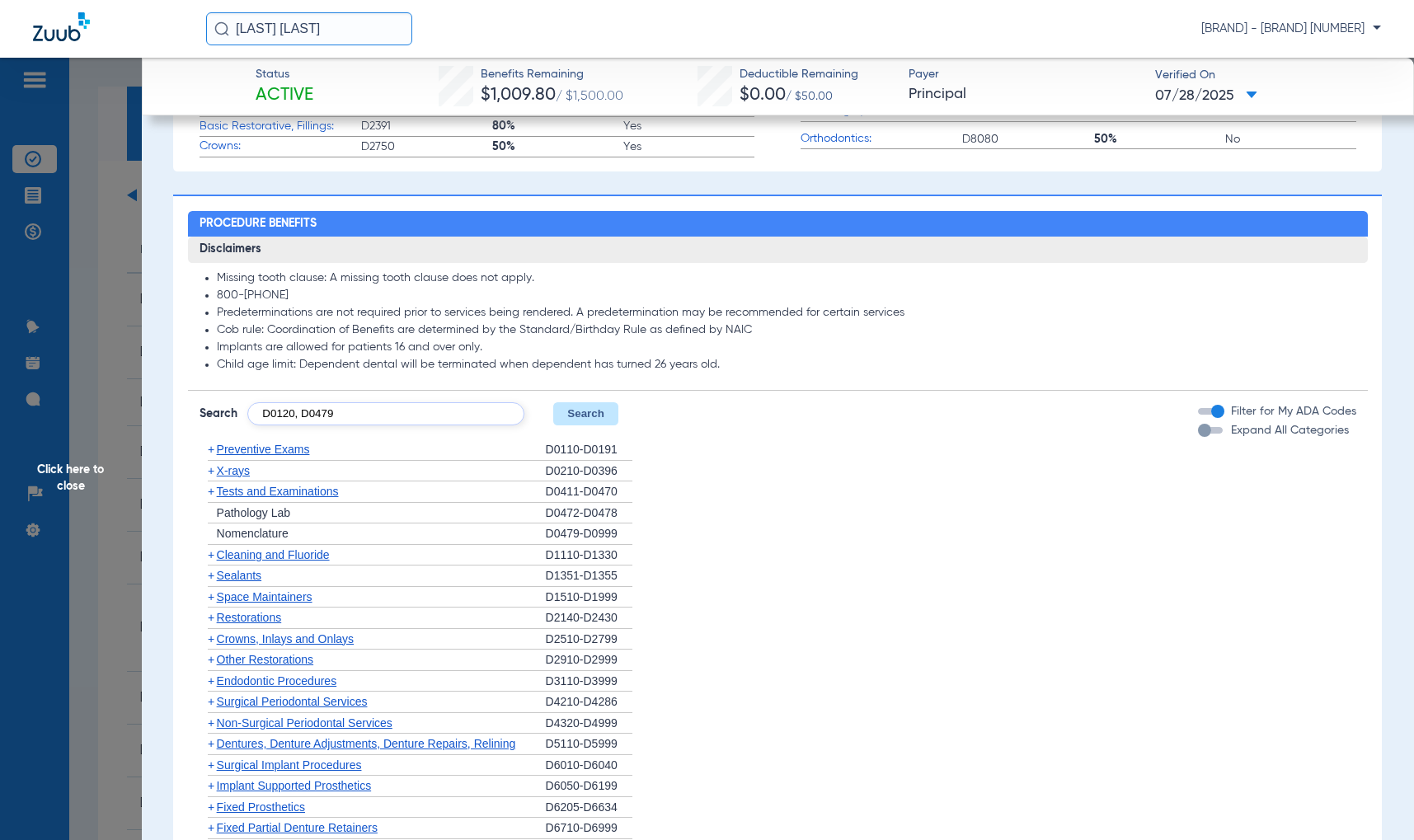 type on "D0120, D0479" 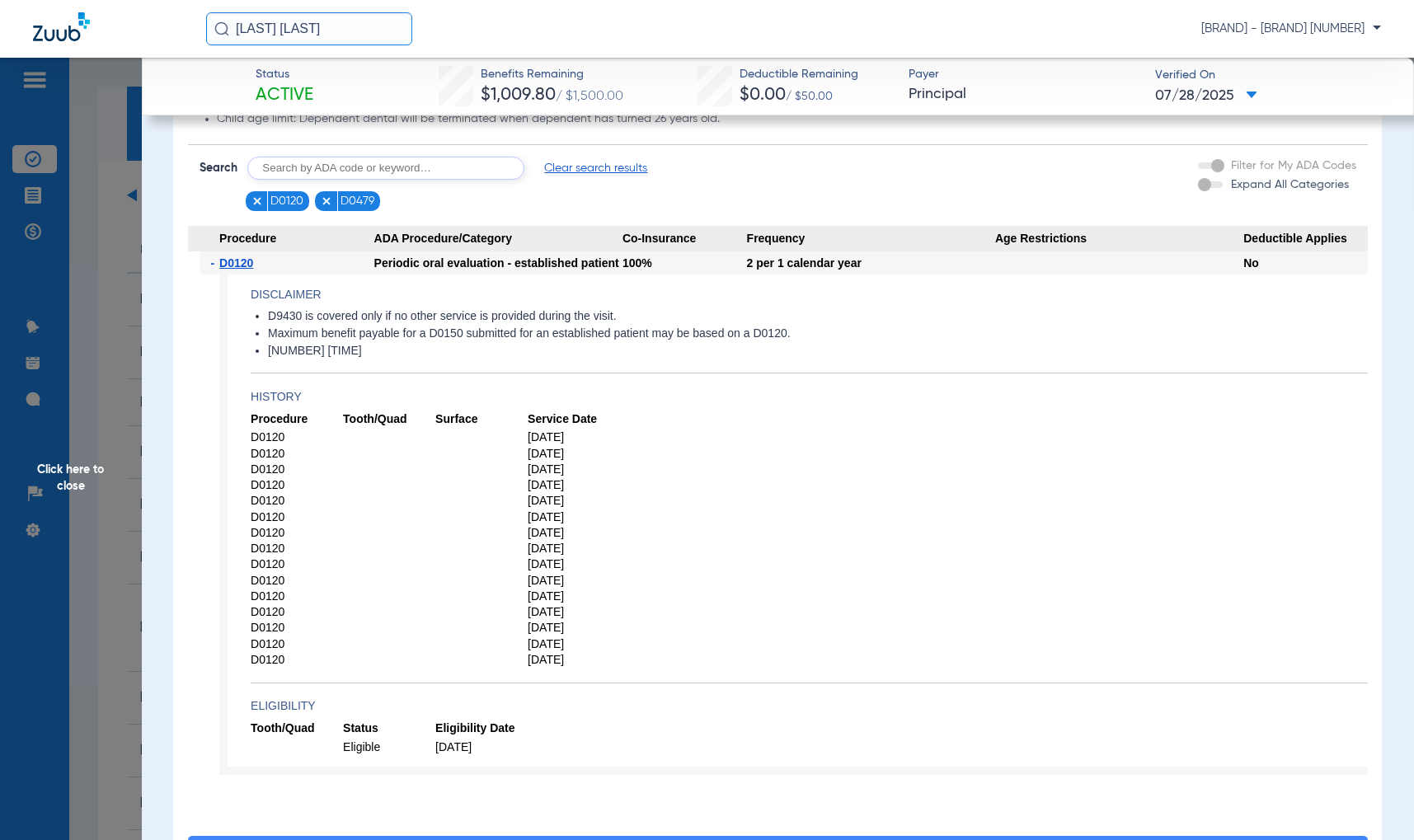 scroll, scrollTop: 1386, scrollLeft: 0, axis: vertical 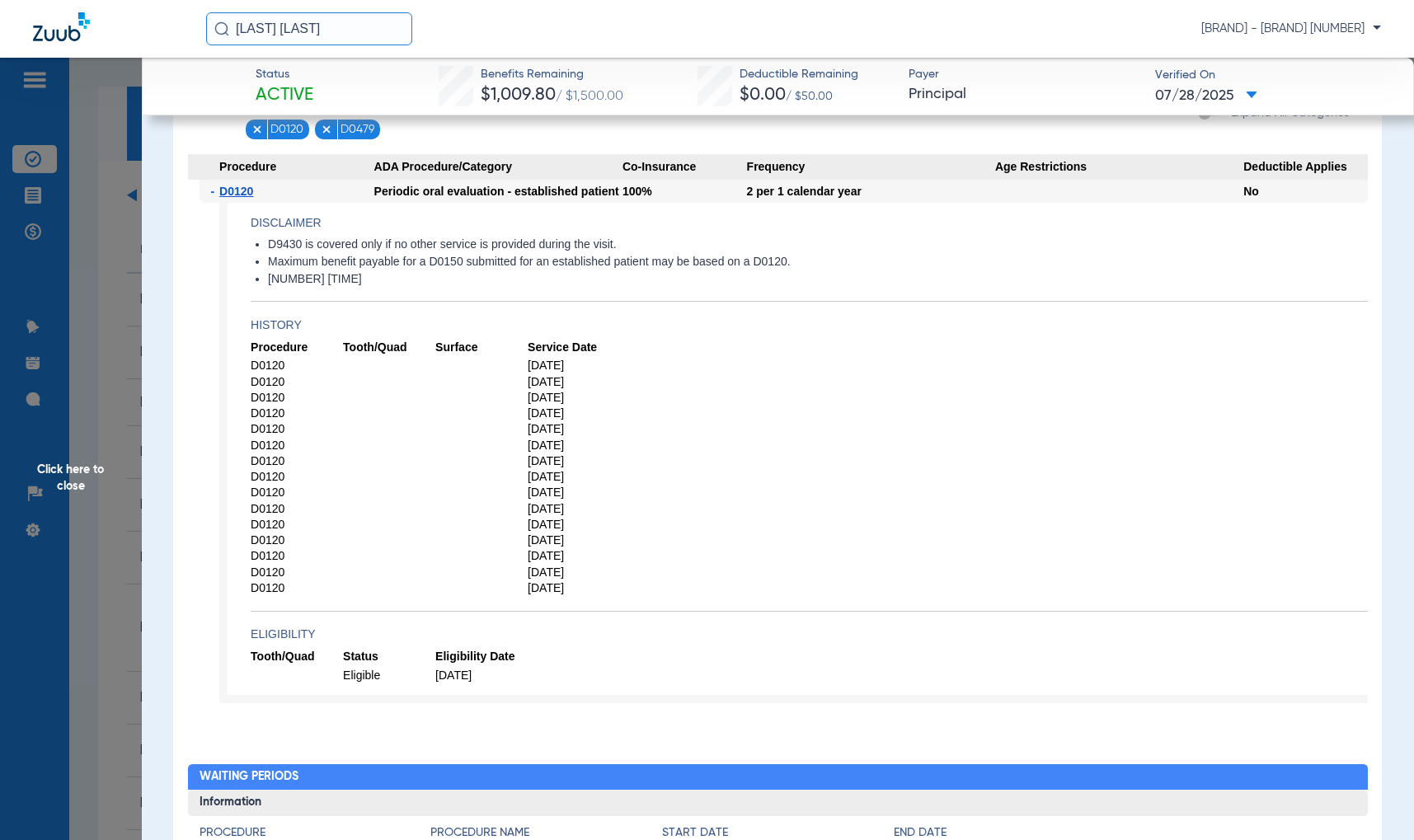 click on "-" 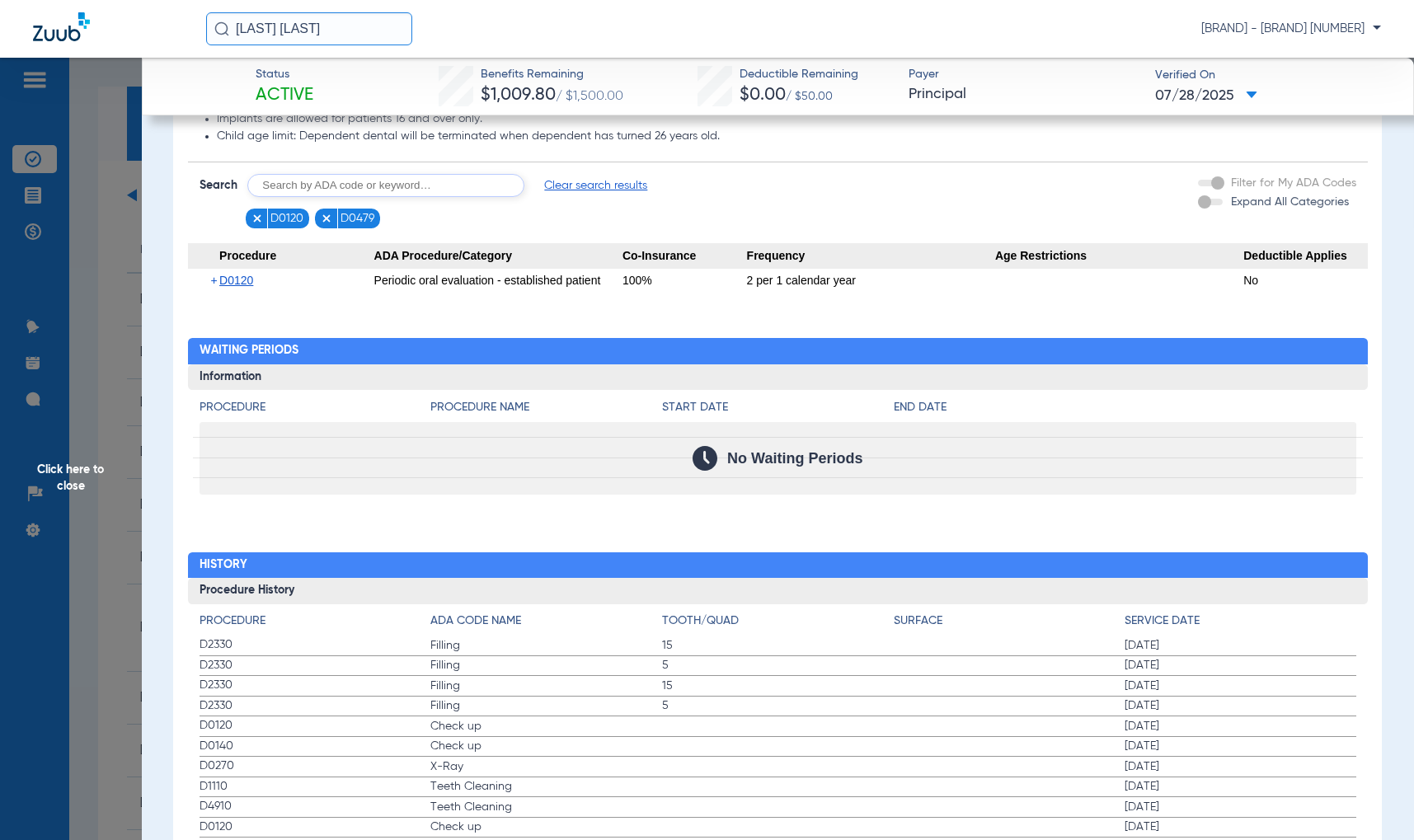 scroll, scrollTop: 1237, scrollLeft: 0, axis: vertical 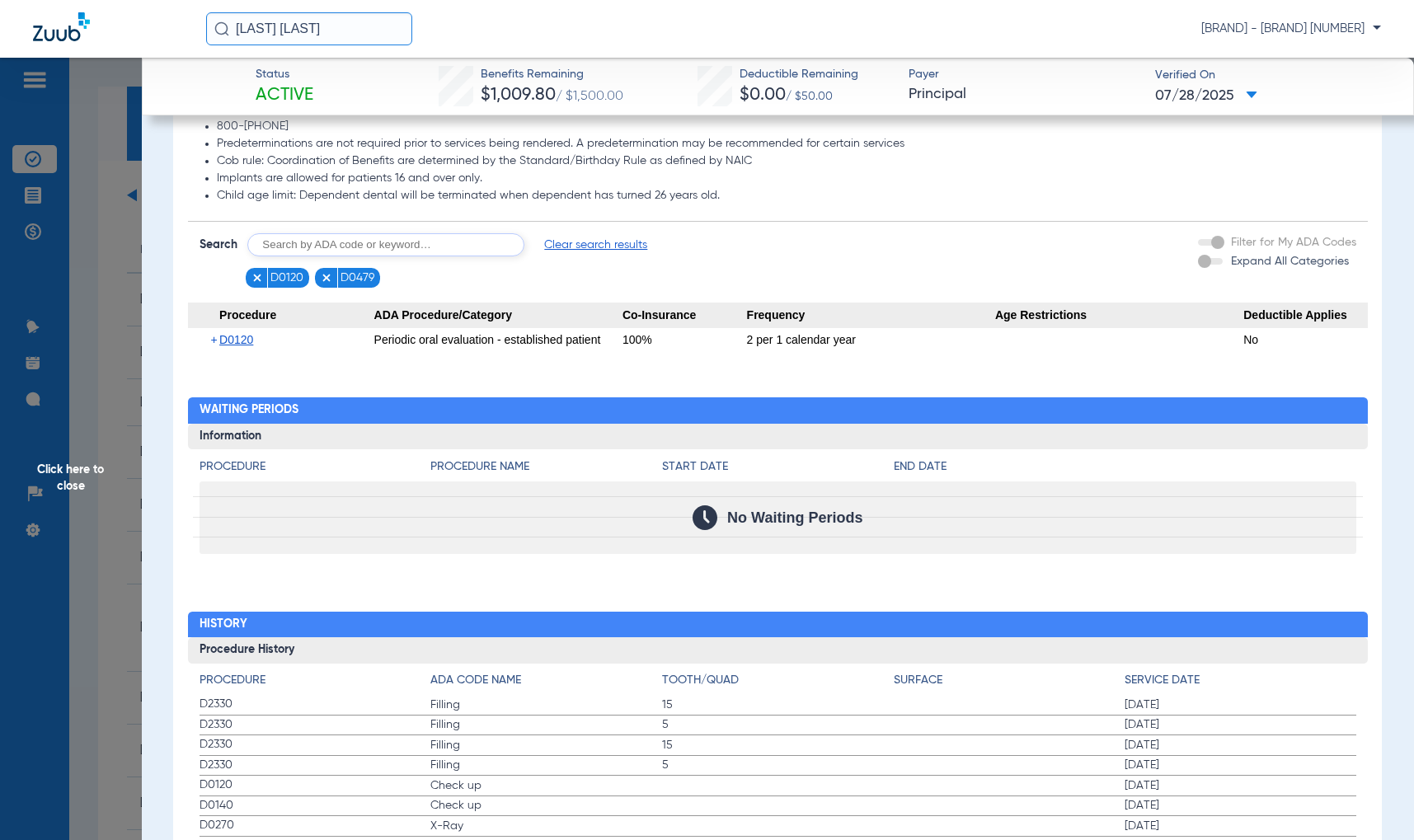 click 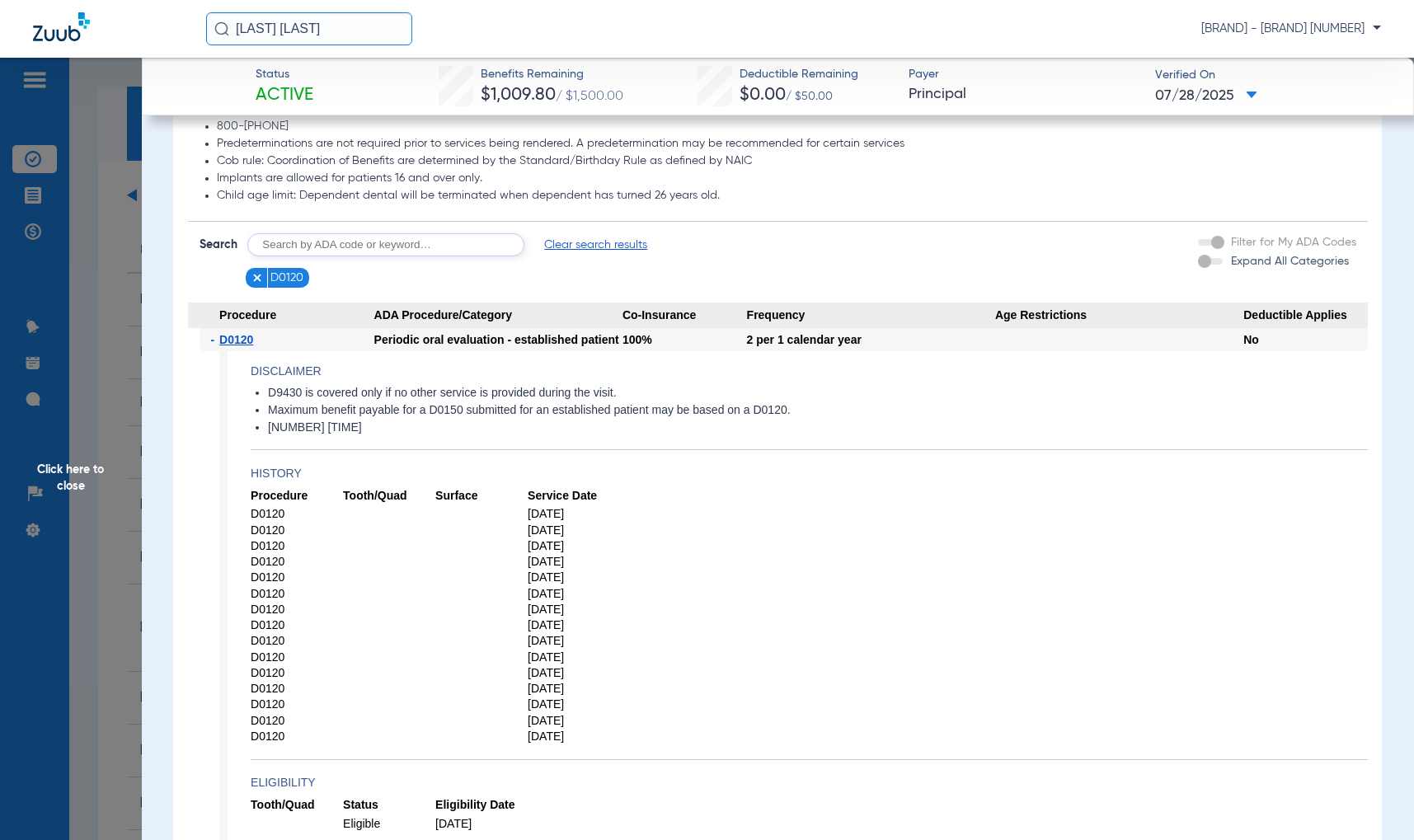 click on "Search  Clear search results" 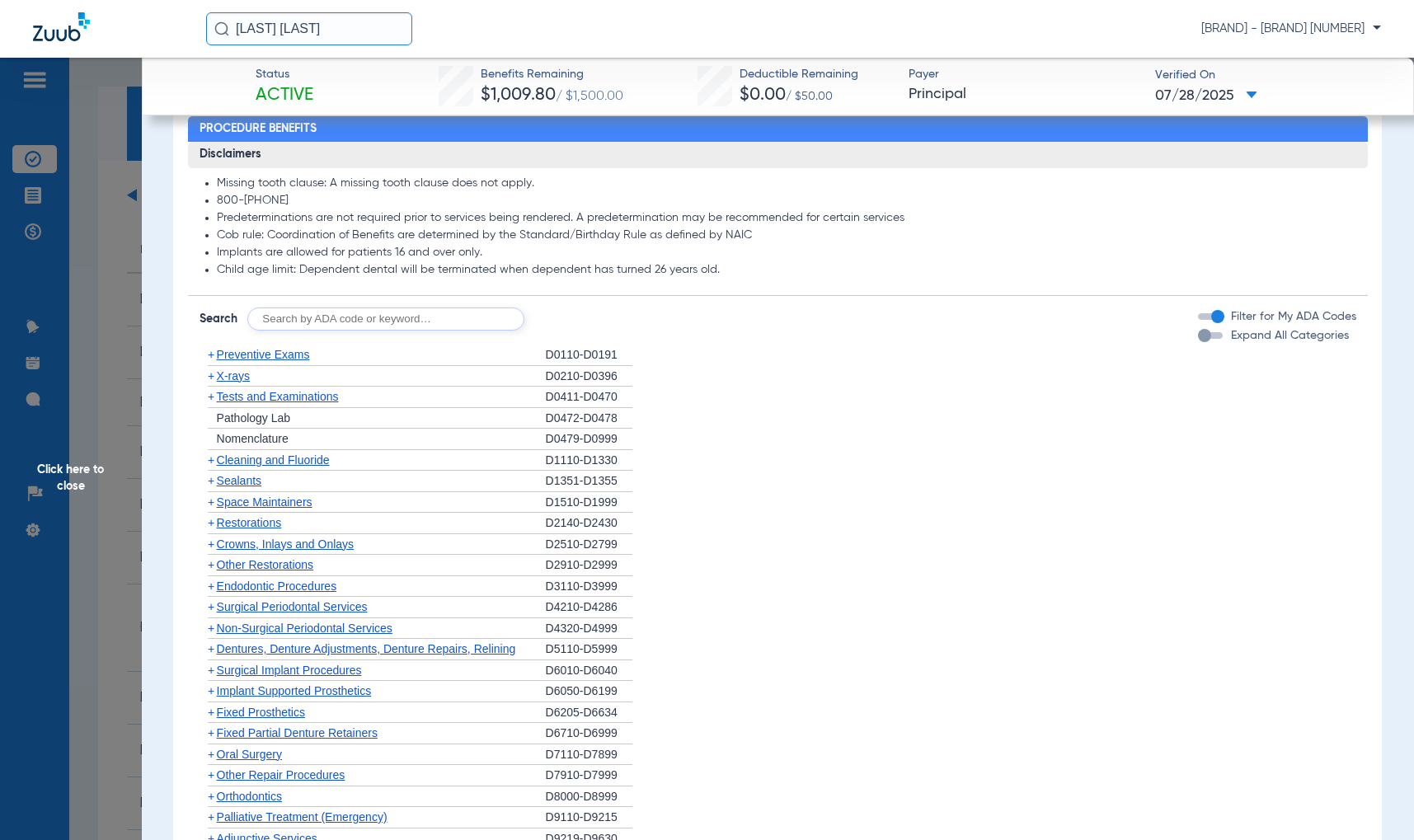 scroll, scrollTop: 1148, scrollLeft: 0, axis: vertical 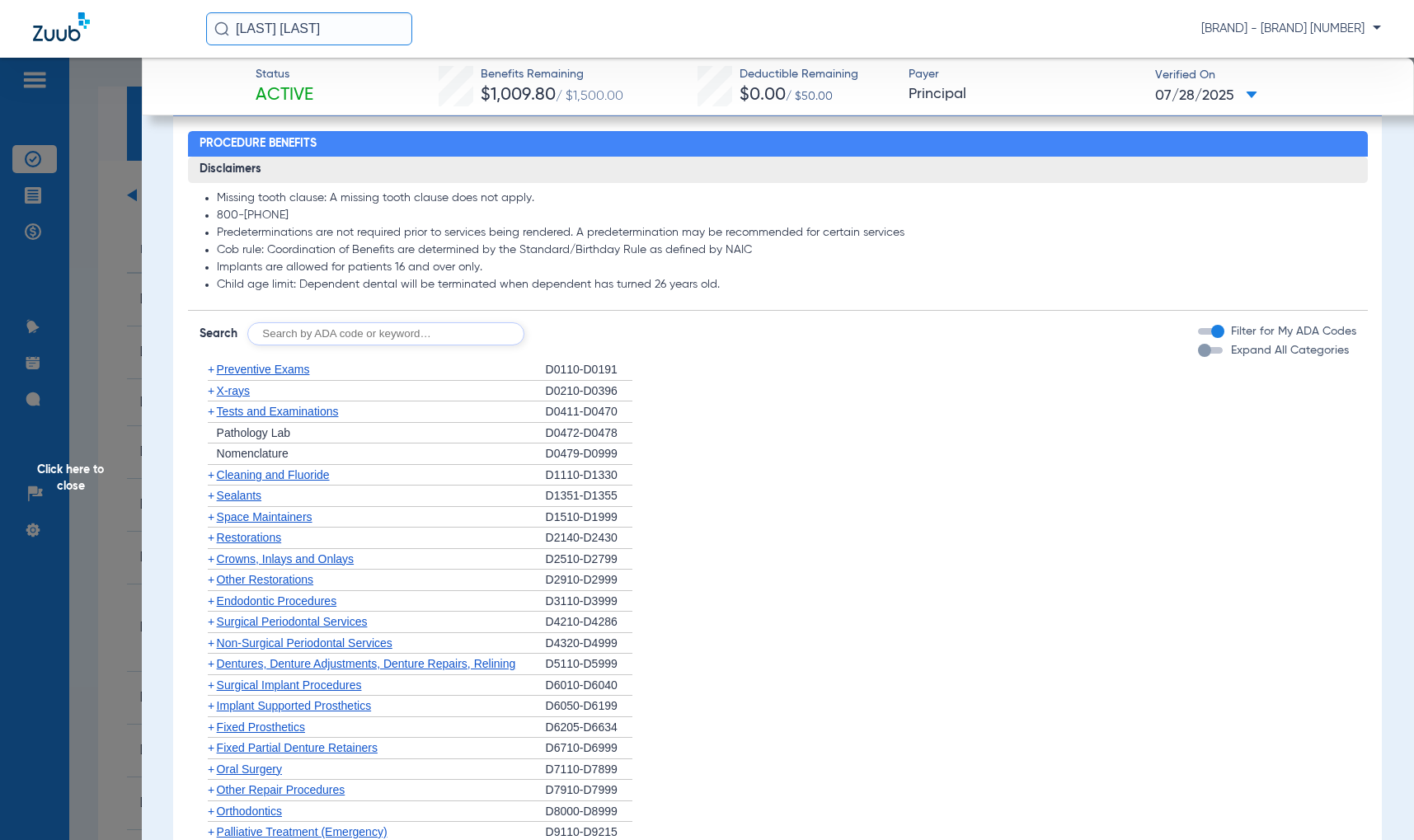 click at bounding box center [1205, 350] 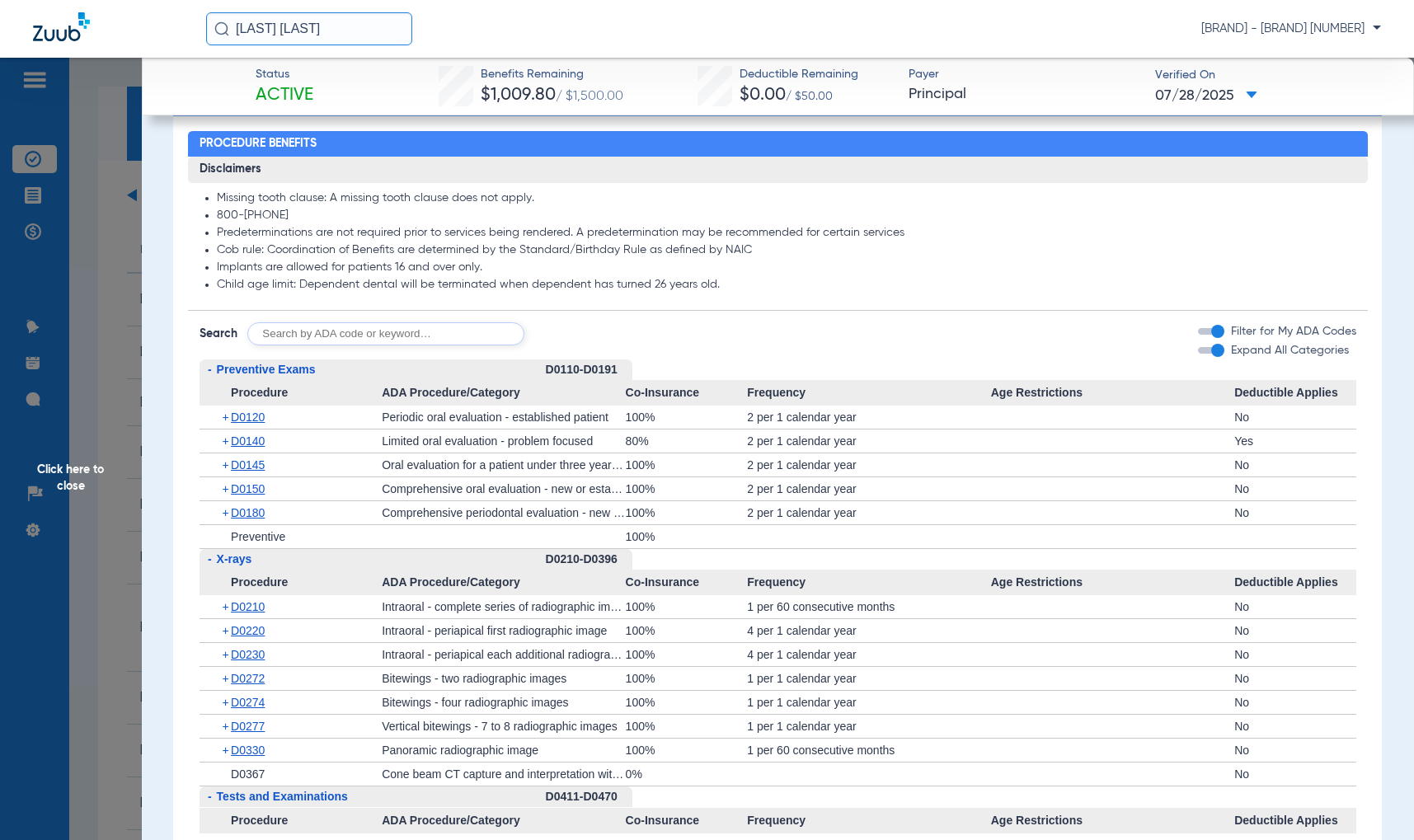 click at bounding box center (1210, 350) 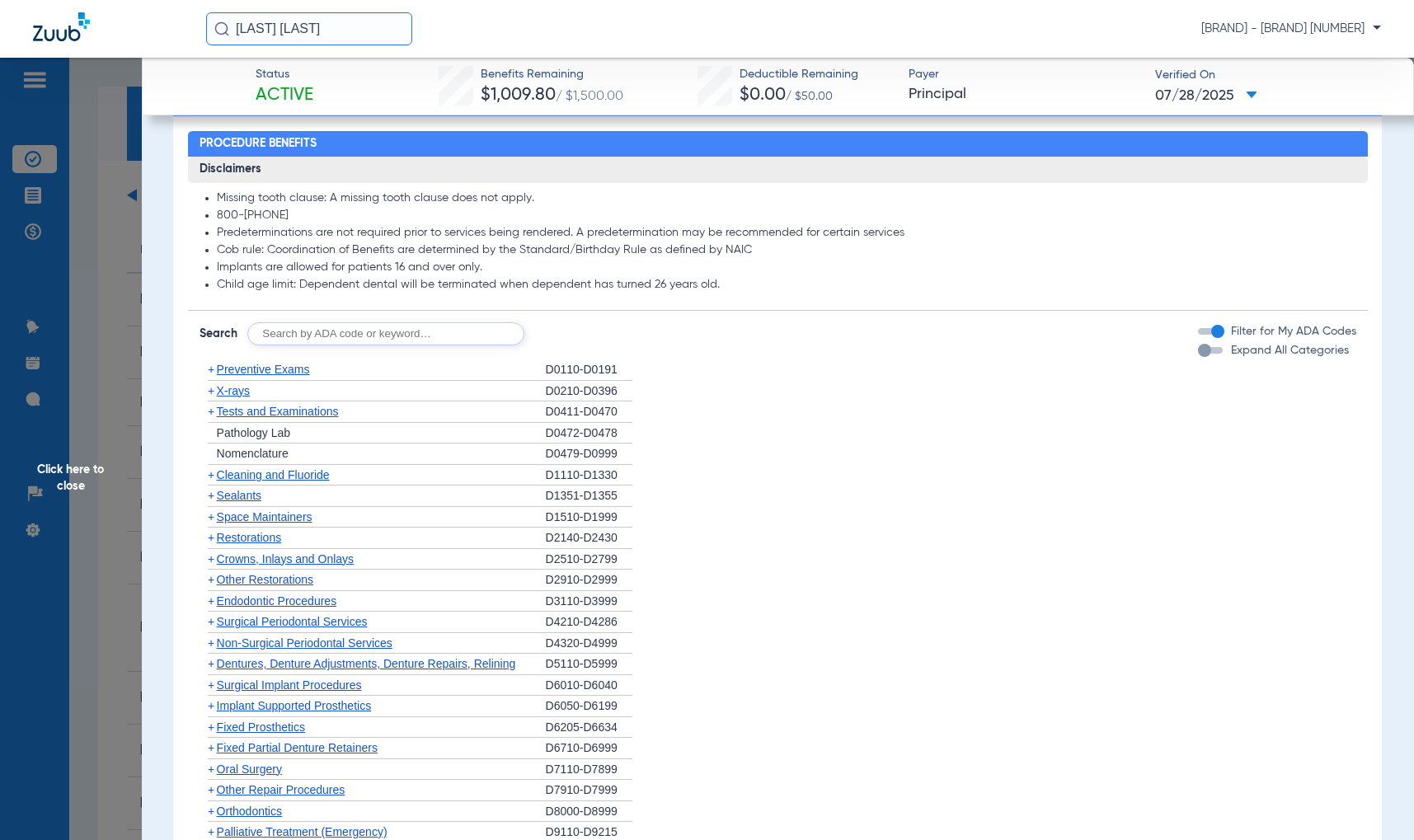 click on "+" 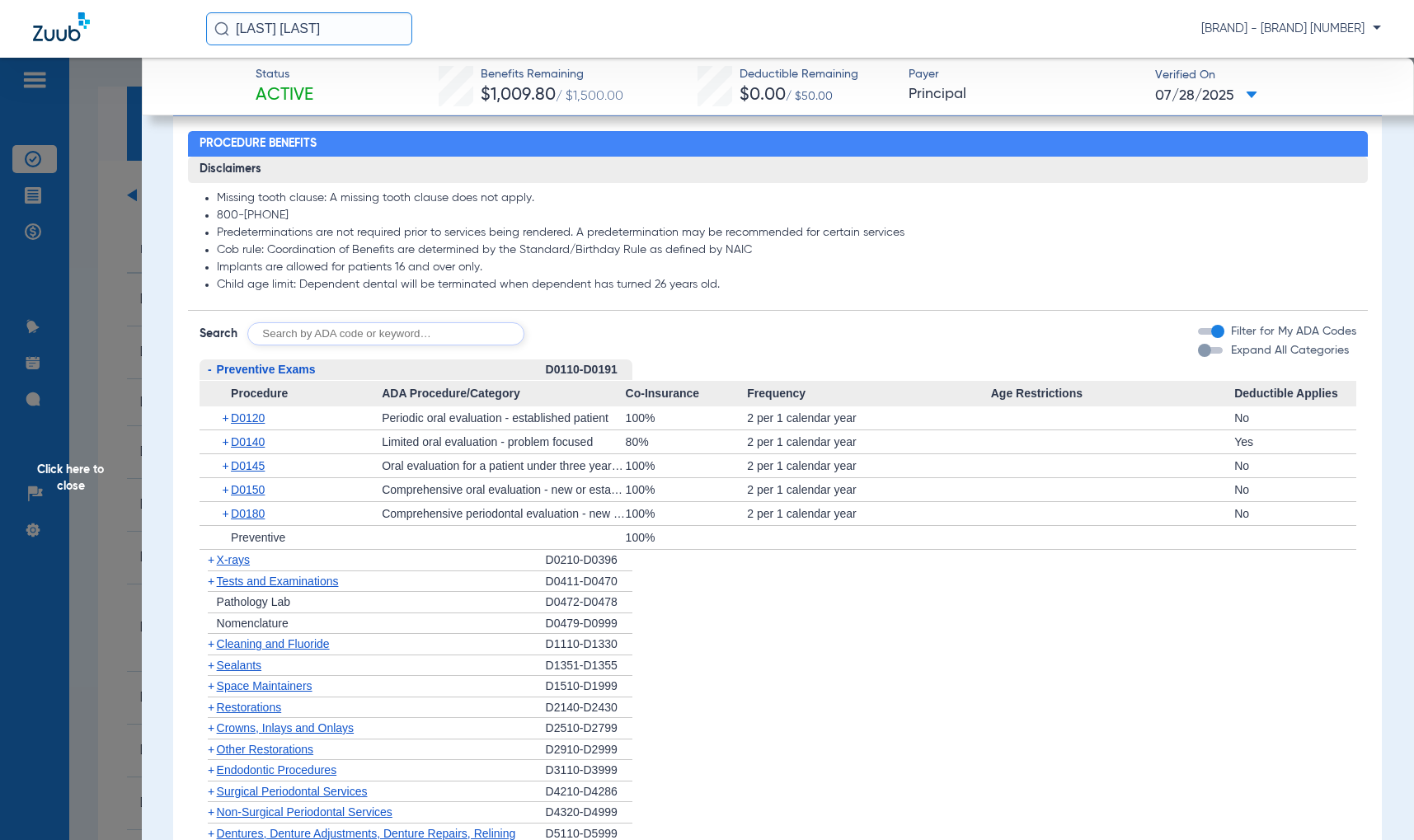 click on "Preventive Exams" 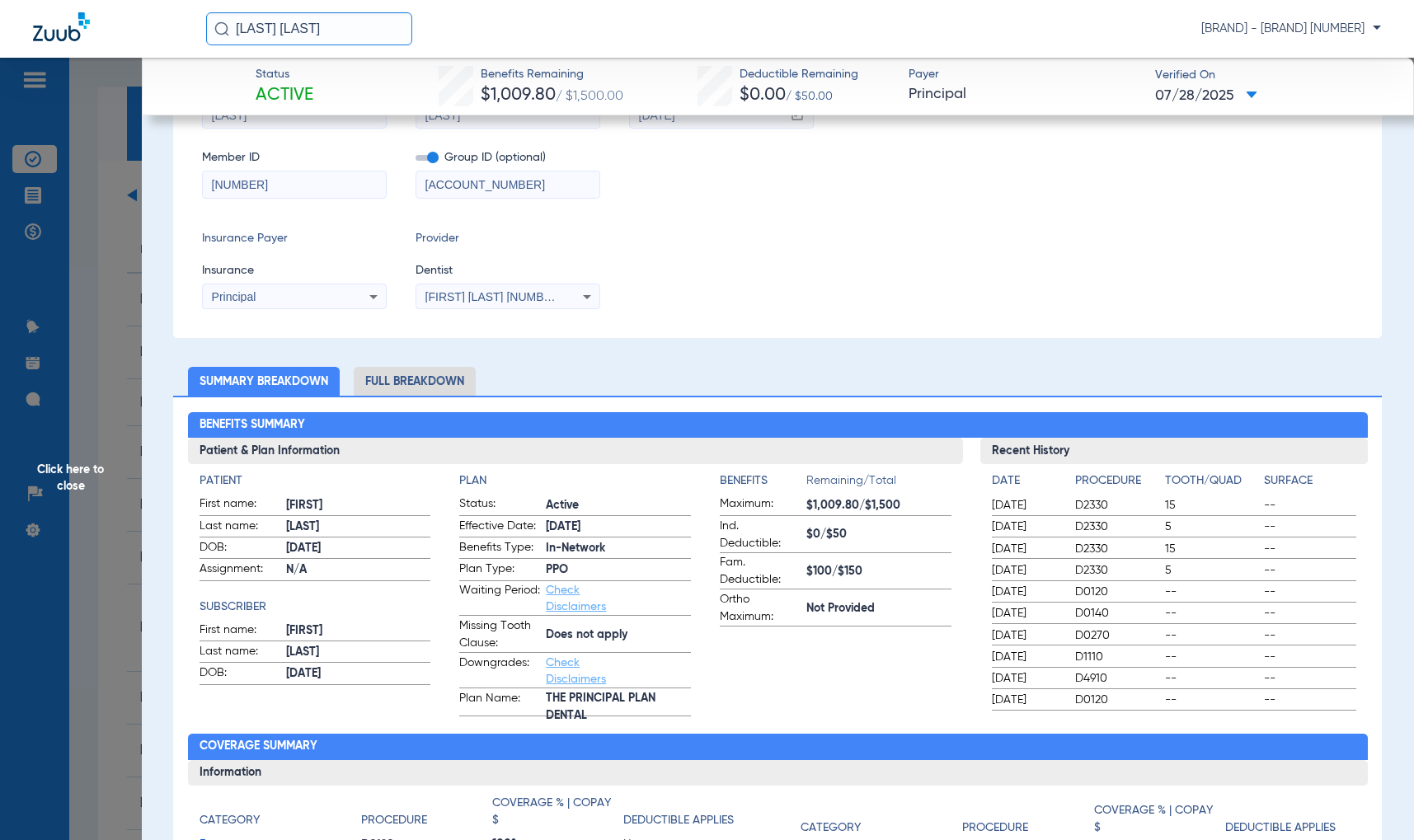 scroll, scrollTop: 160, scrollLeft: 0, axis: vertical 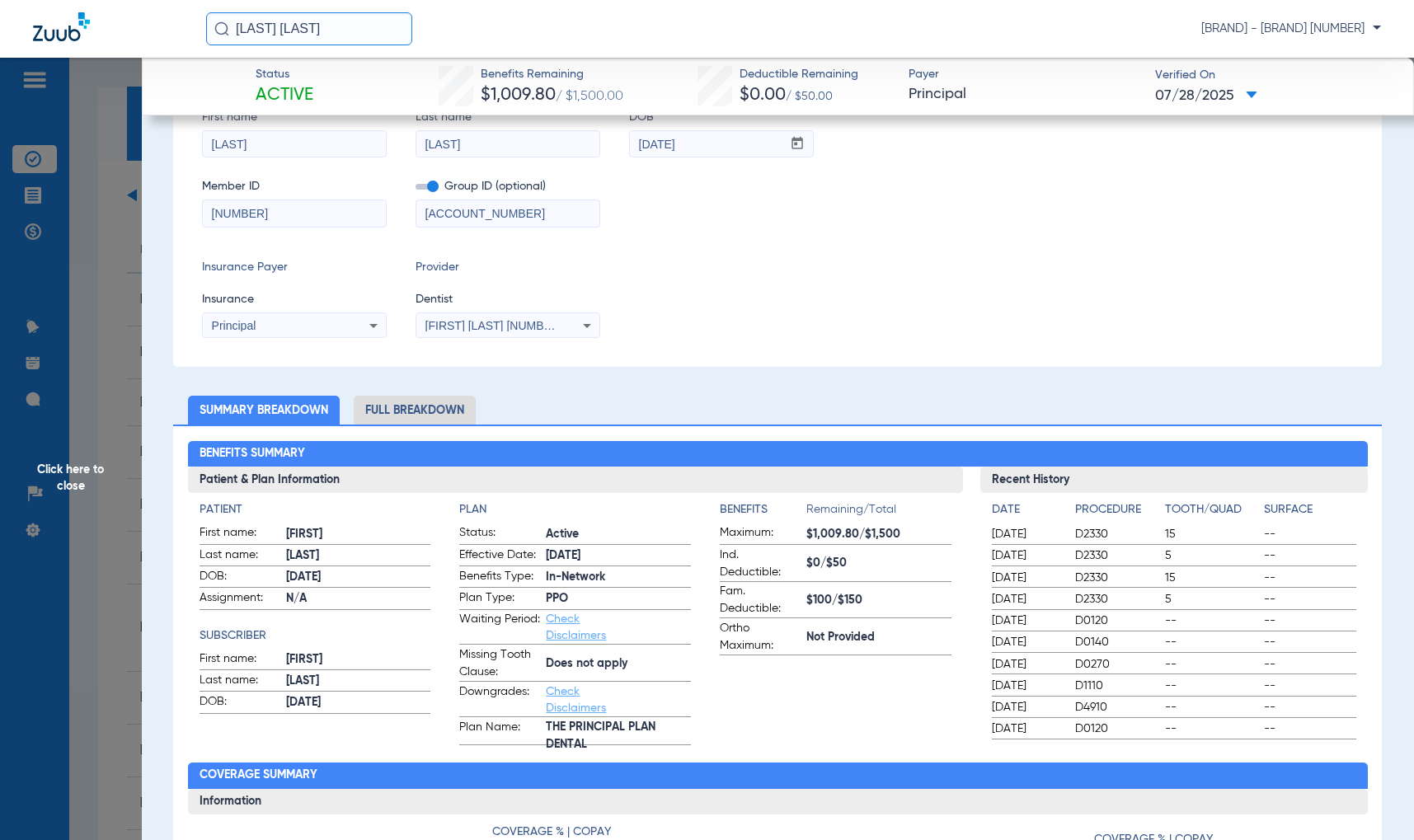 click on "Full Breakdown" 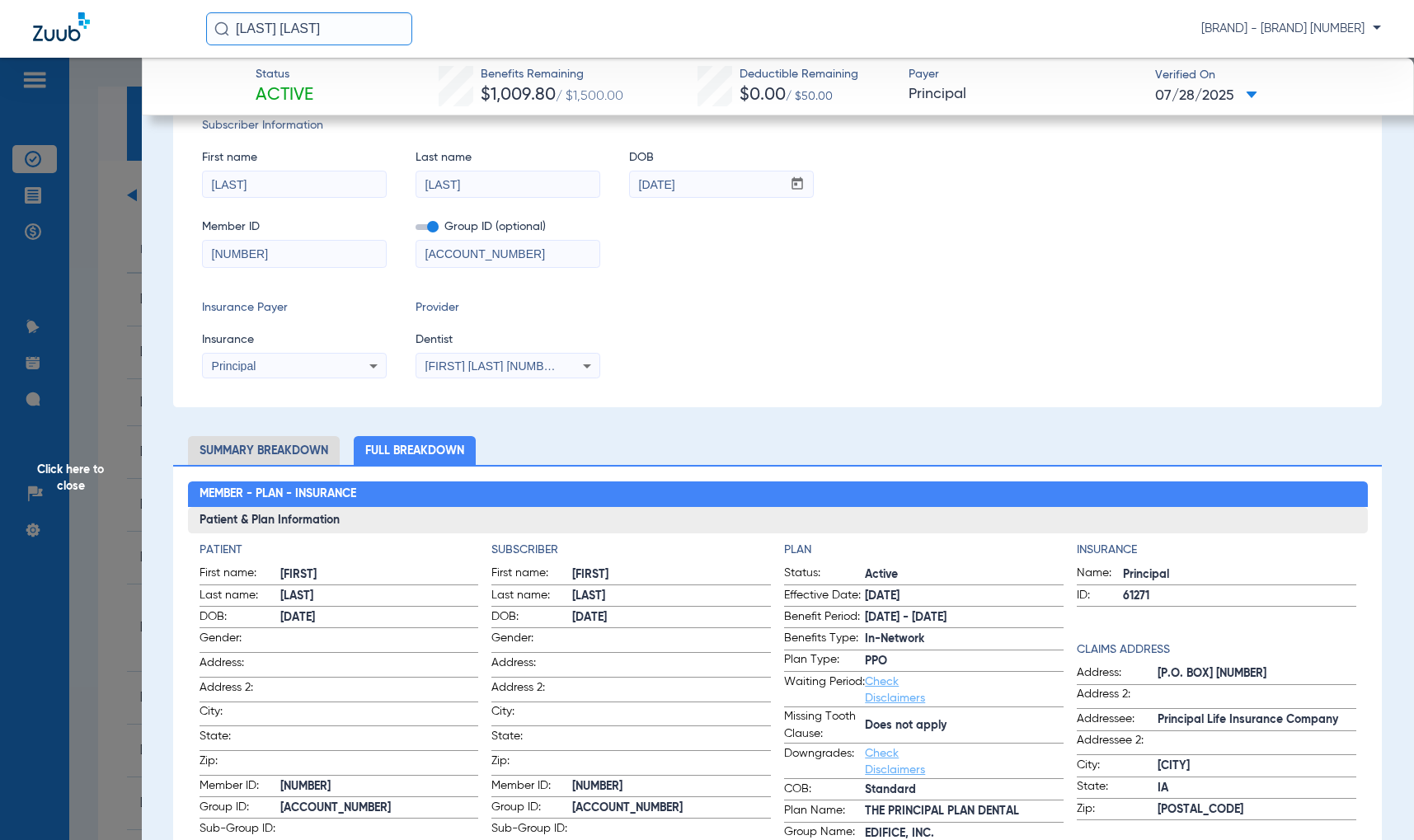 scroll, scrollTop: 0, scrollLeft: 0, axis: both 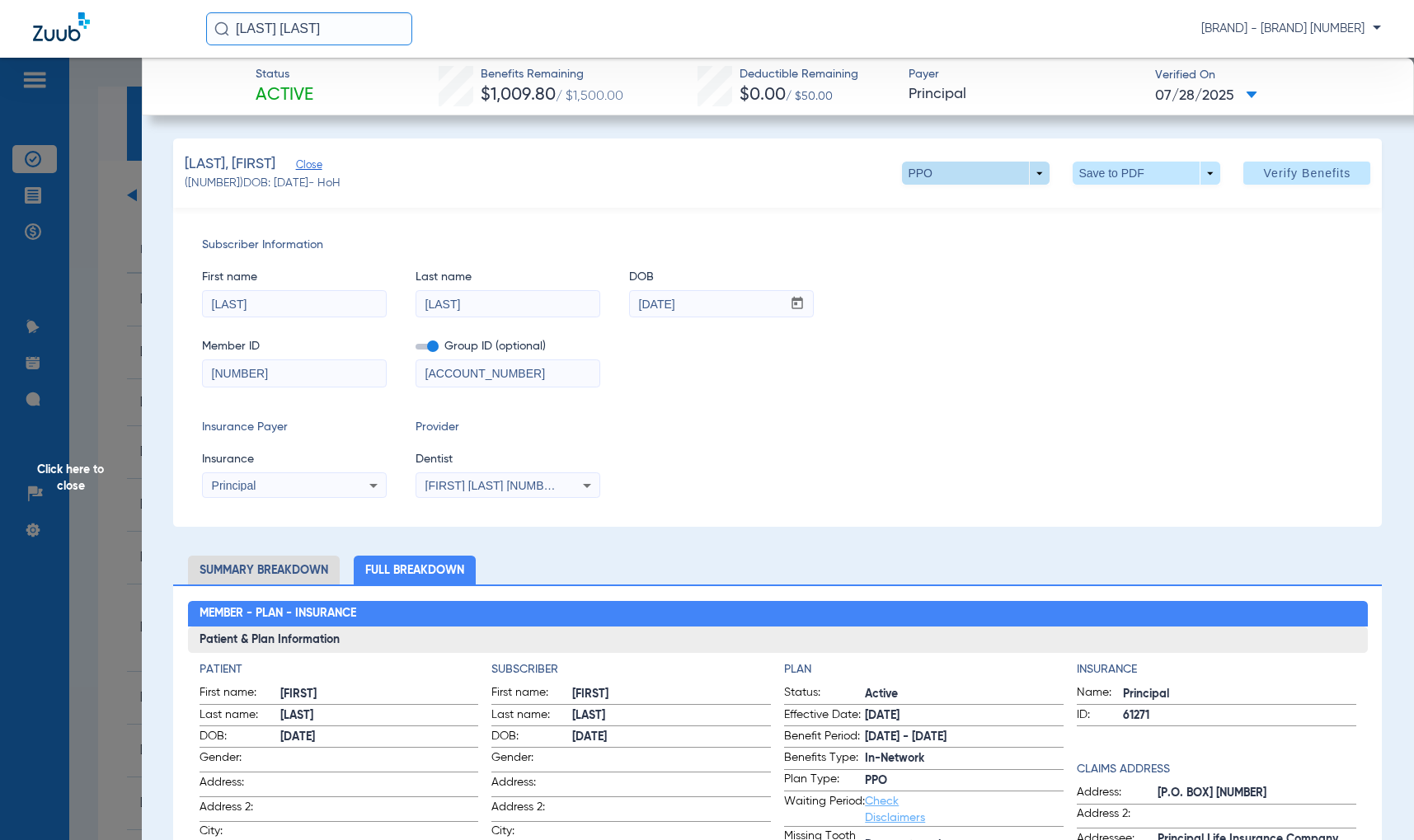 click 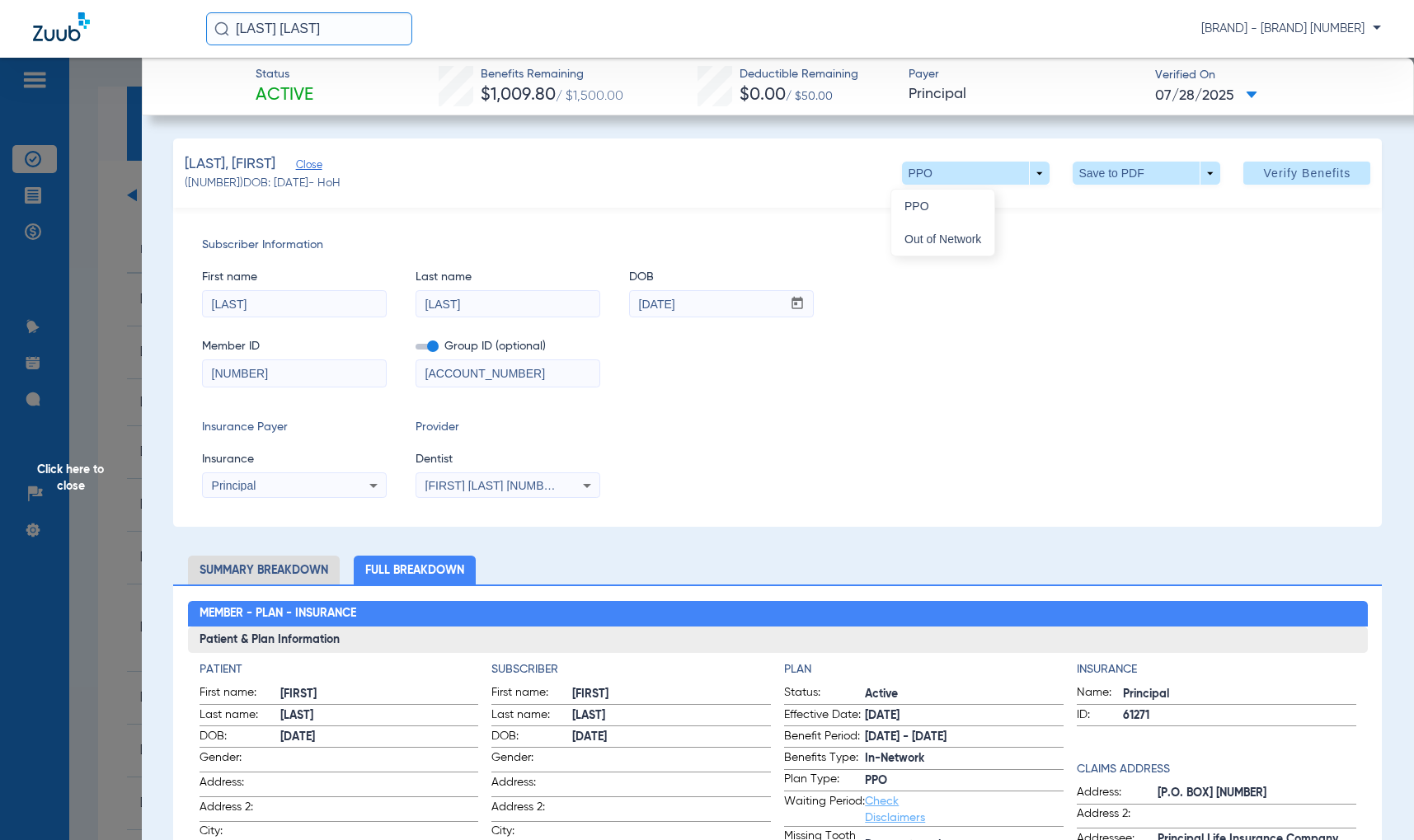 drag, startPoint x: 1146, startPoint y: 284, endPoint x: 1143, endPoint y: 255, distance: 29.15476 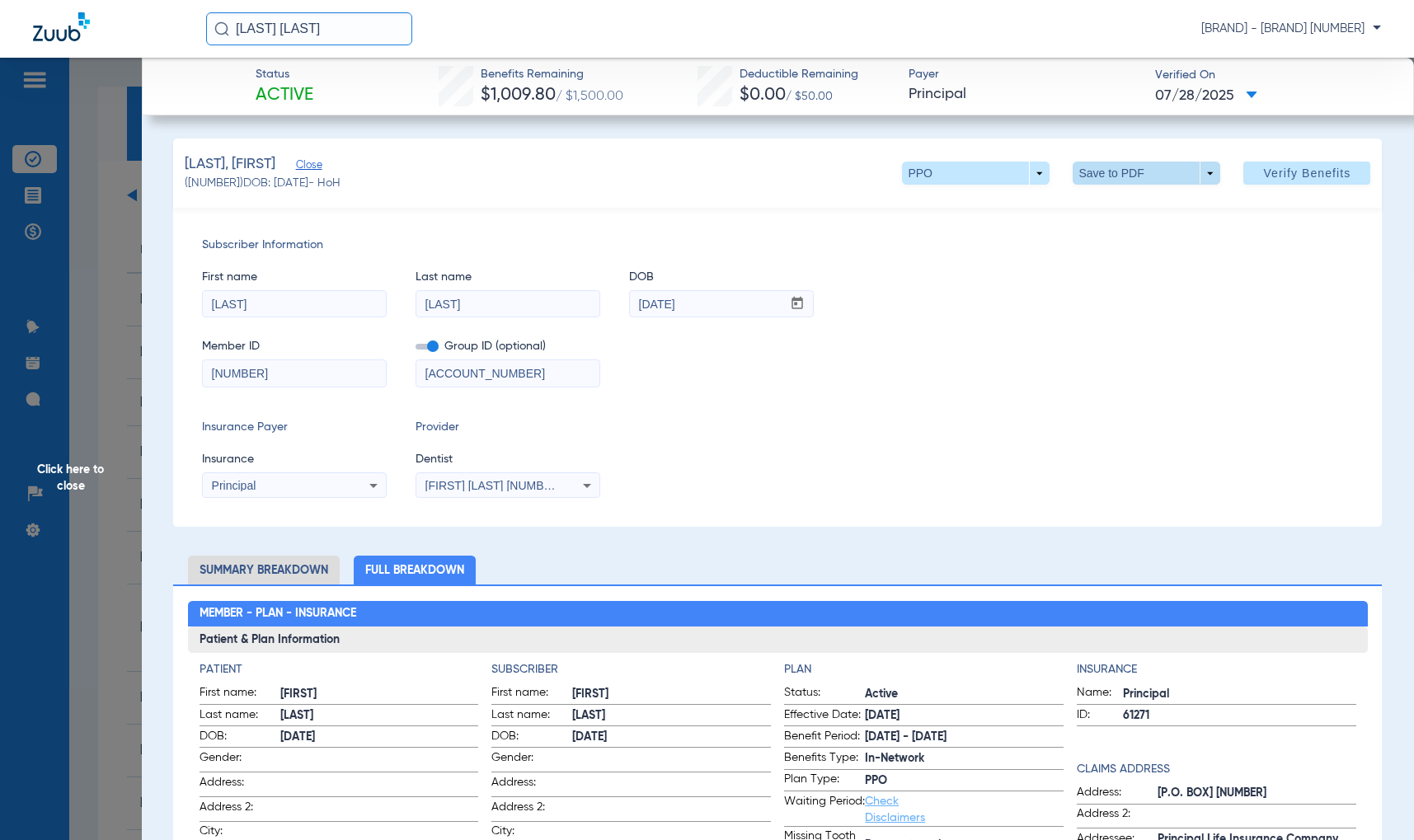 click 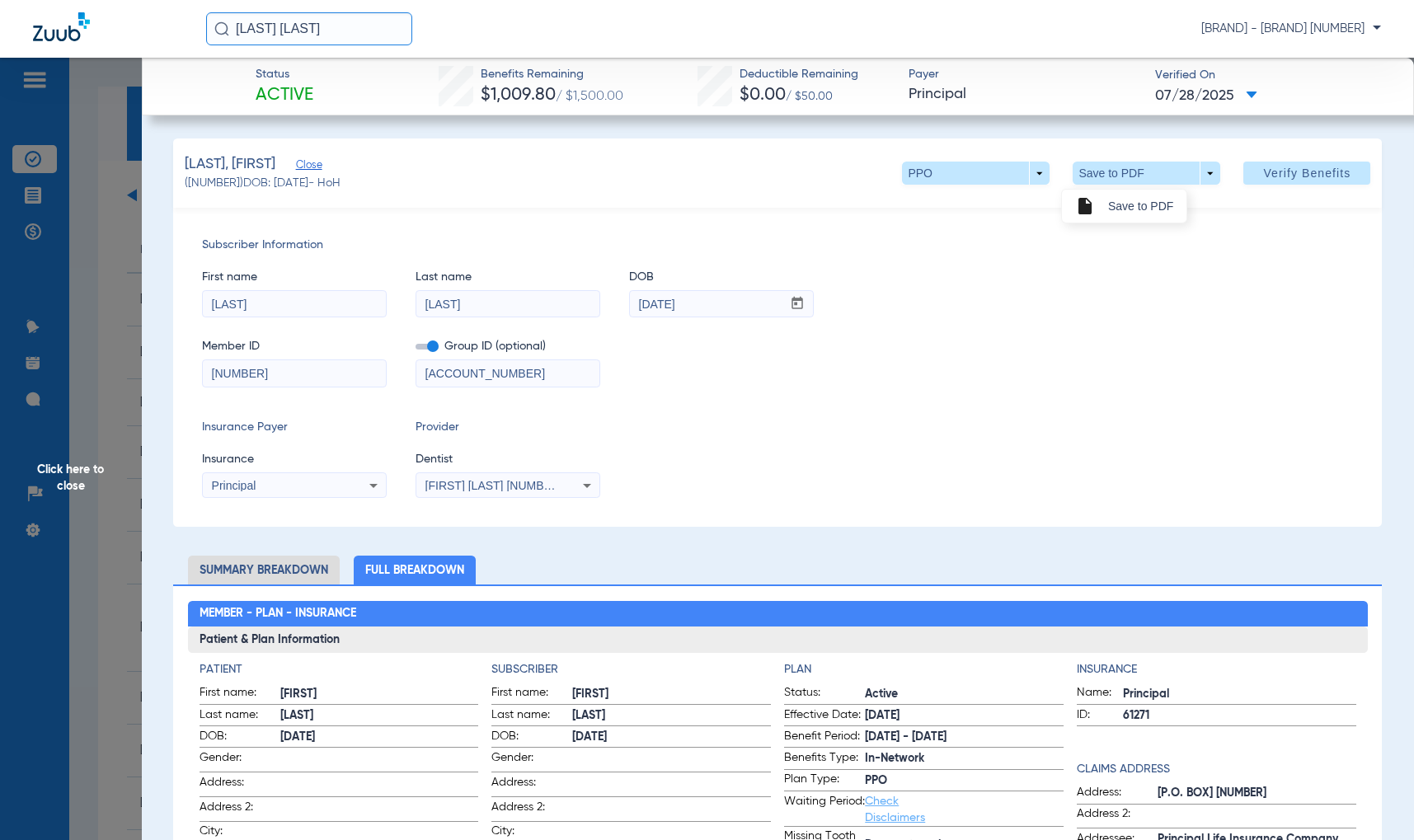 click at bounding box center (707, 420) 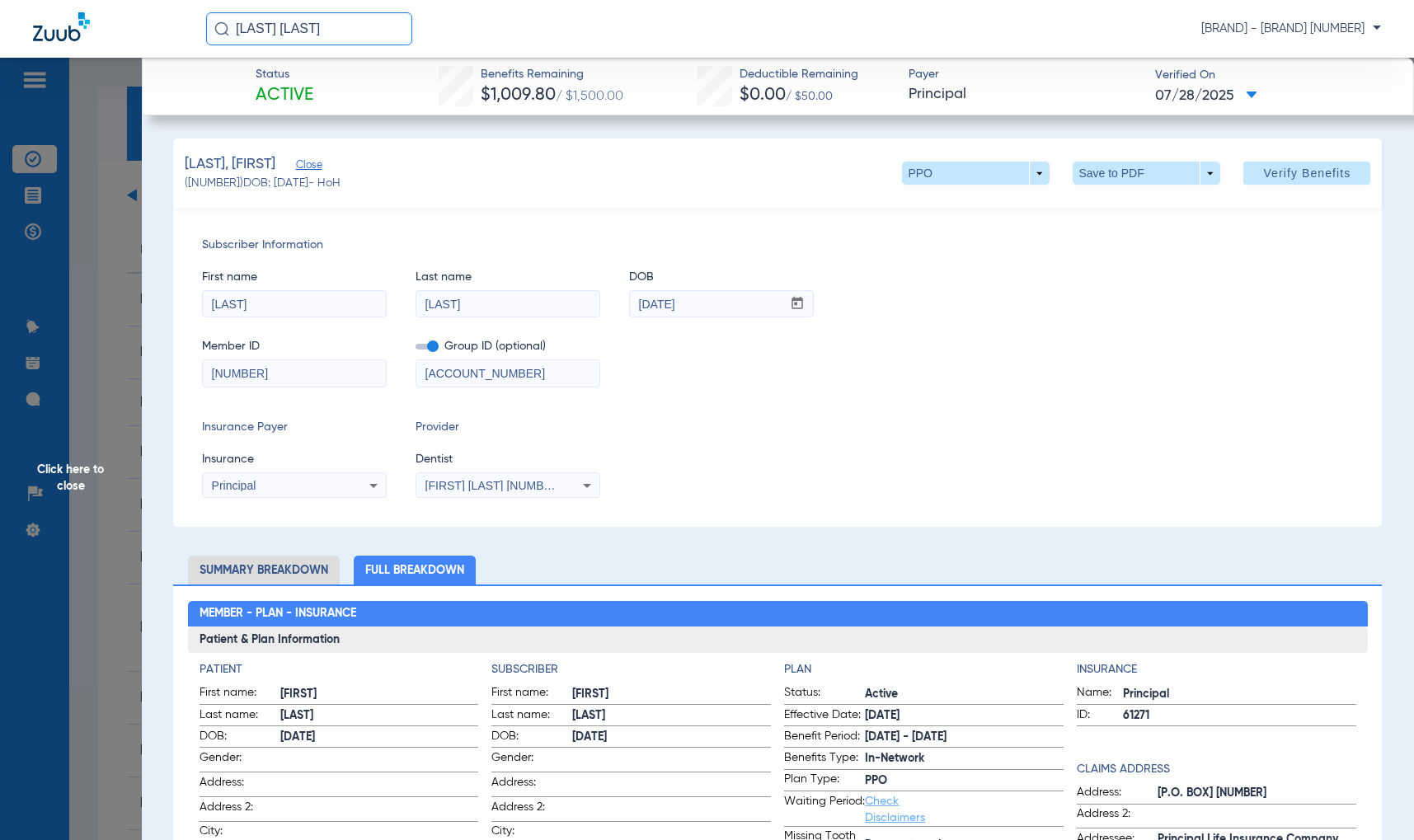 click on "Click here to close" 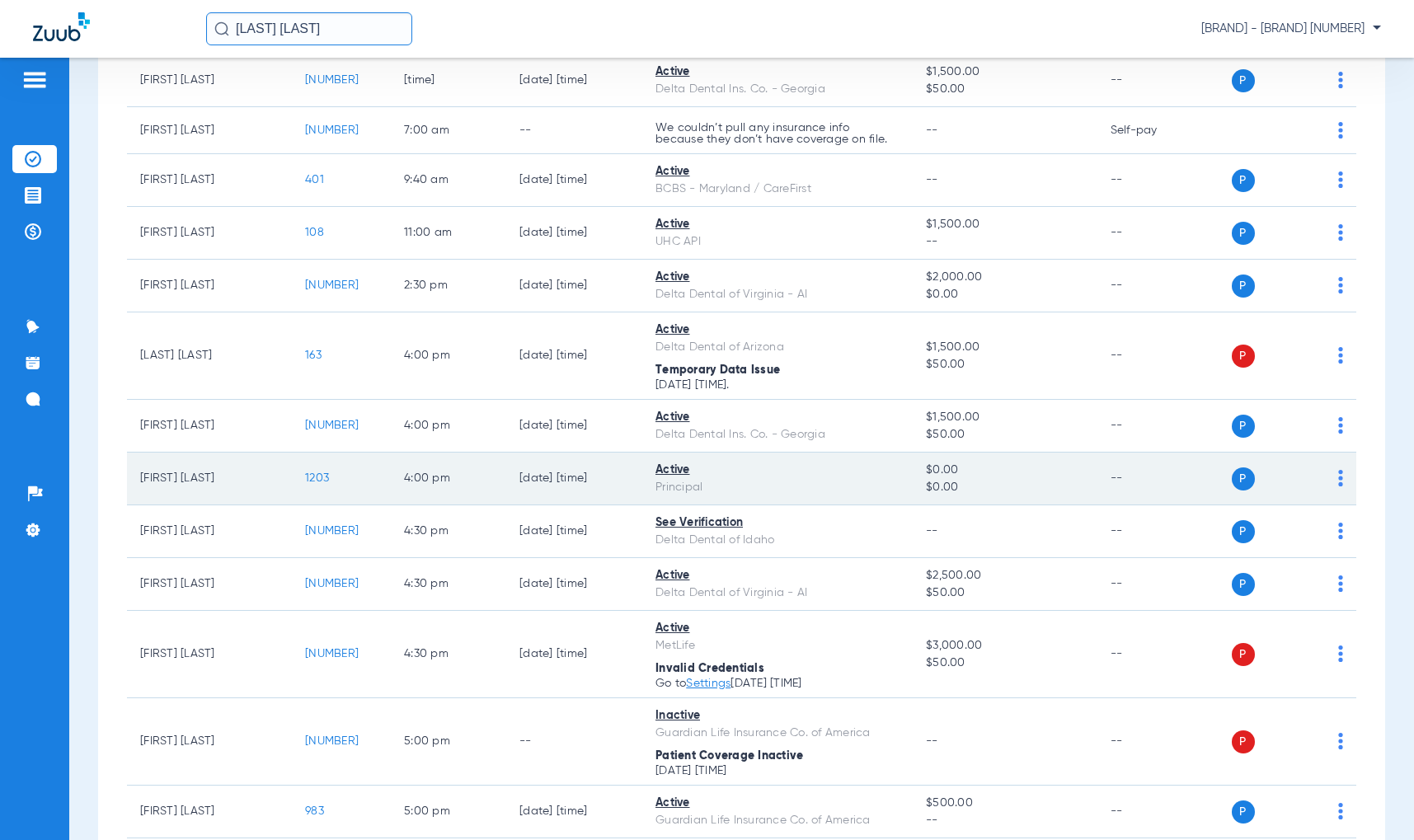 scroll, scrollTop: 275, scrollLeft: 0, axis: vertical 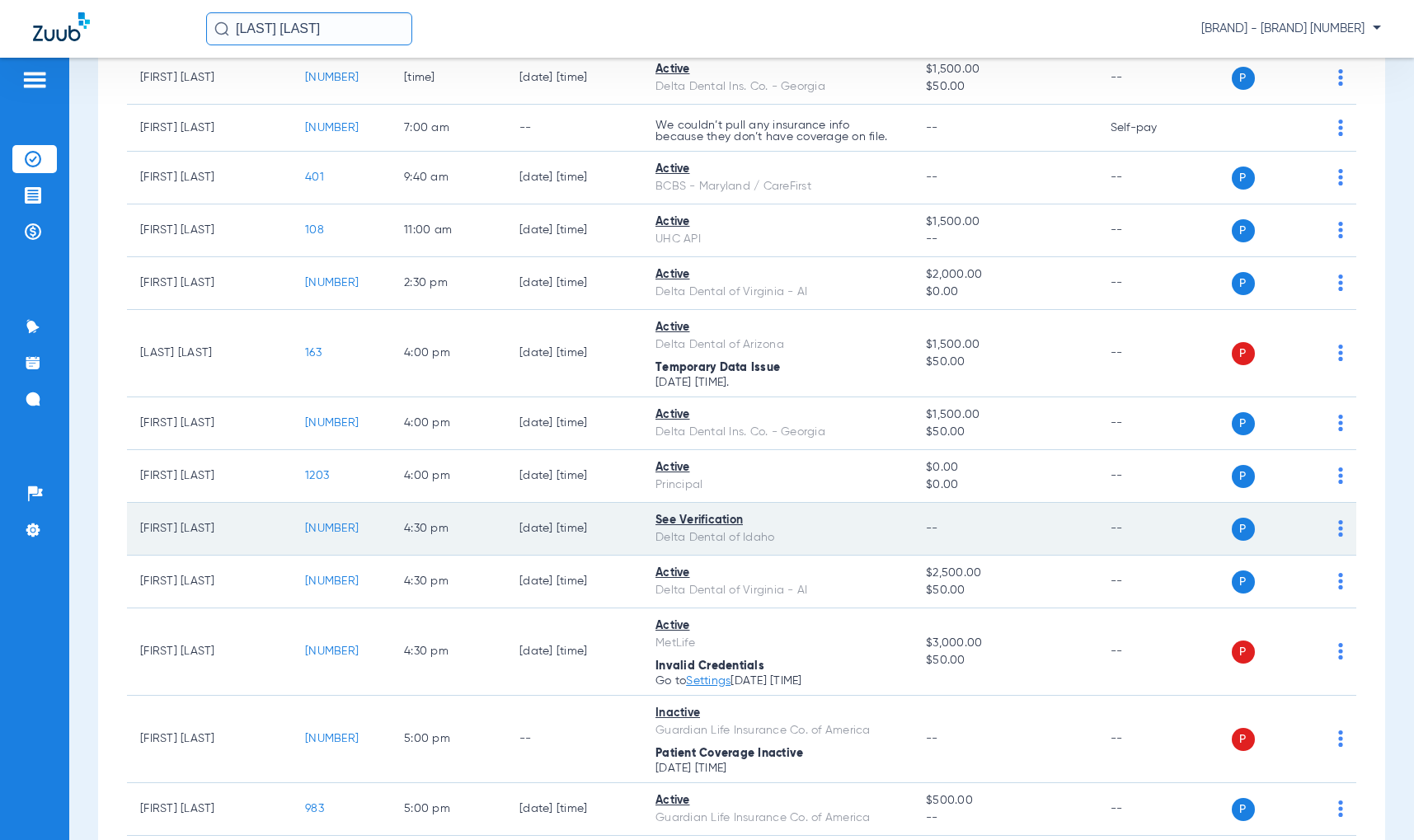 drag, startPoint x: 658, startPoint y: 542, endPoint x: 751, endPoint y: 546, distance: 93.085982 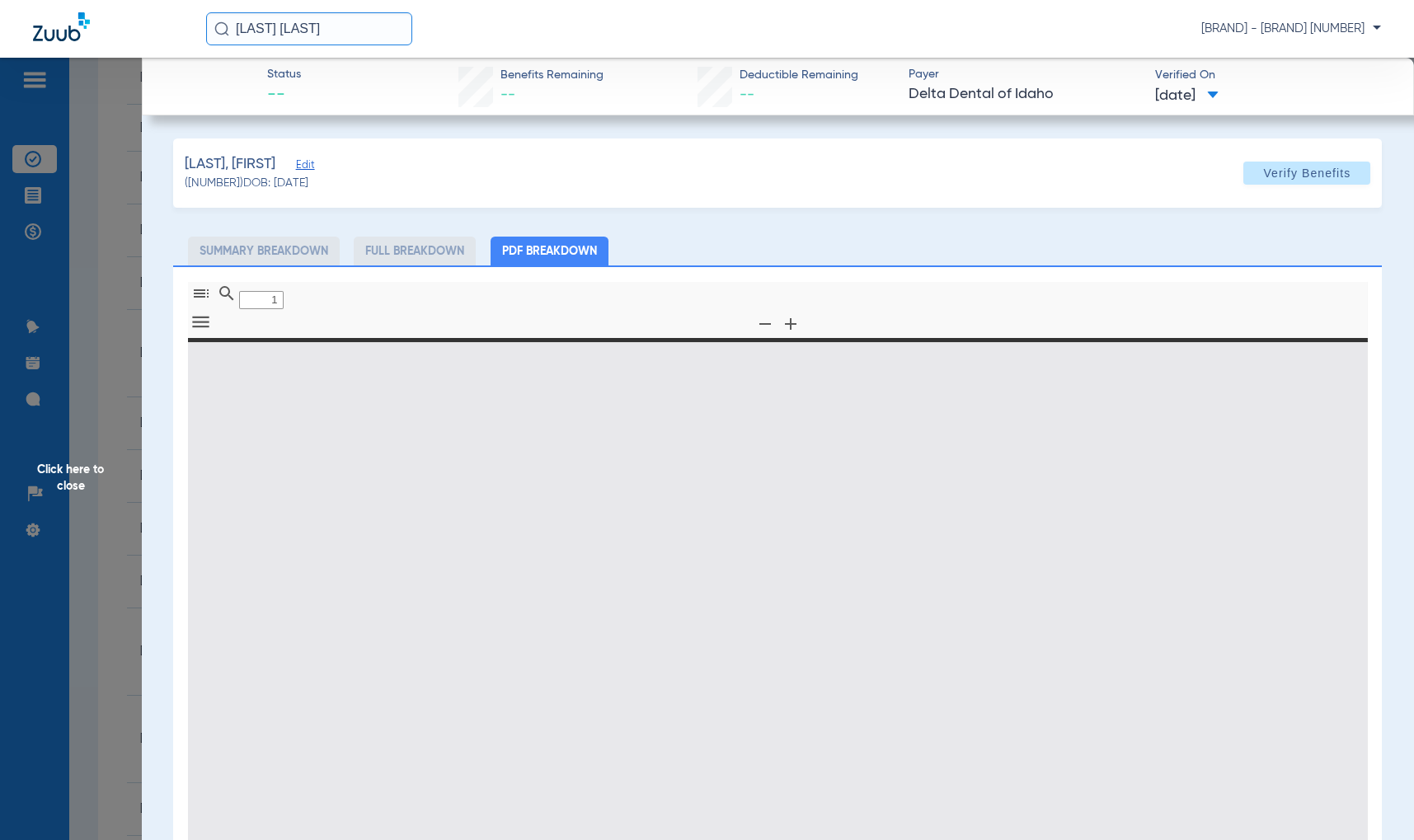 type on "0" 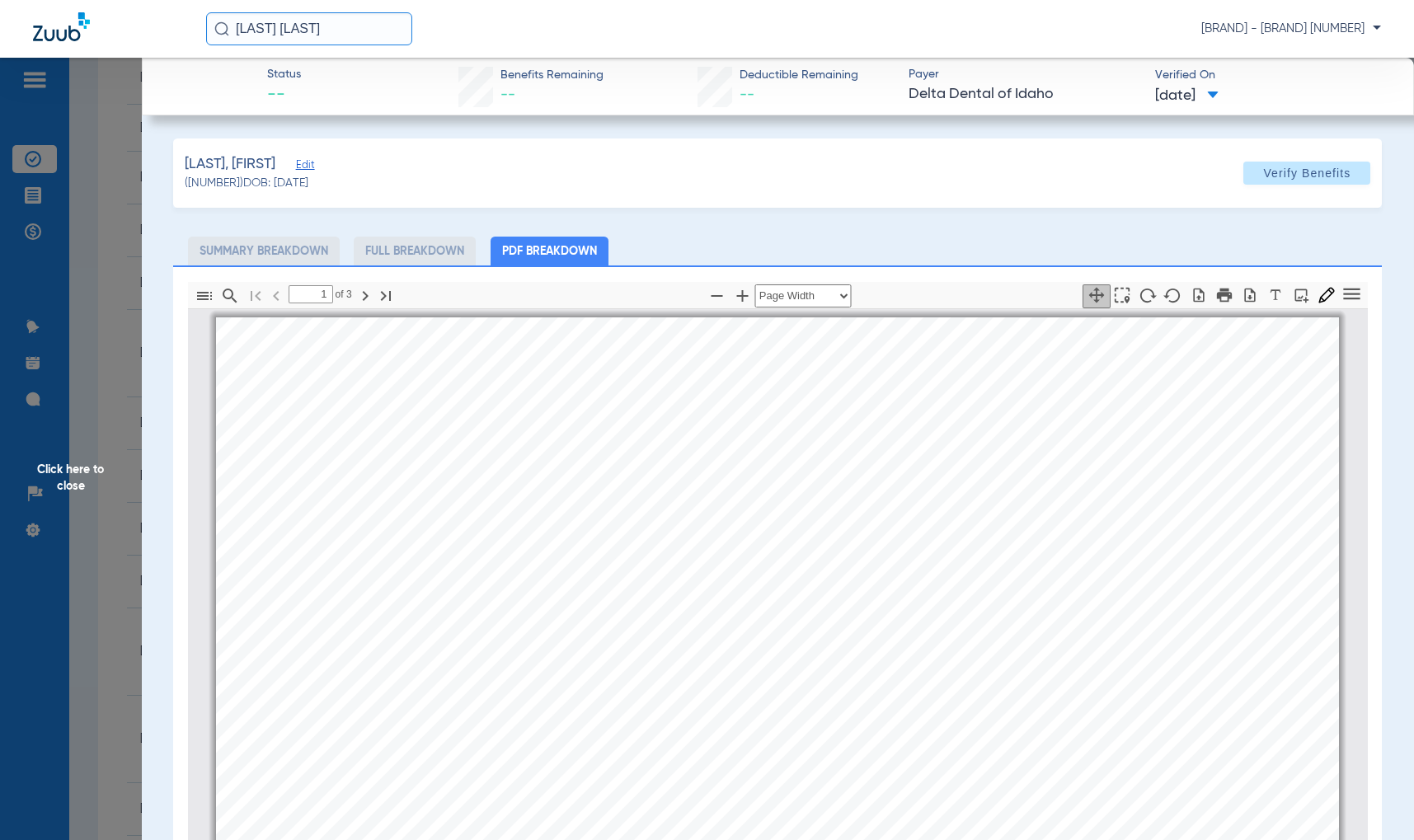 scroll, scrollTop: 8, scrollLeft: 0, axis: vertical 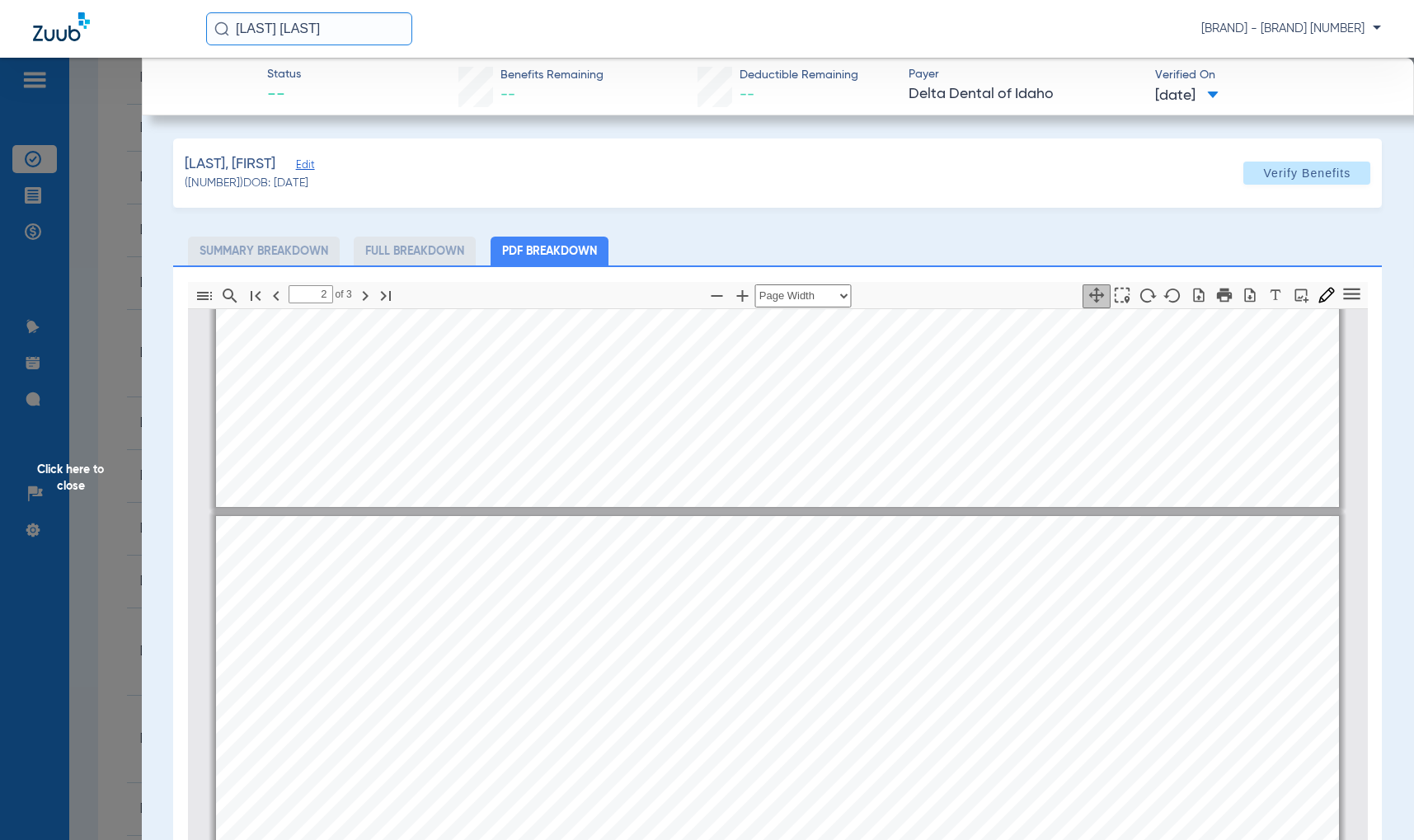 type on "1" 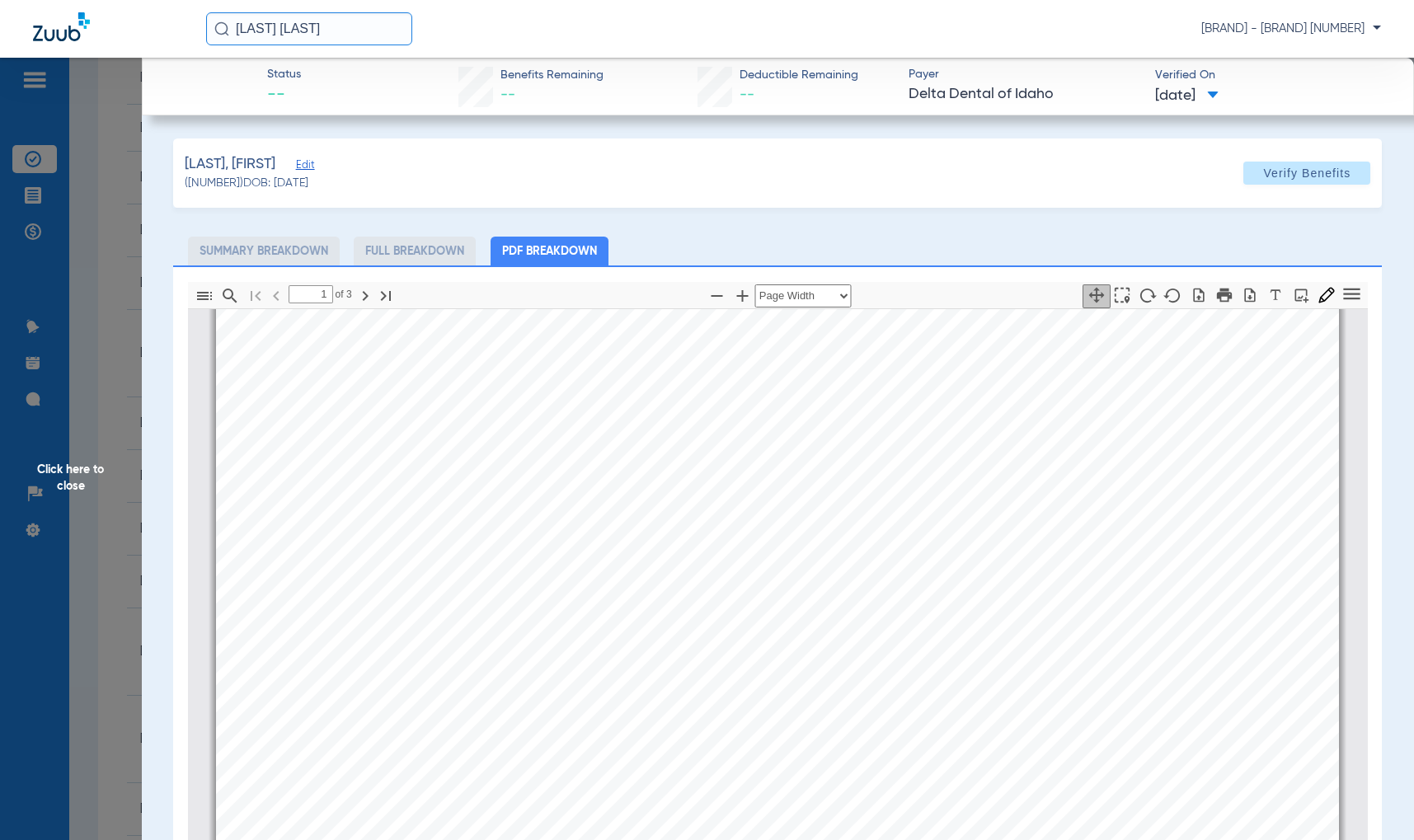 scroll, scrollTop: 0, scrollLeft: 0, axis: both 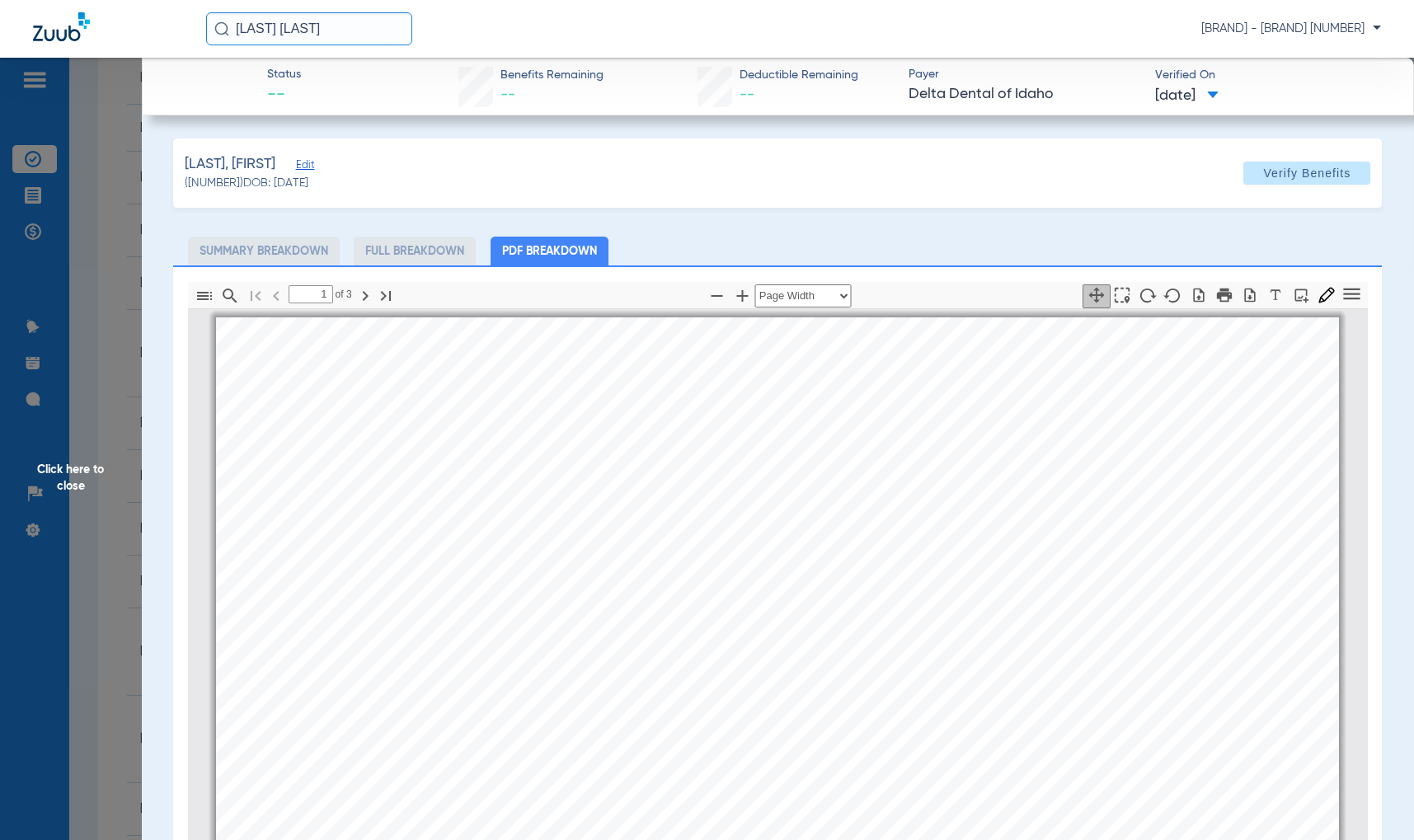 click on "Click here to close" 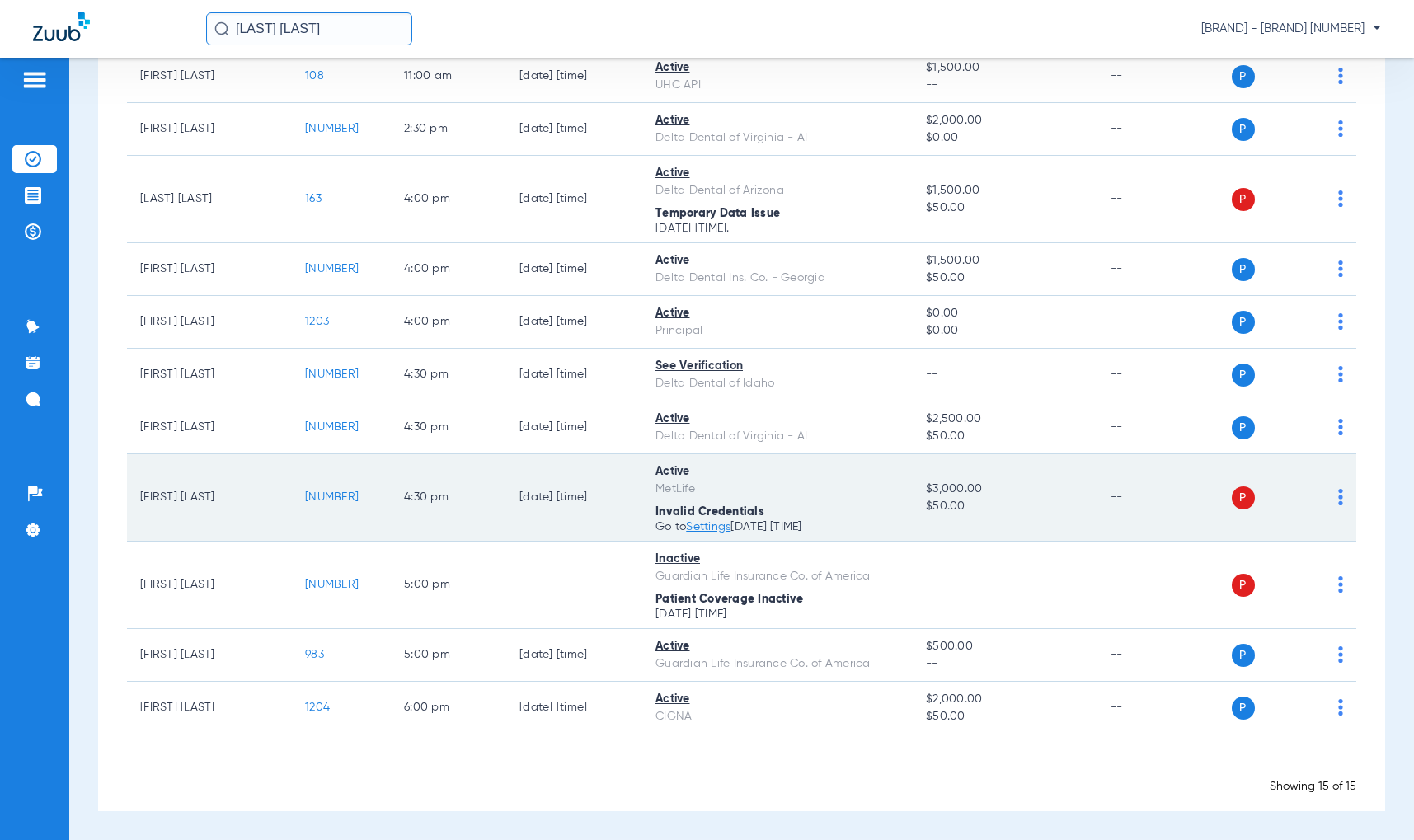 scroll, scrollTop: 444, scrollLeft: 0, axis: vertical 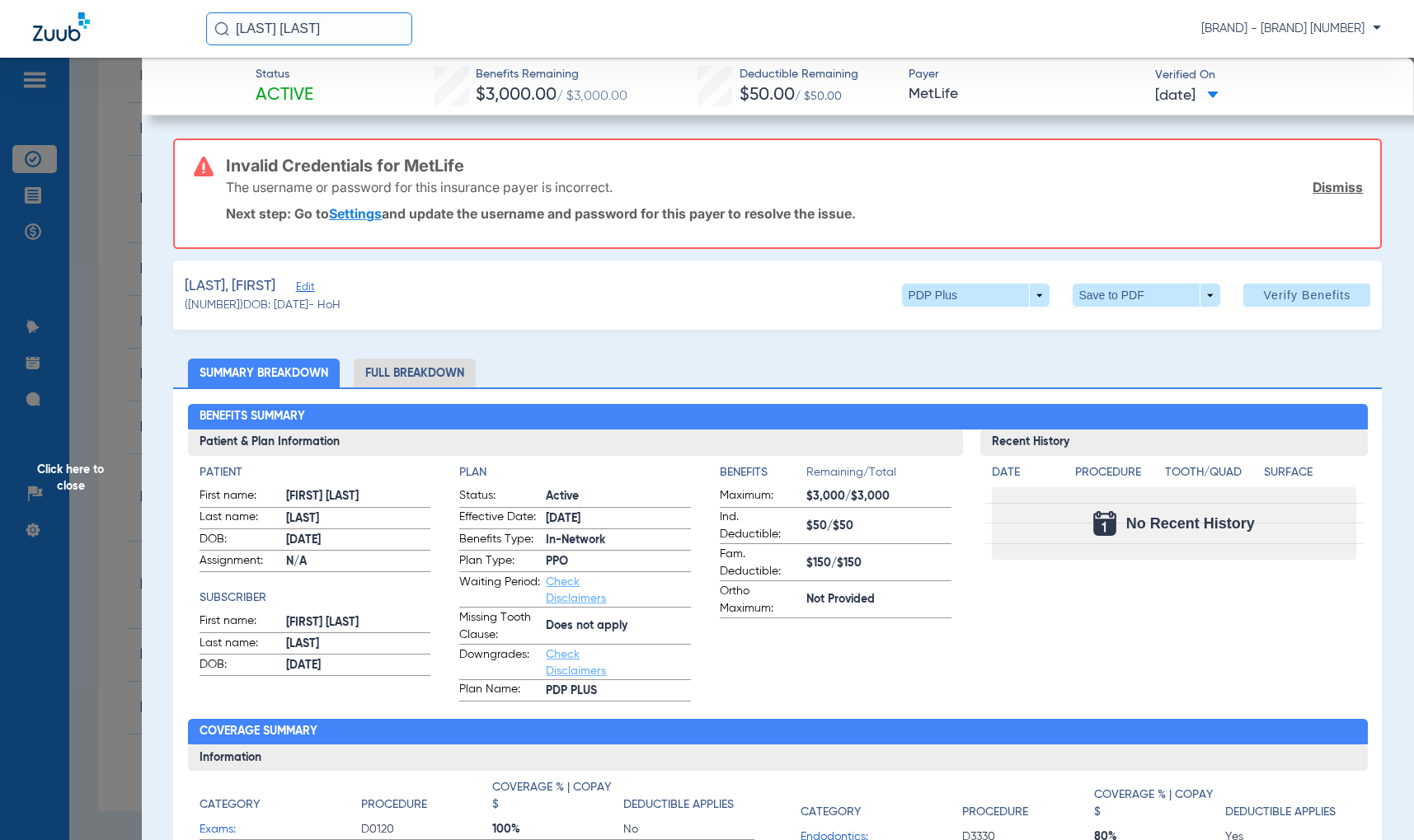 click on "[LAST], [FIRST] [NUMBER] DOB: [DATE] - HoH PDP Plus arrow_drop_down Save to PDF arrow_drop_down Verify Benefits" 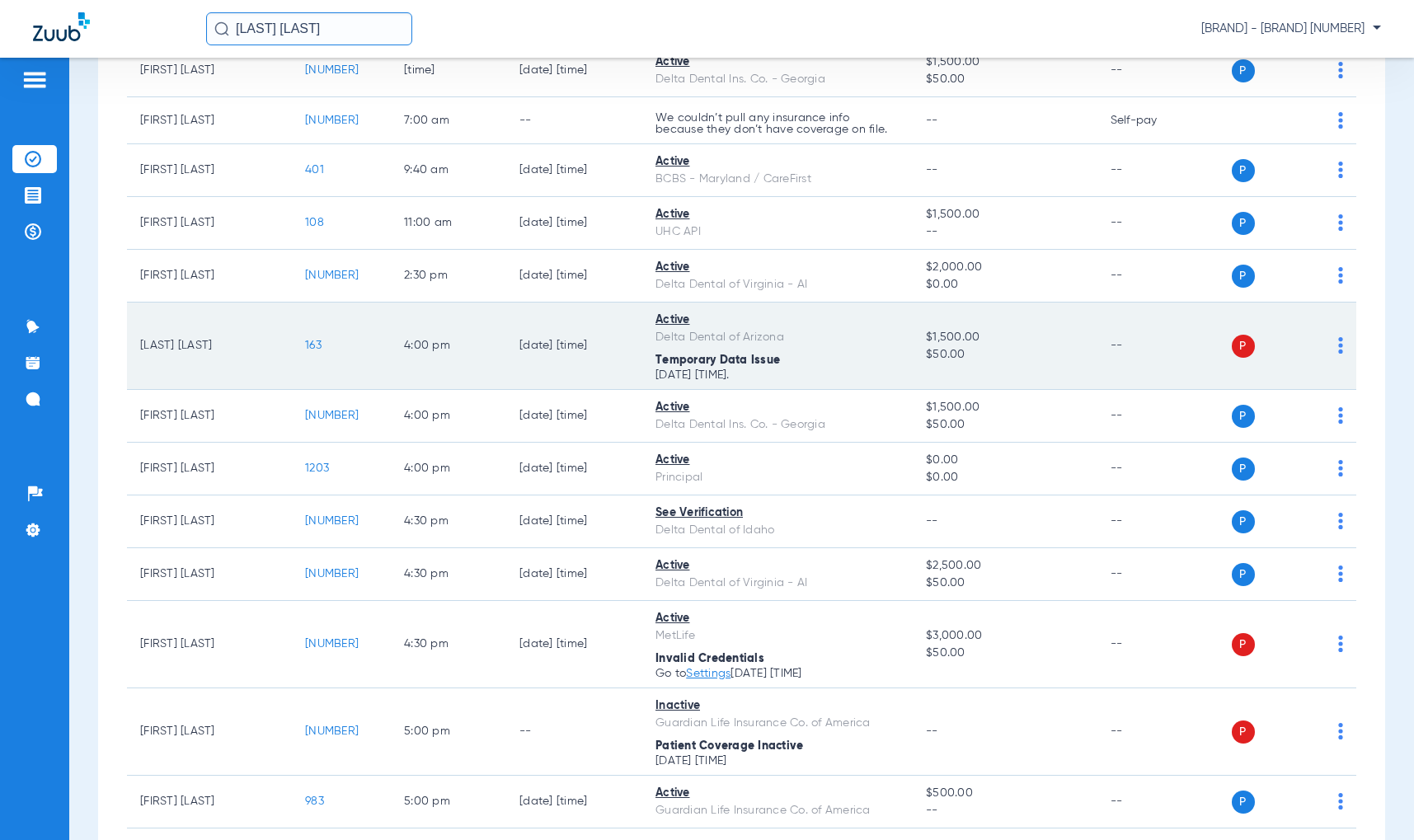 scroll, scrollTop: 279, scrollLeft: 0, axis: vertical 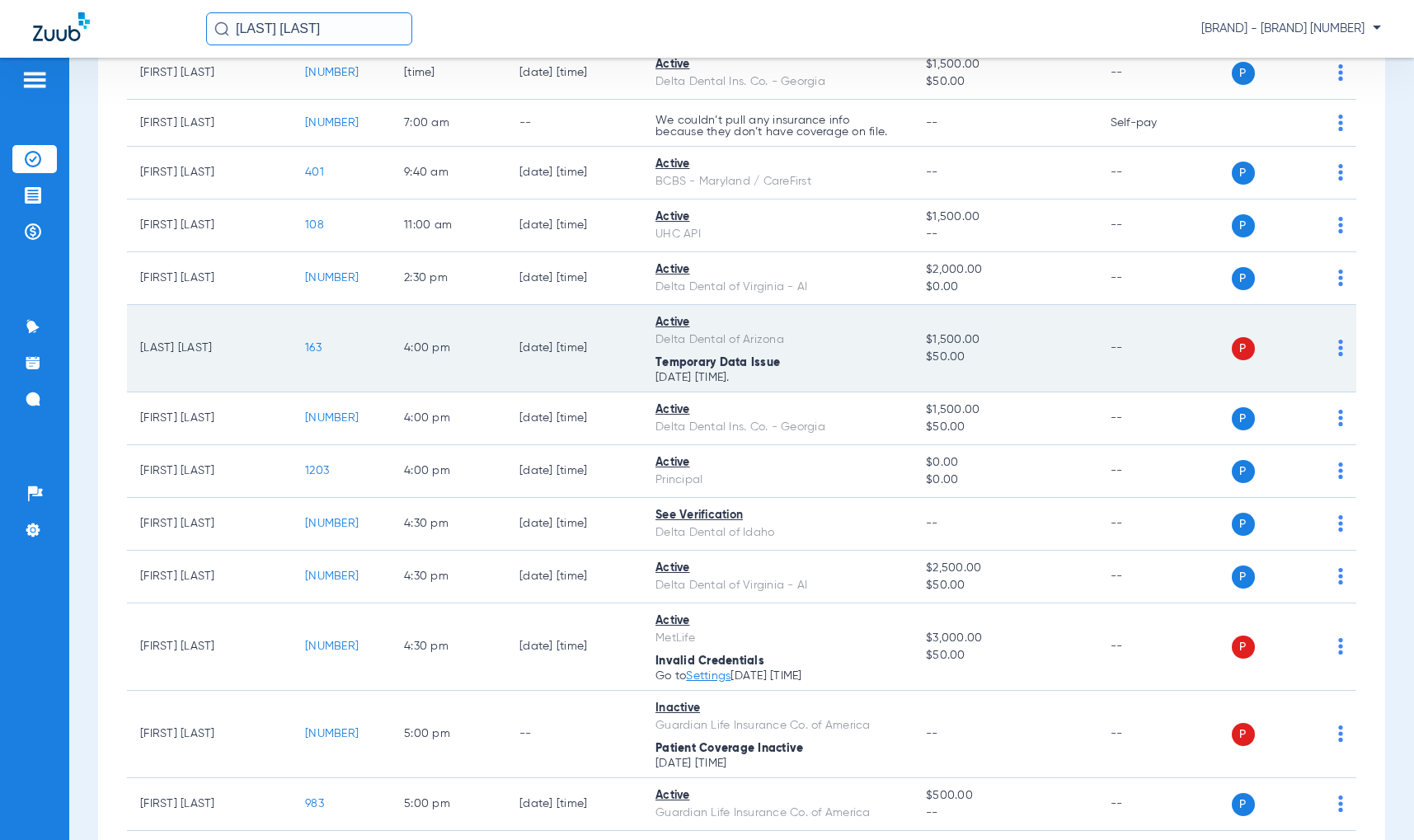 click on "P S" 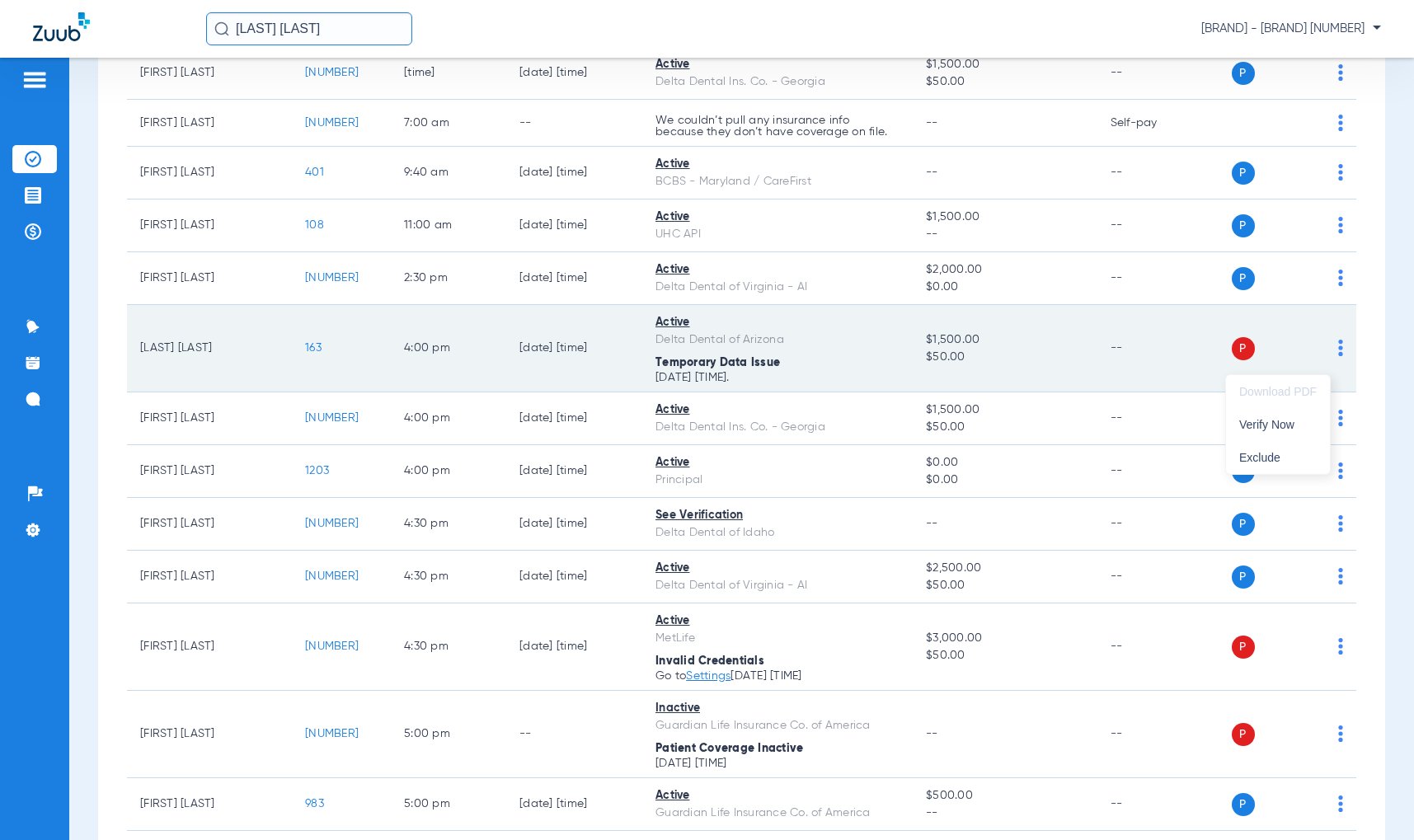 click at bounding box center (707, 420) 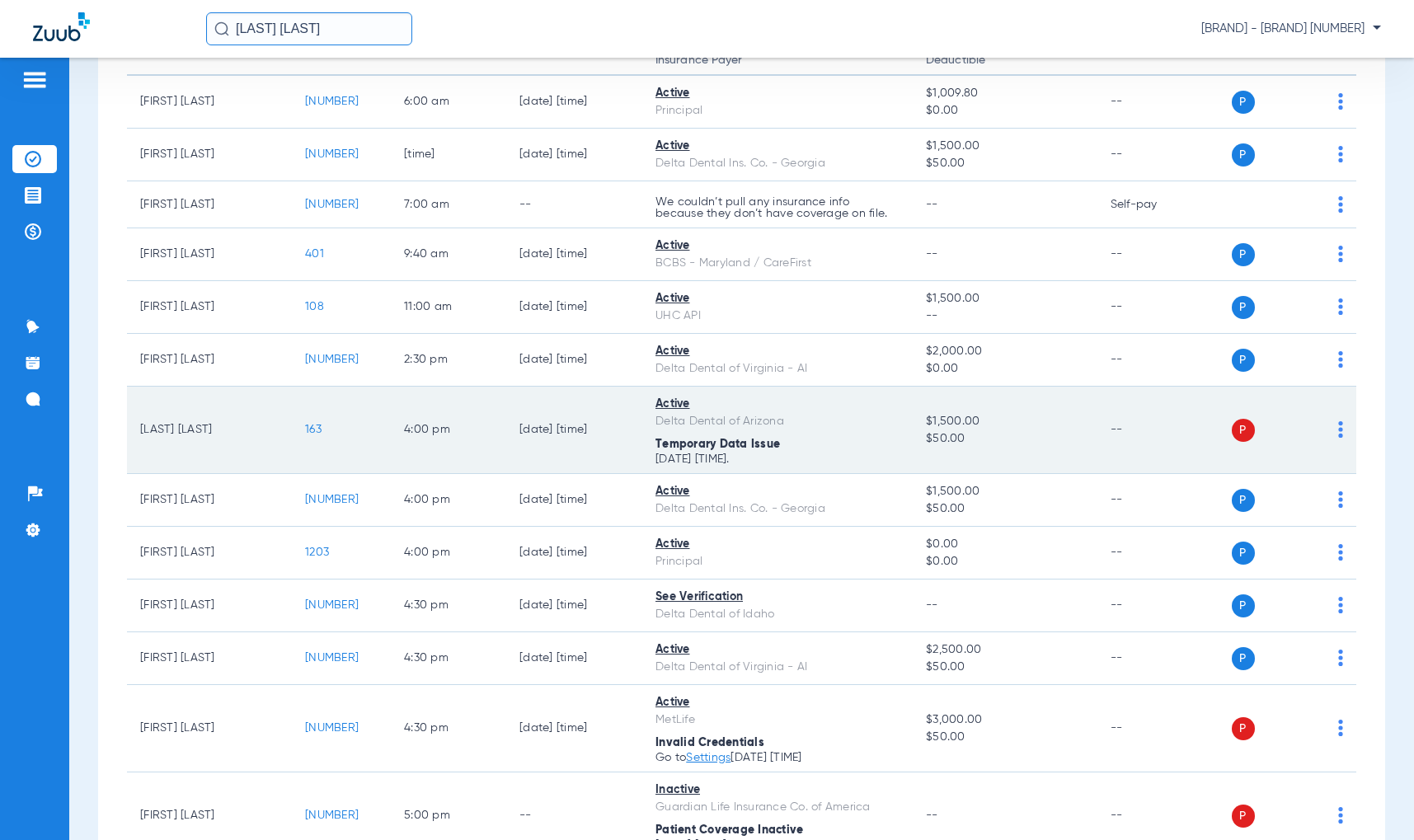 scroll, scrollTop: 171, scrollLeft: 0, axis: vertical 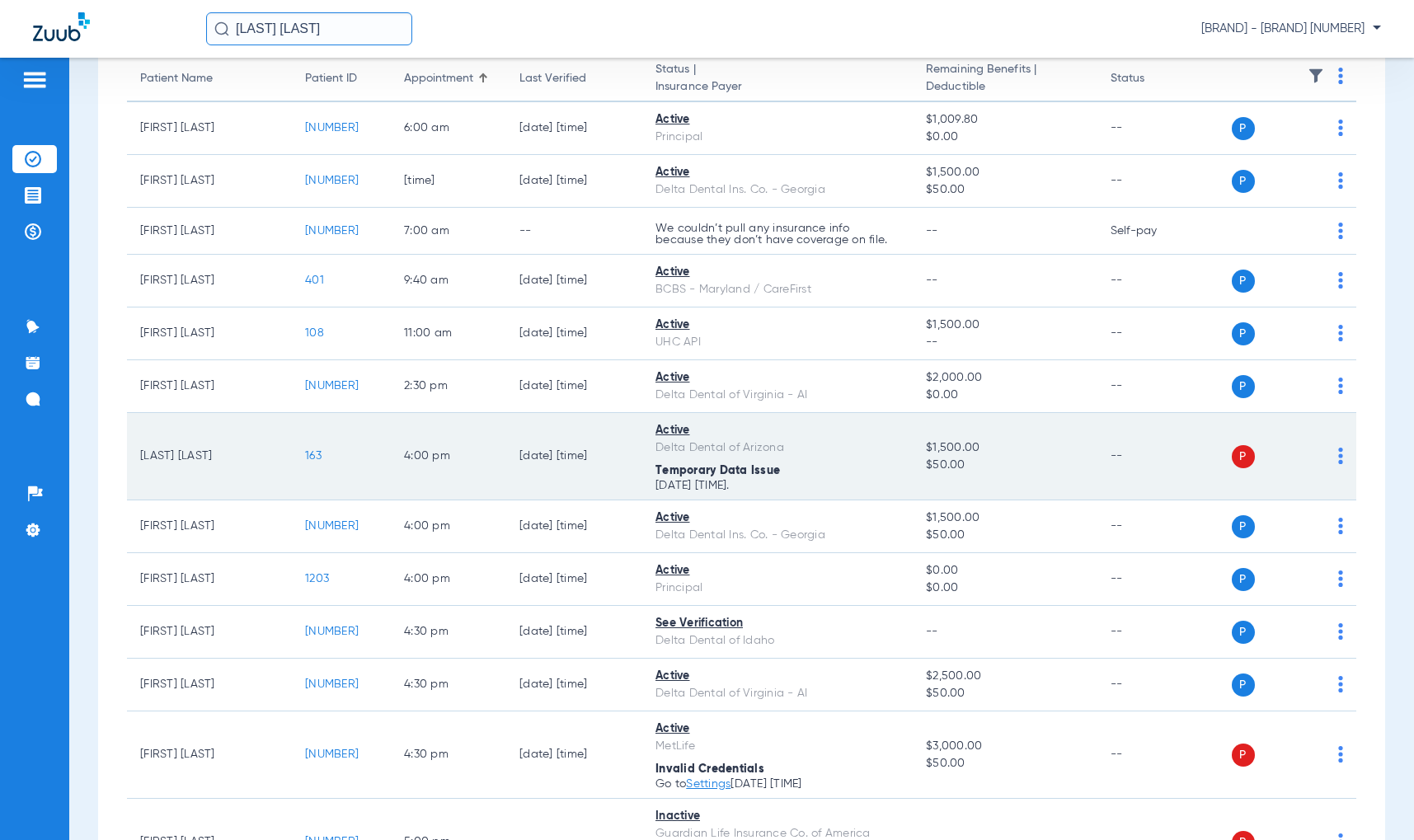 click 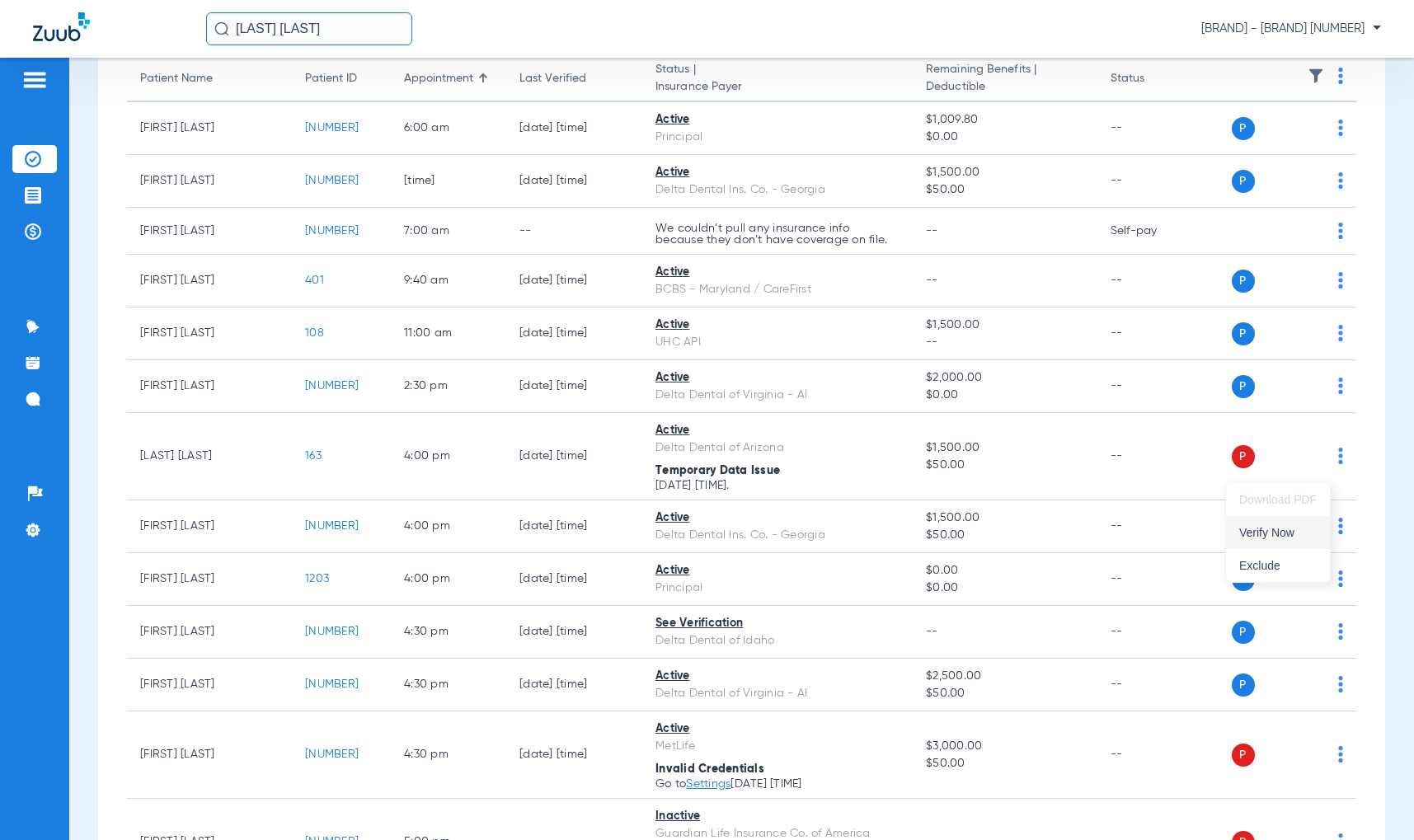 click on "Verify Now" at bounding box center (1278, 533) 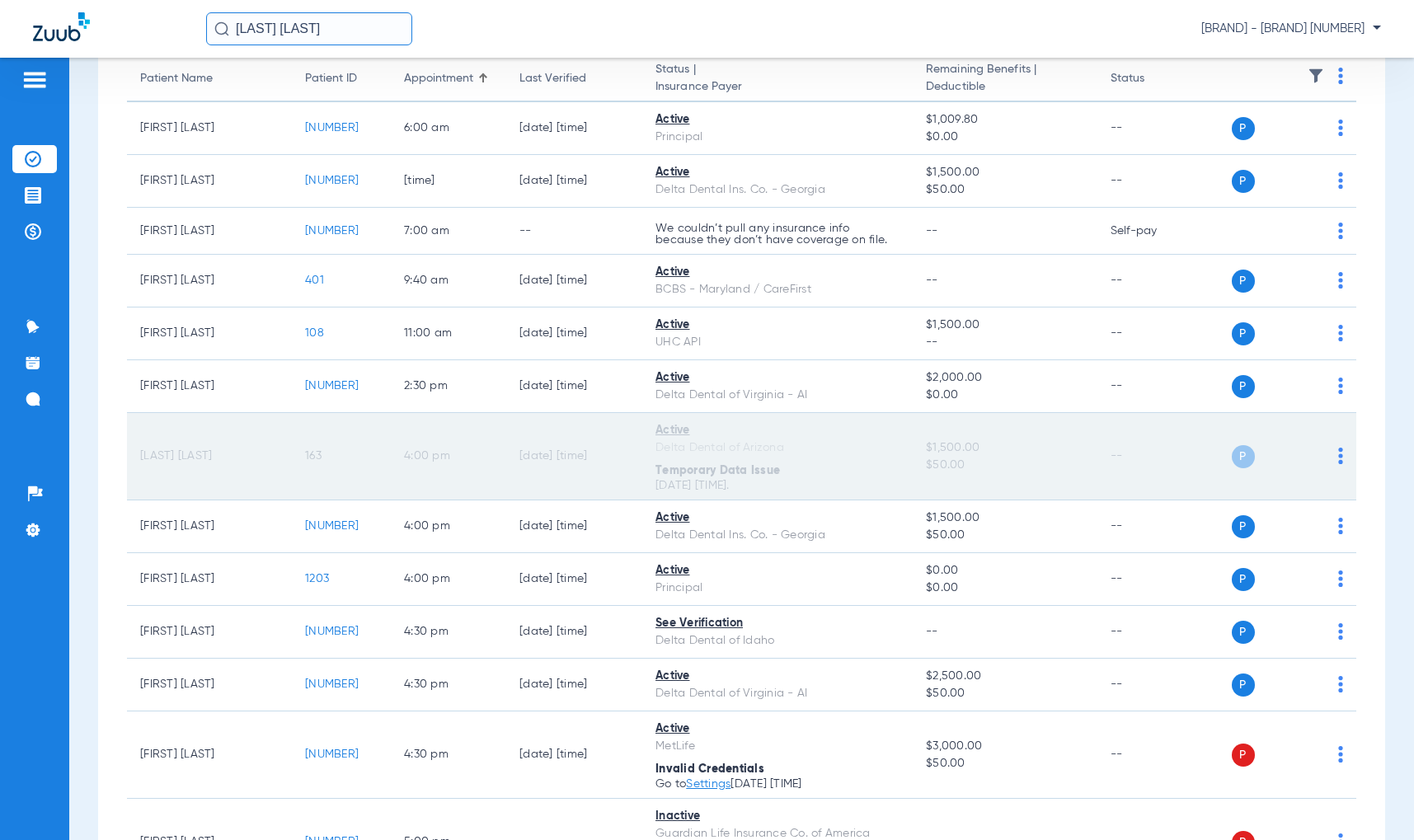 click 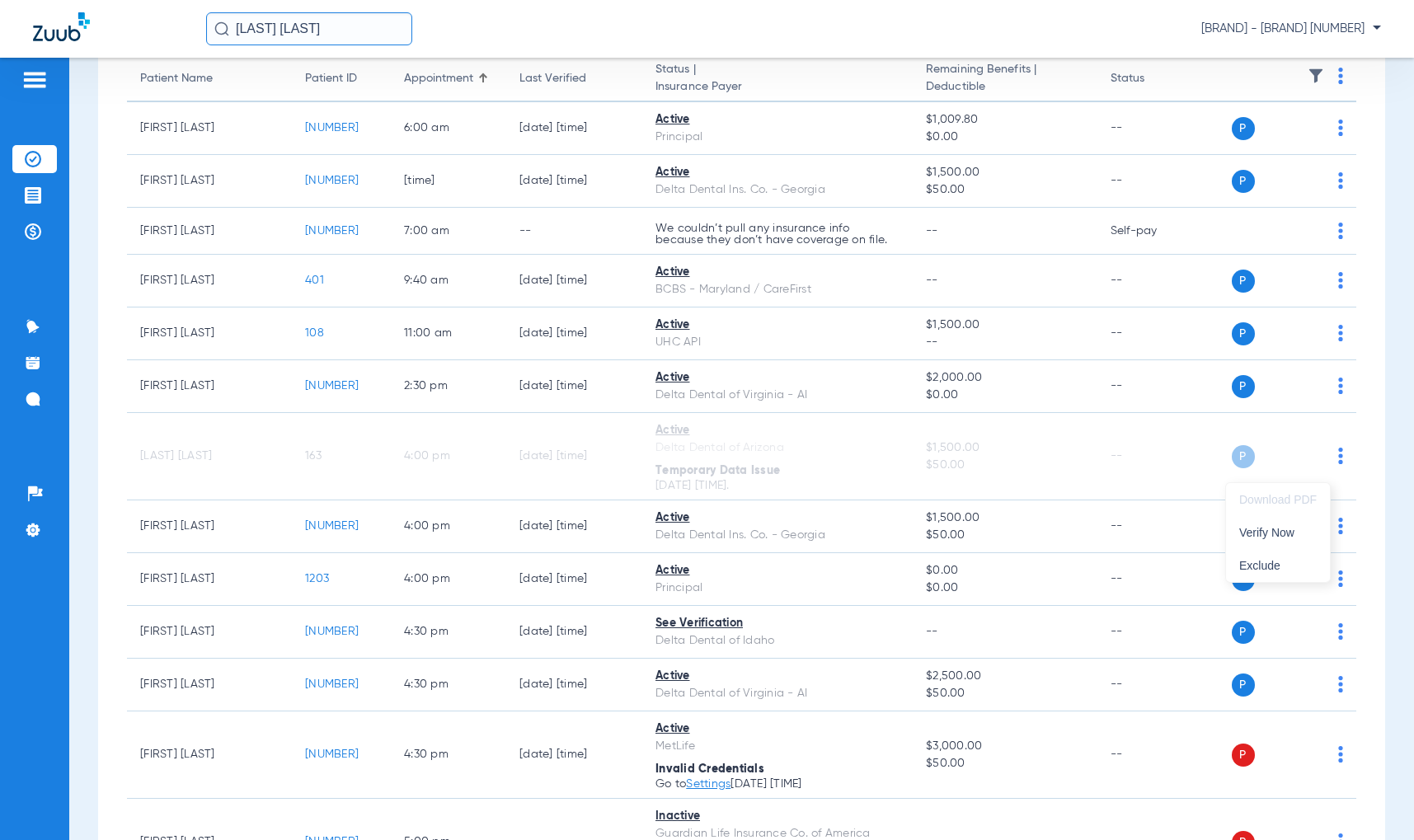 click at bounding box center (707, 420) 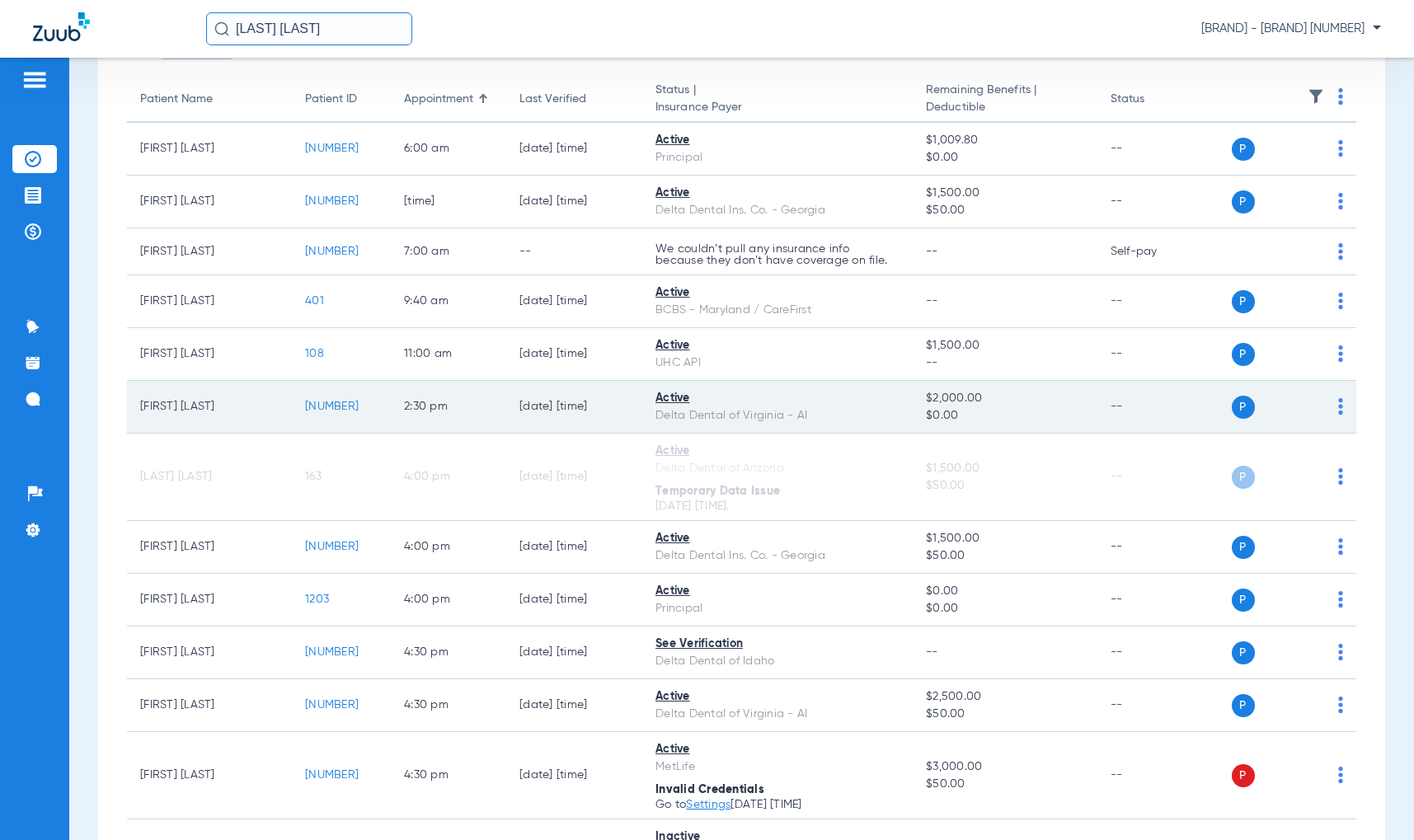scroll, scrollTop: 103, scrollLeft: 0, axis: vertical 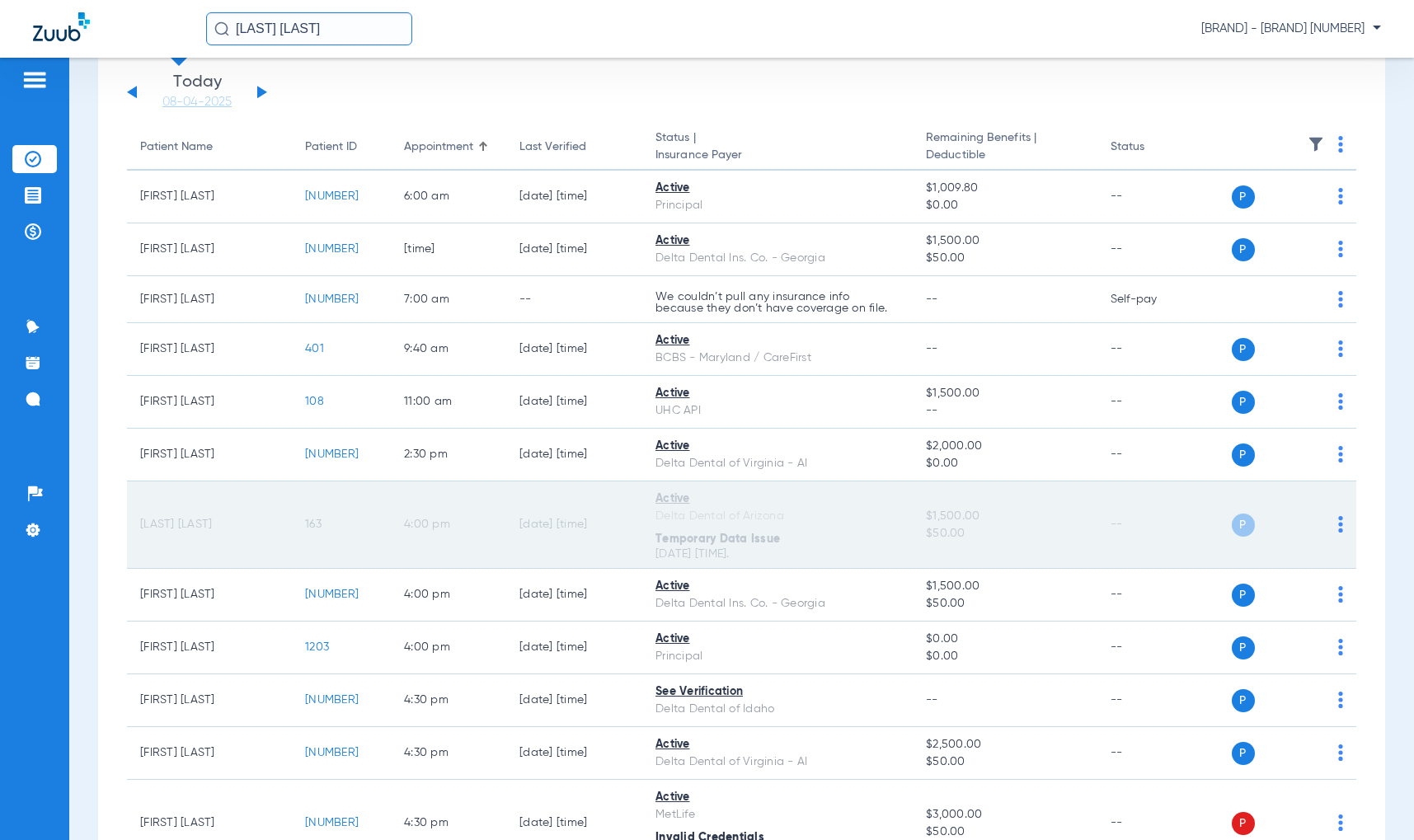 click 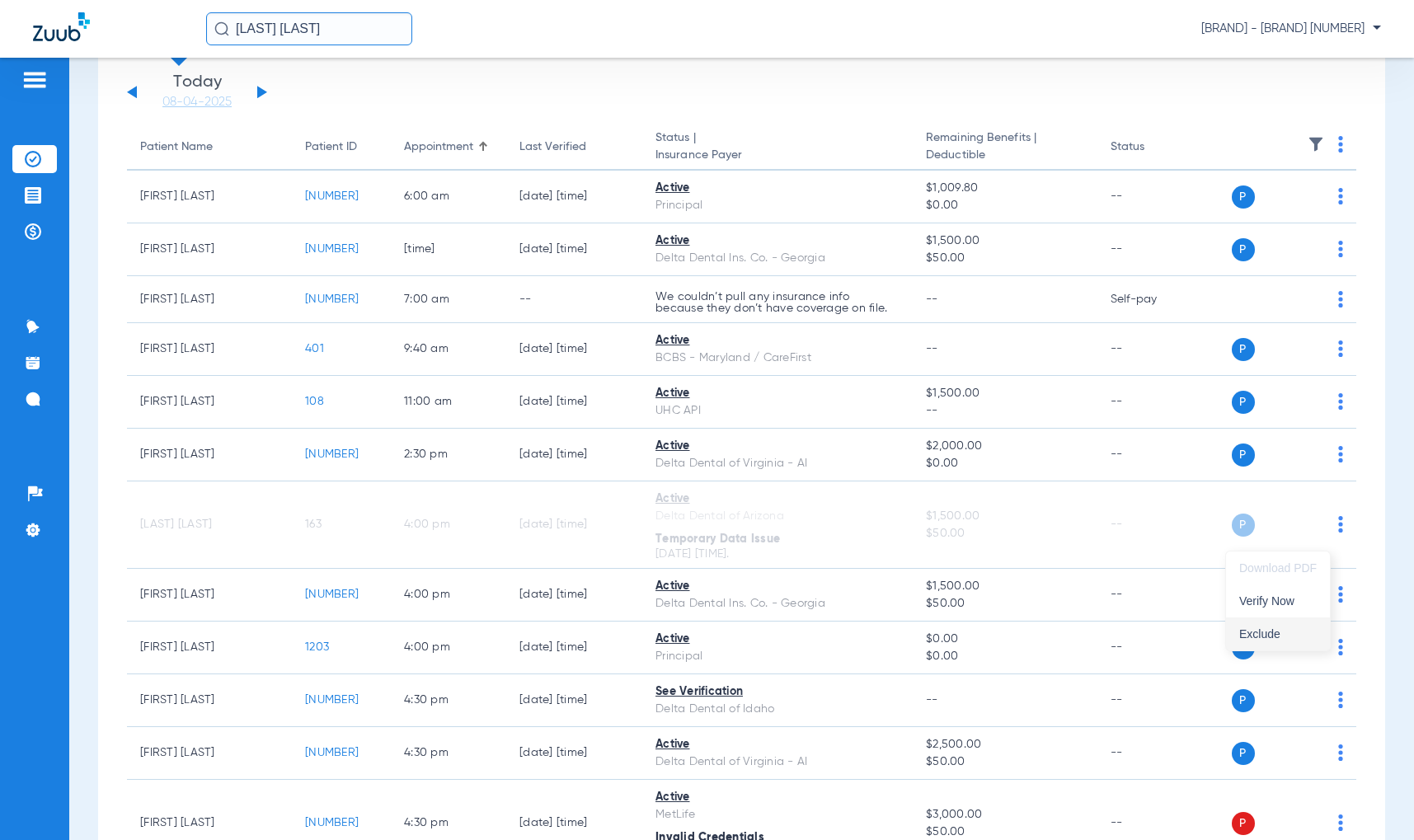 click on "Exclude" at bounding box center [1278, 634] 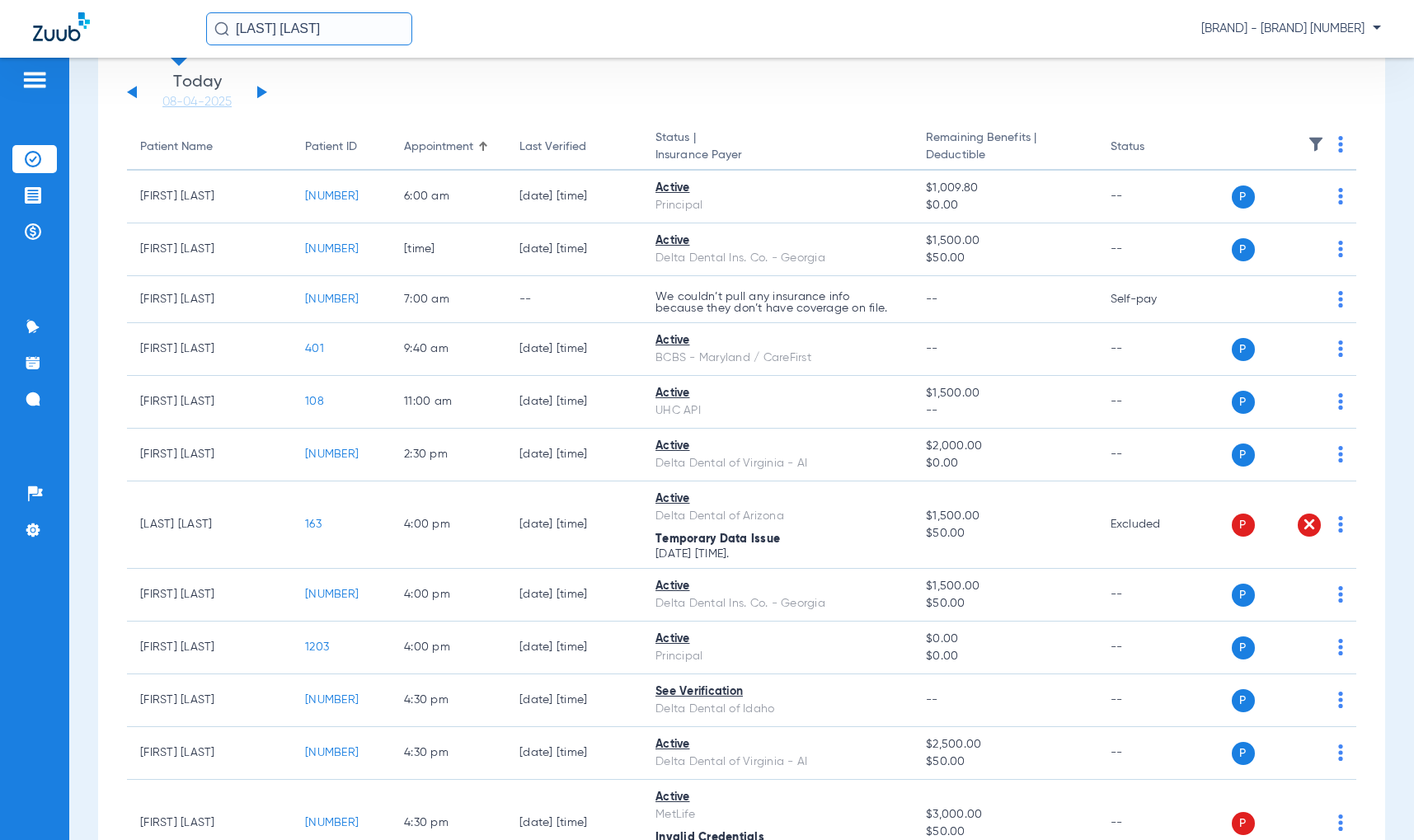 click 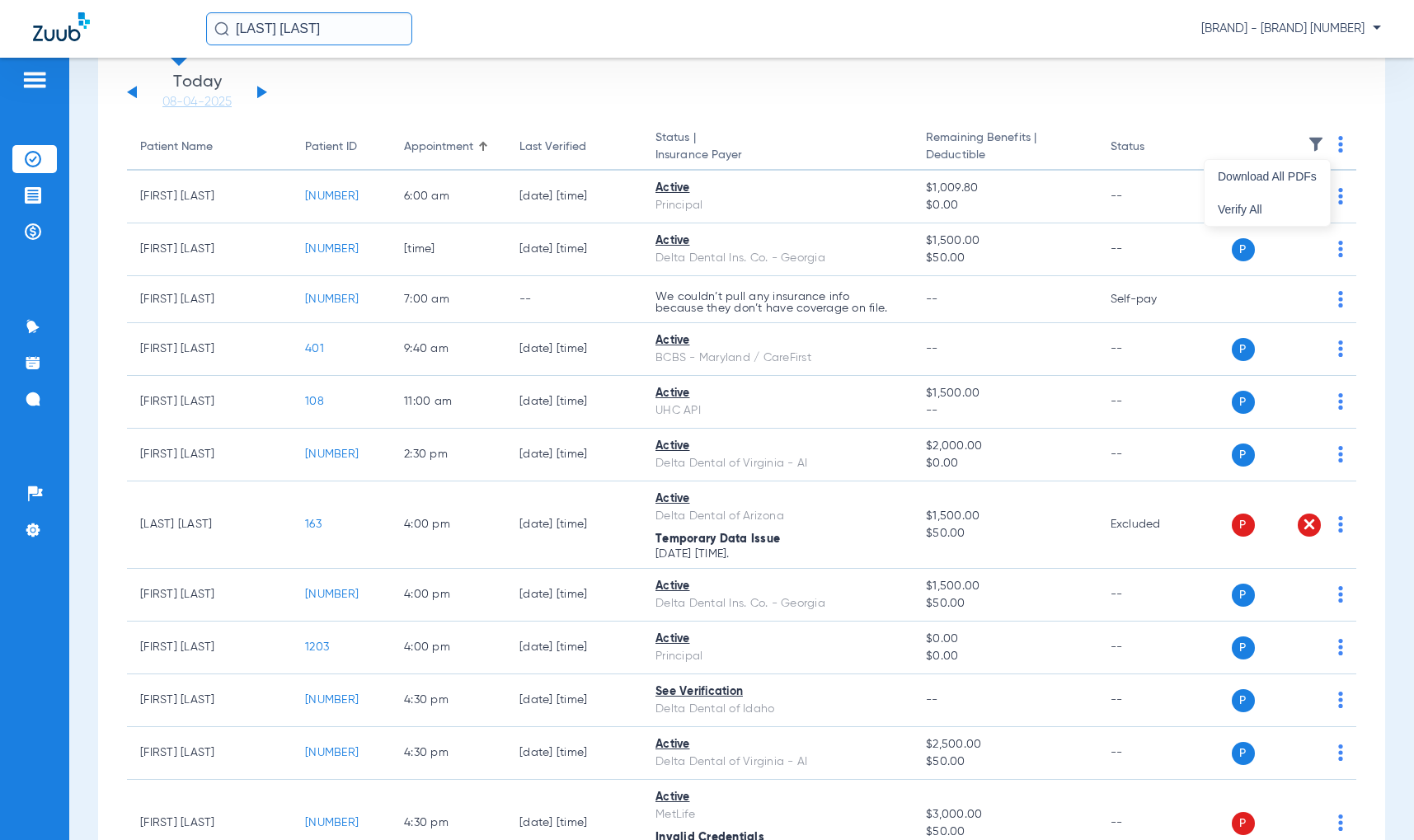 click at bounding box center (707, 420) 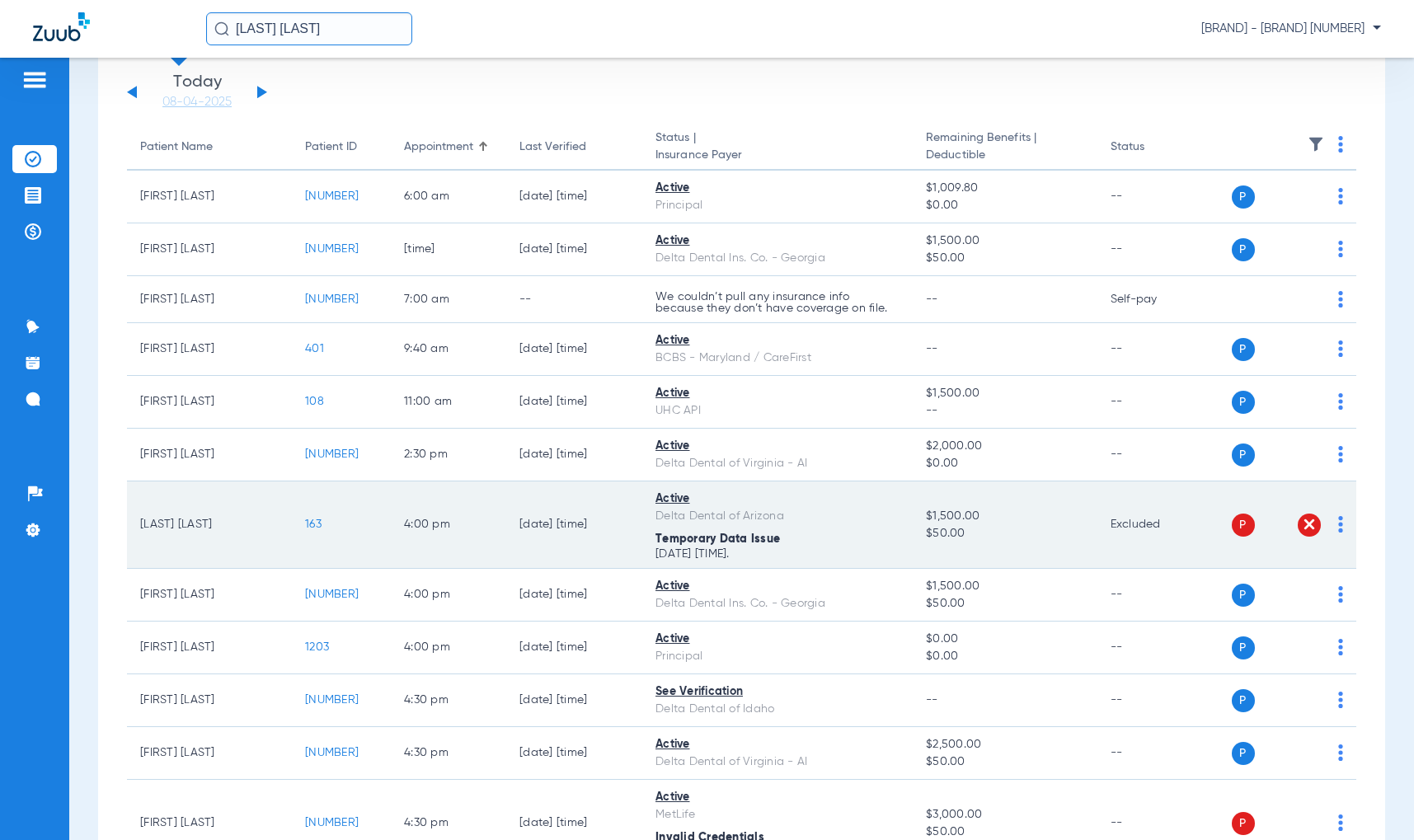 click 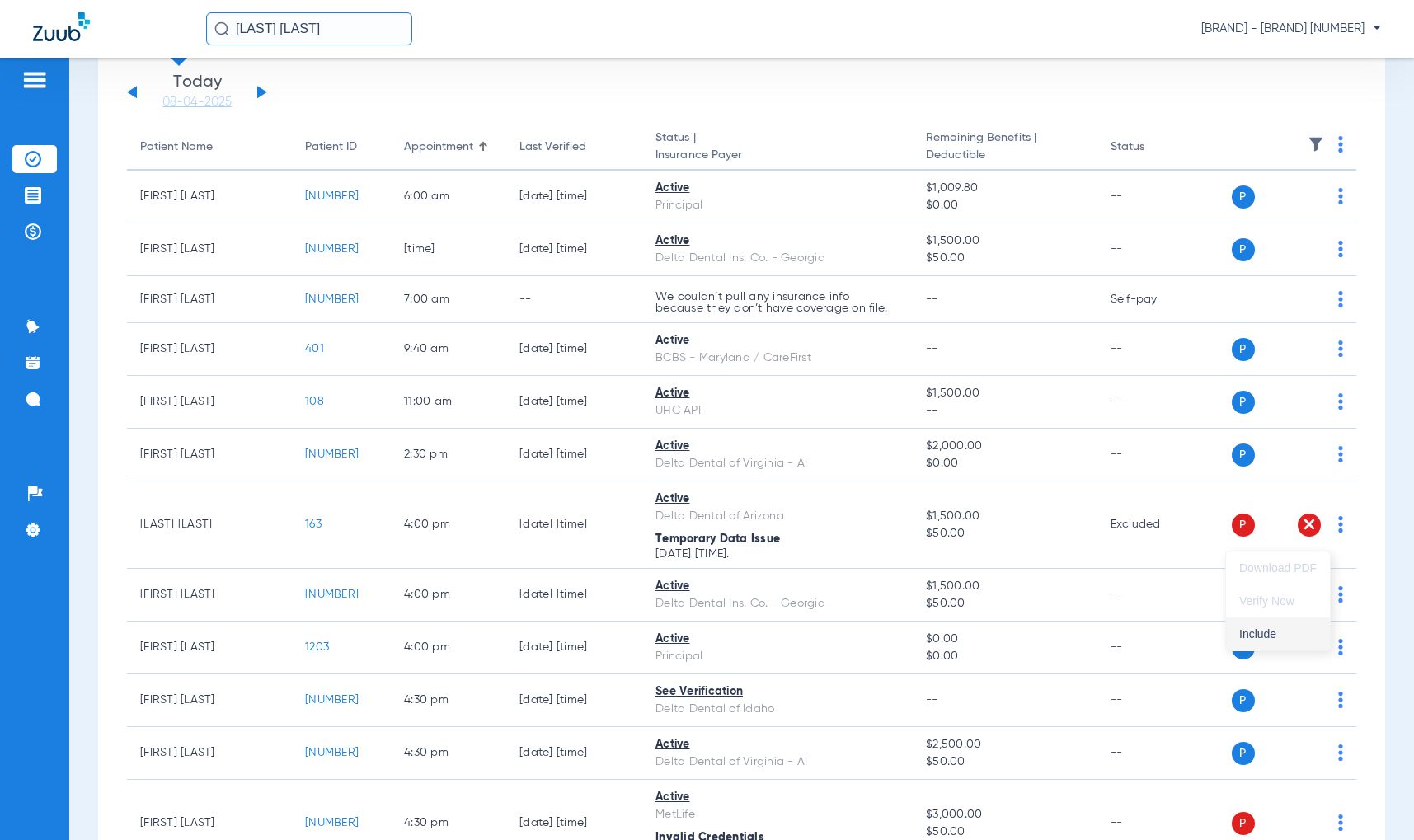 click on "Include" at bounding box center [1278, 634] 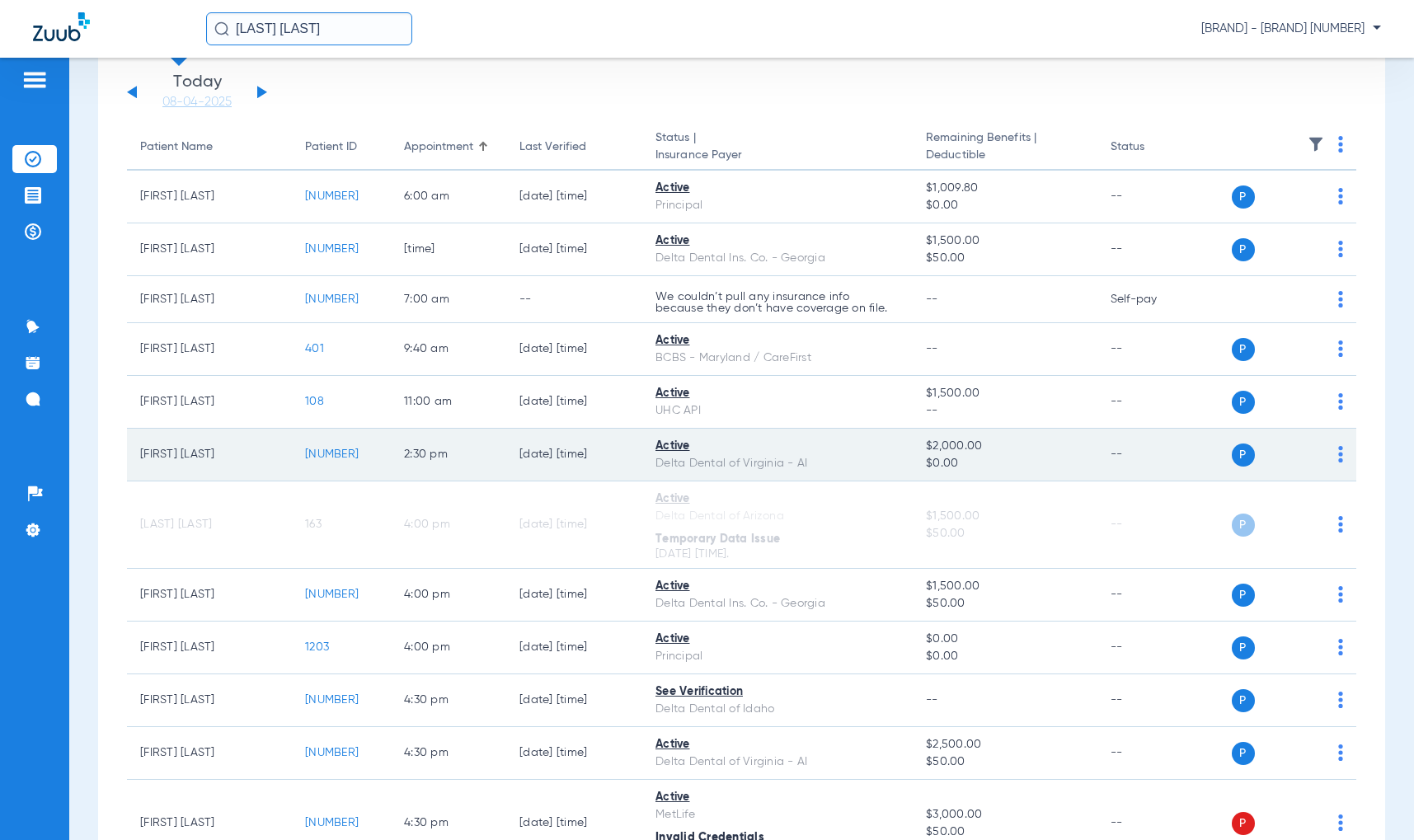 click 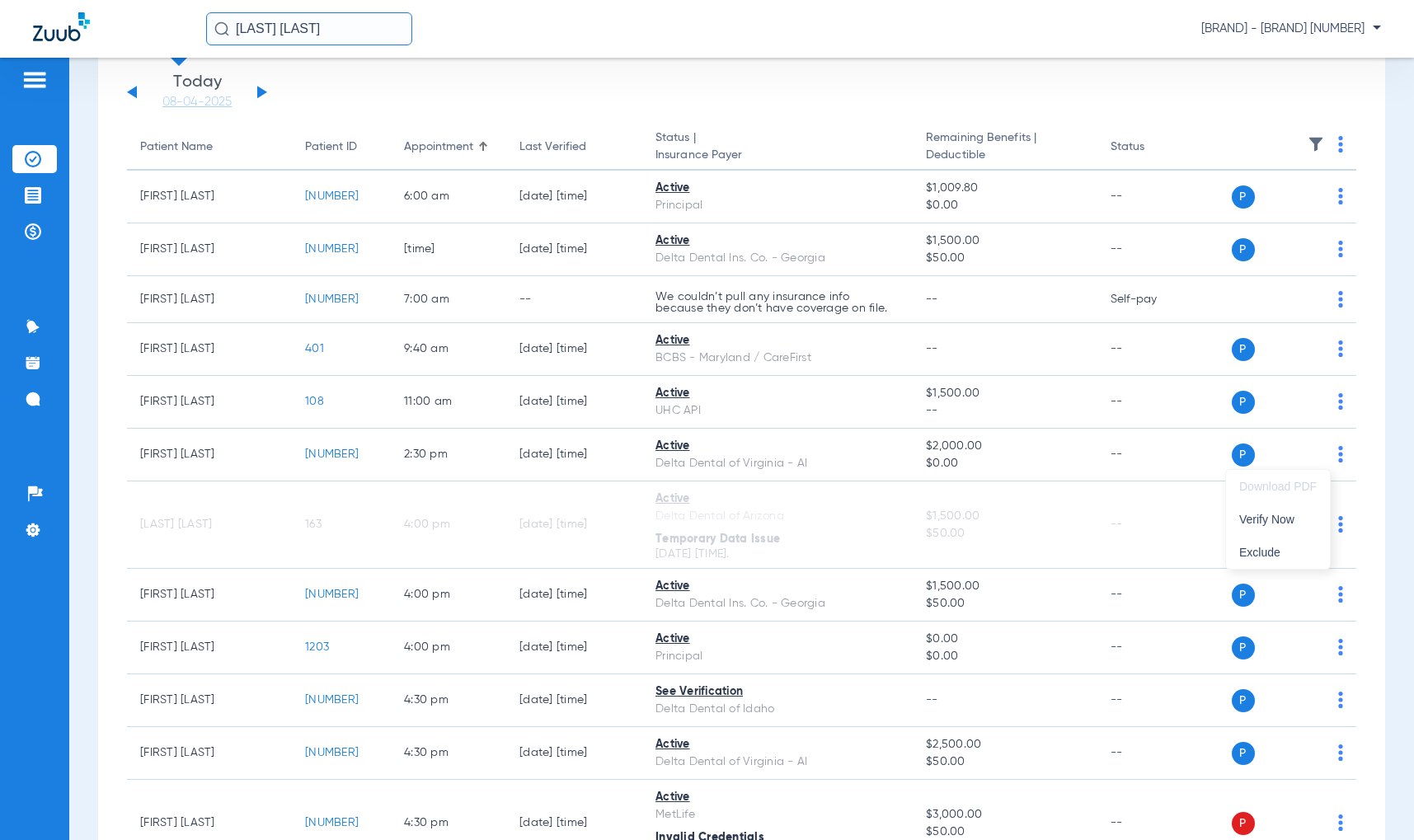 click at bounding box center (707, 420) 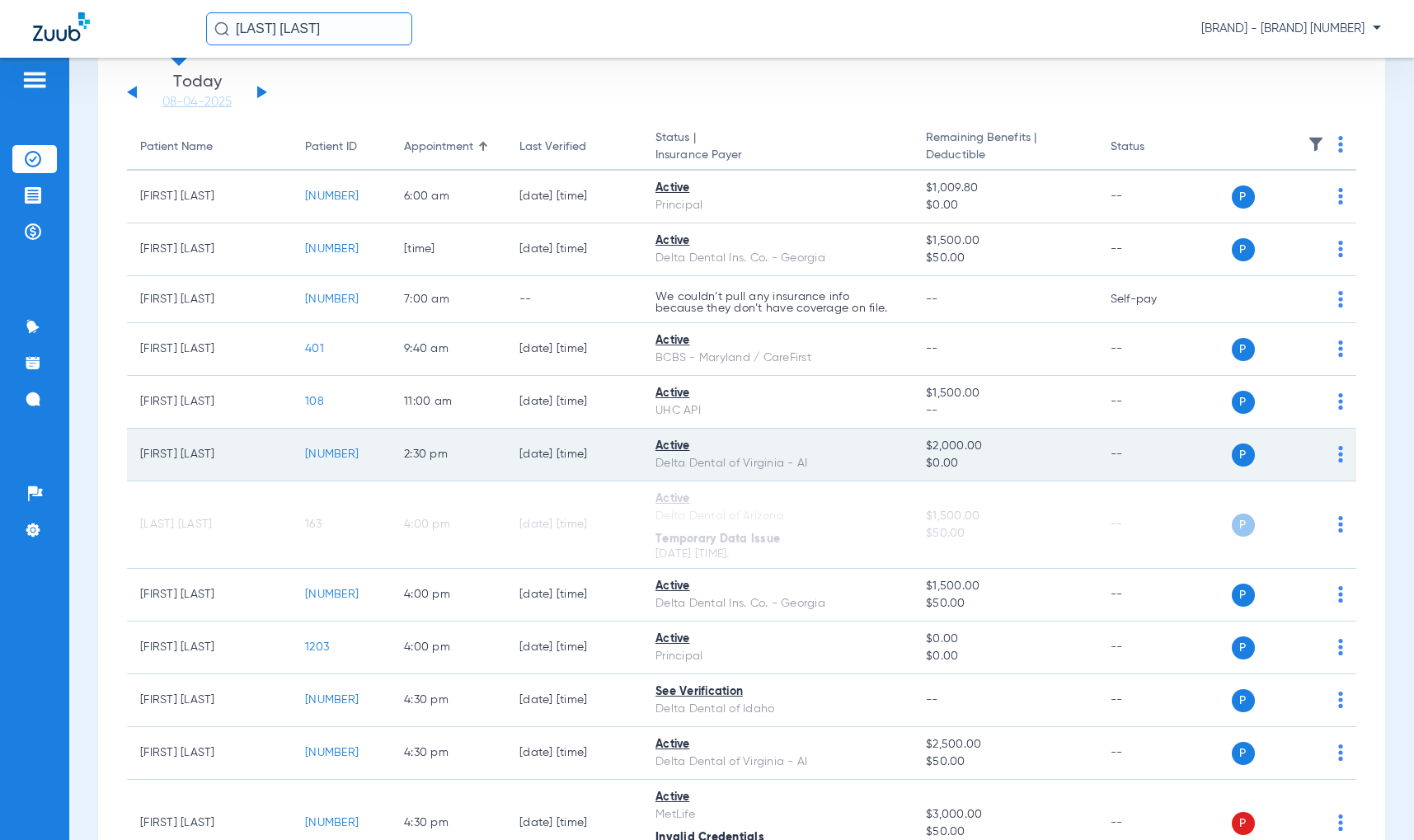 click on "P S" 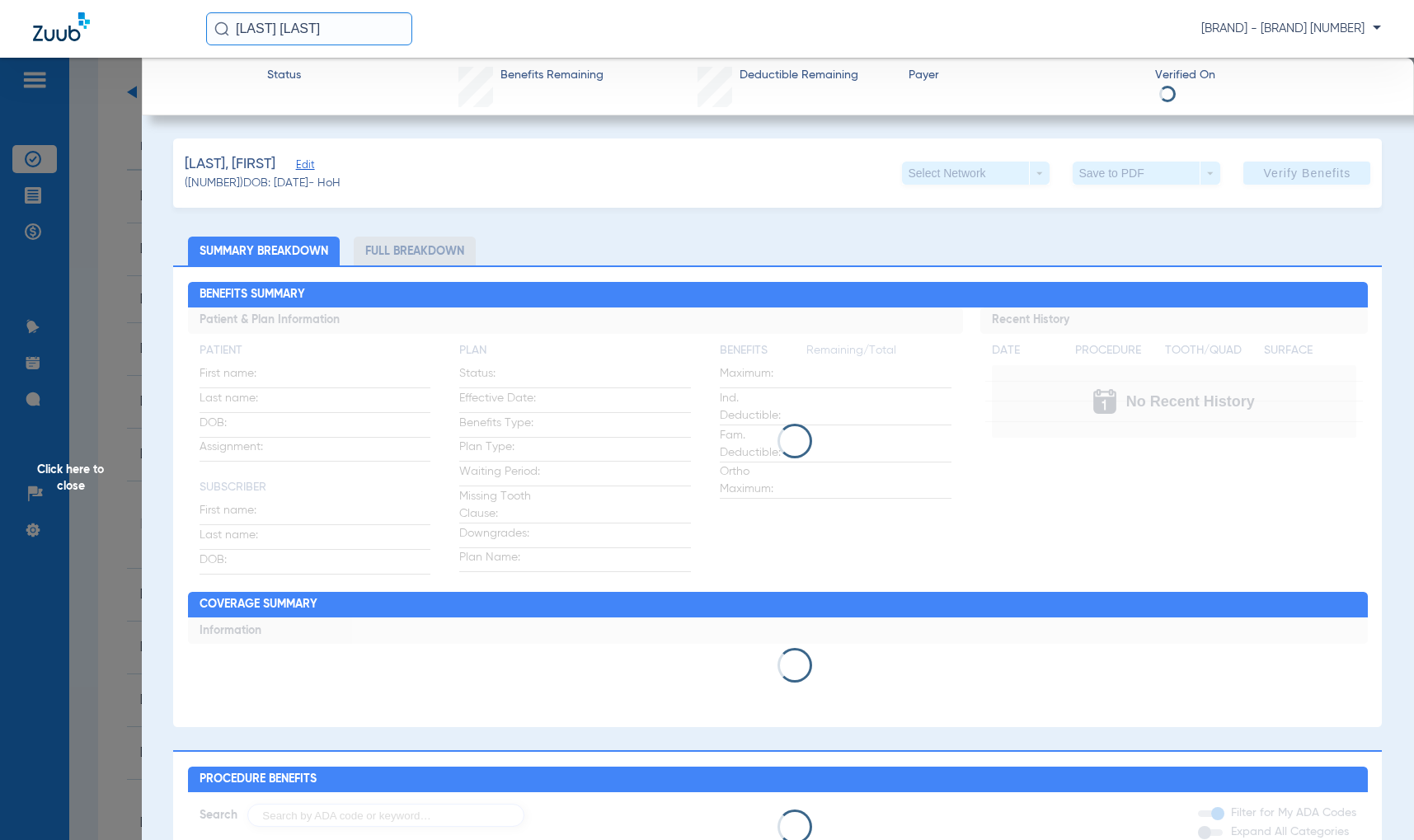 click on "Click here to close" 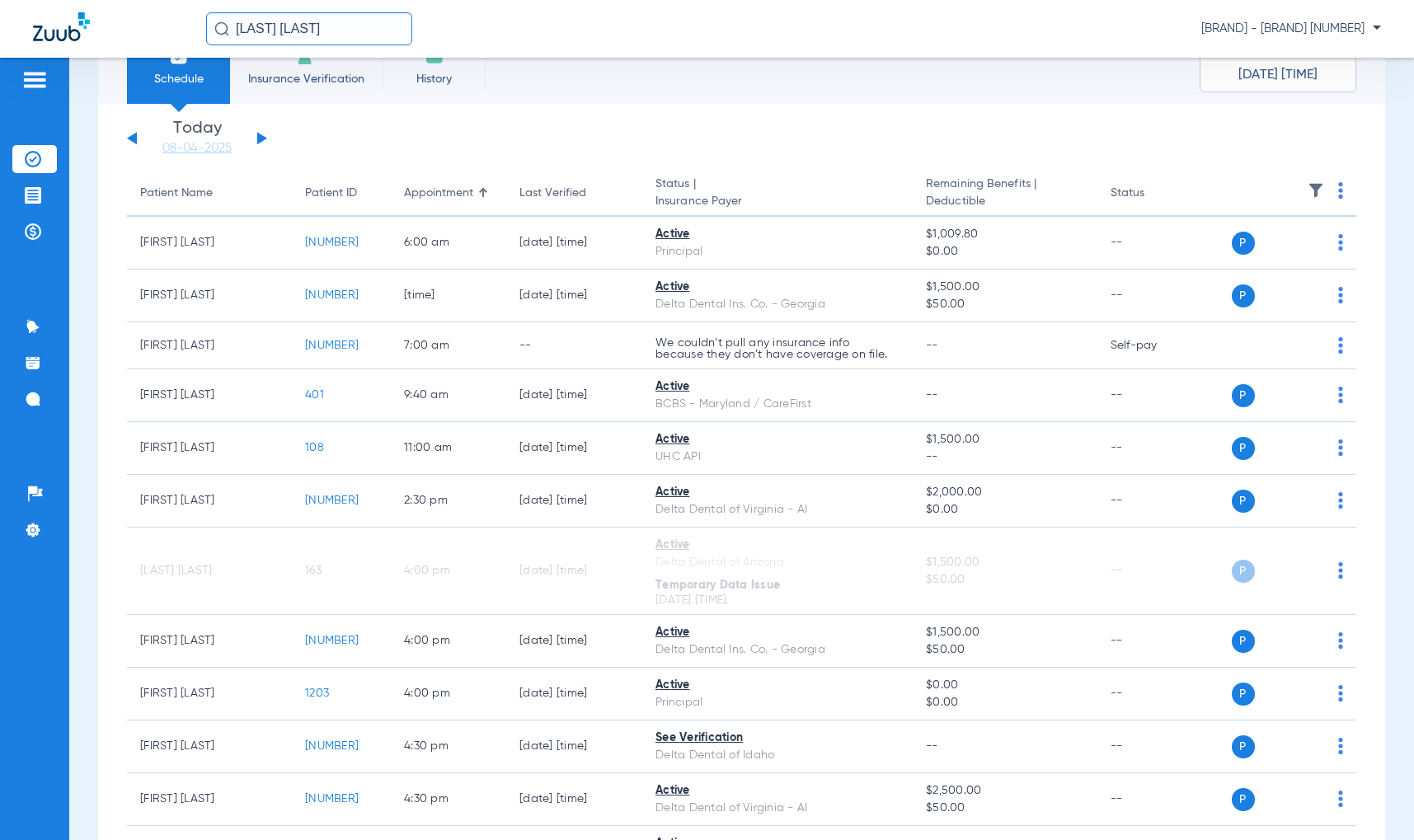 scroll, scrollTop: 0, scrollLeft: 0, axis: both 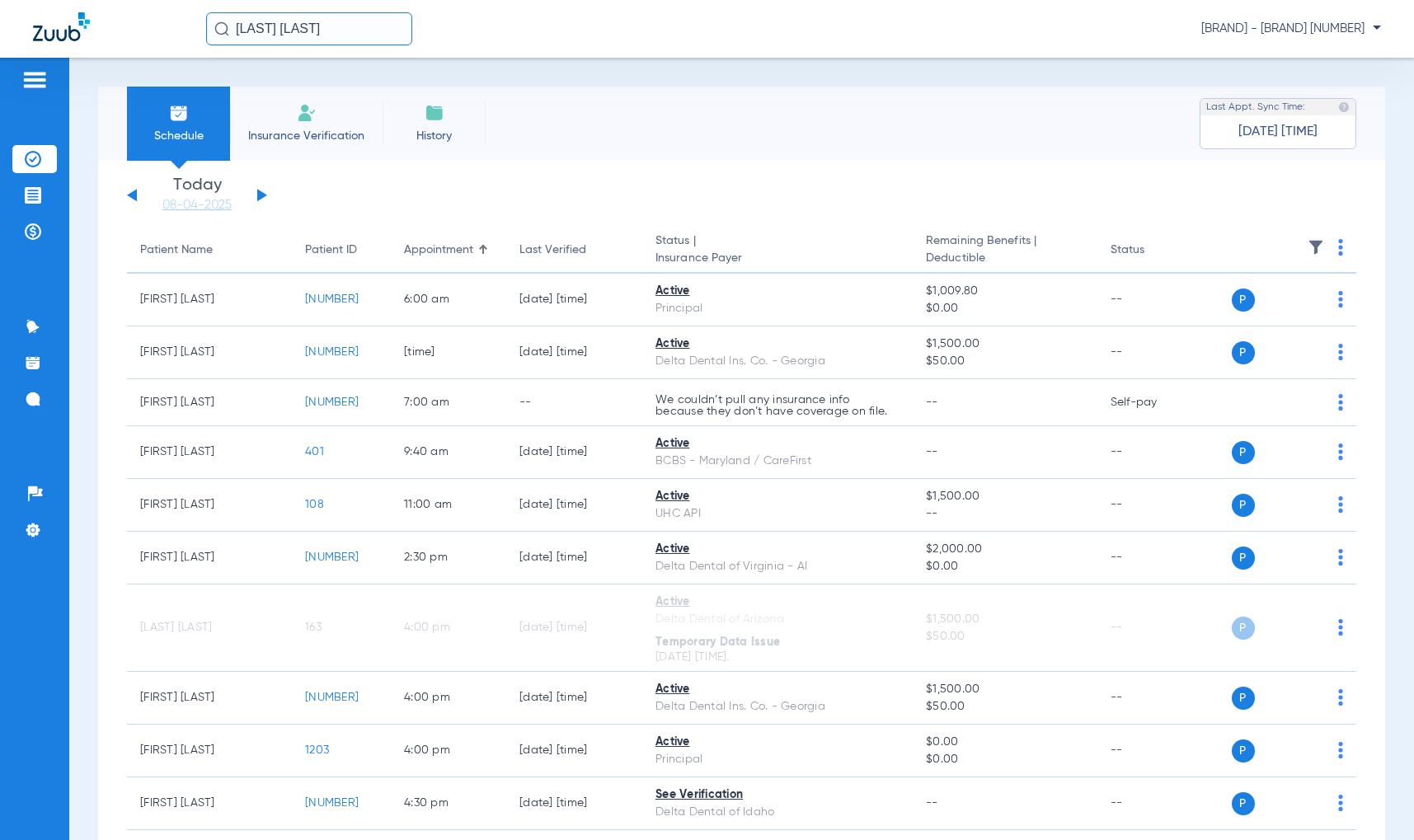 click on "Insurance Verification" 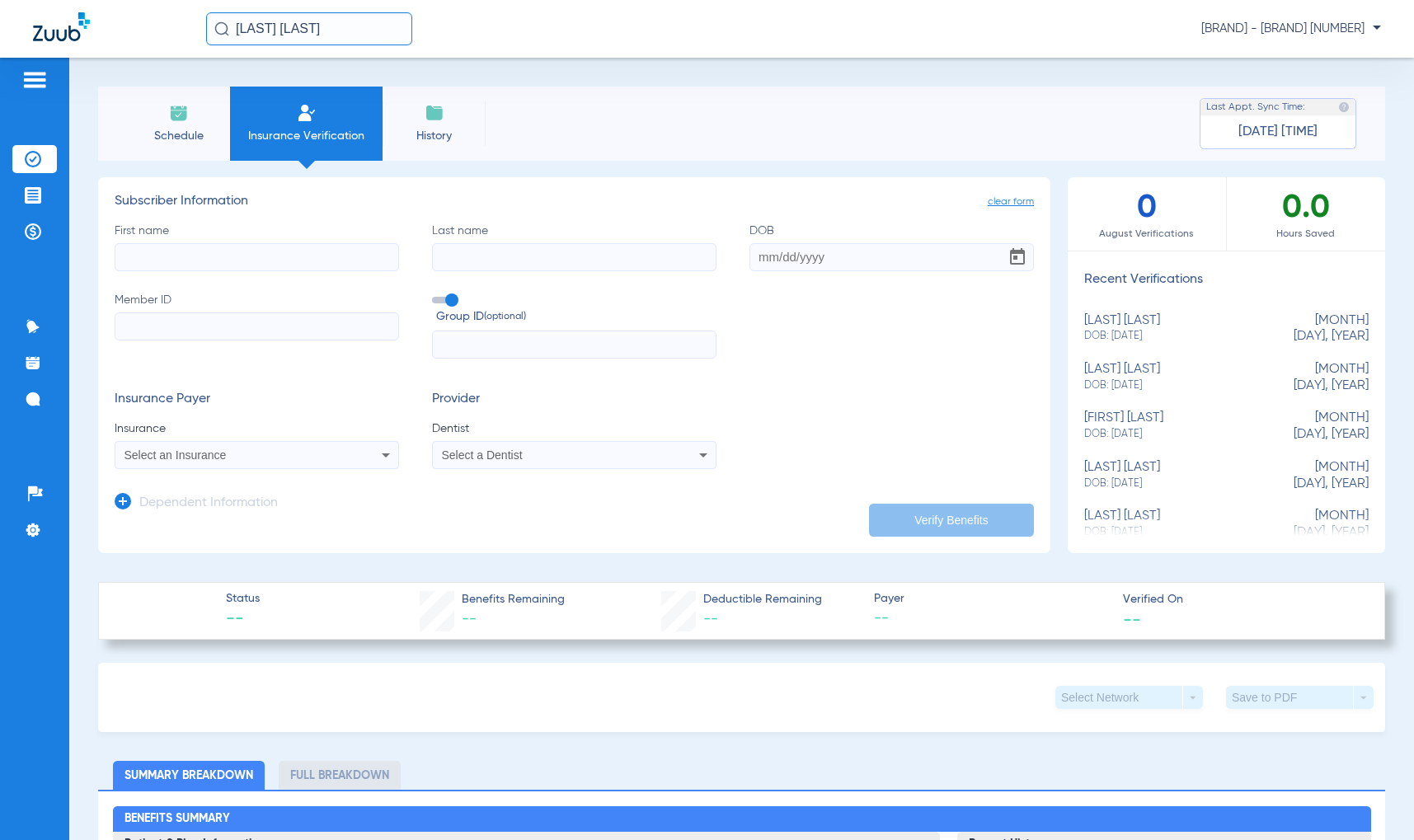 click on "First name" 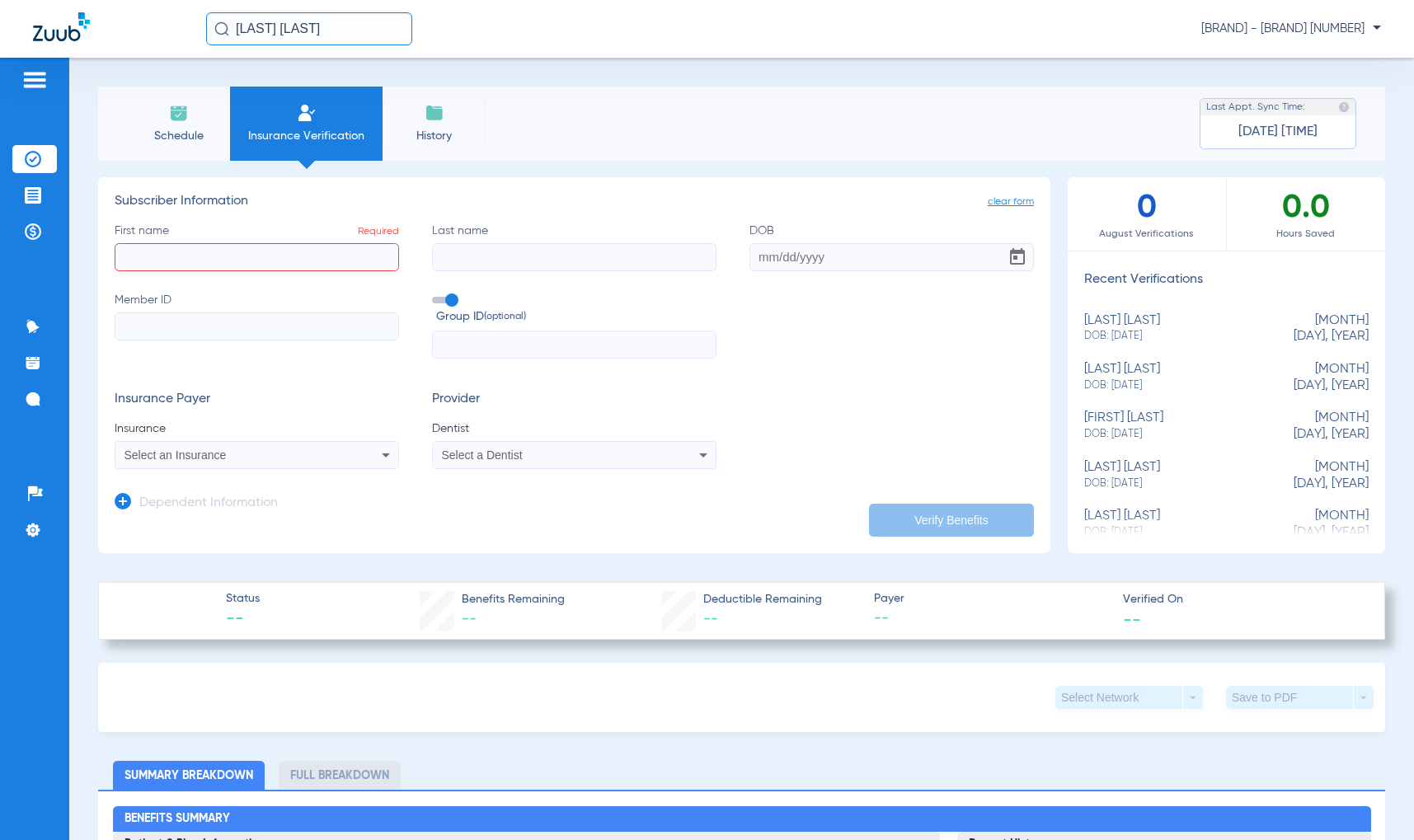 click on "Last name" 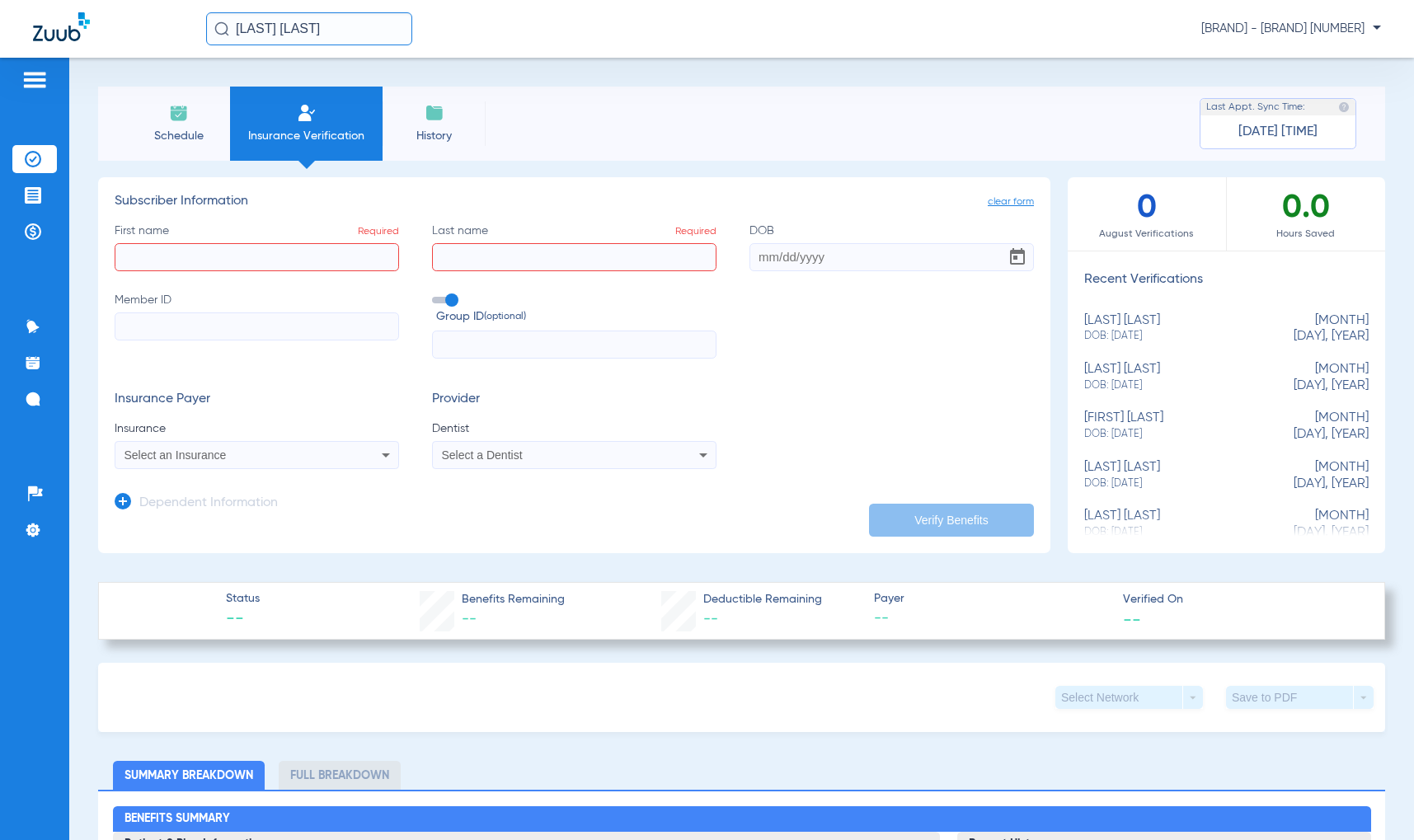 click on "DOB" 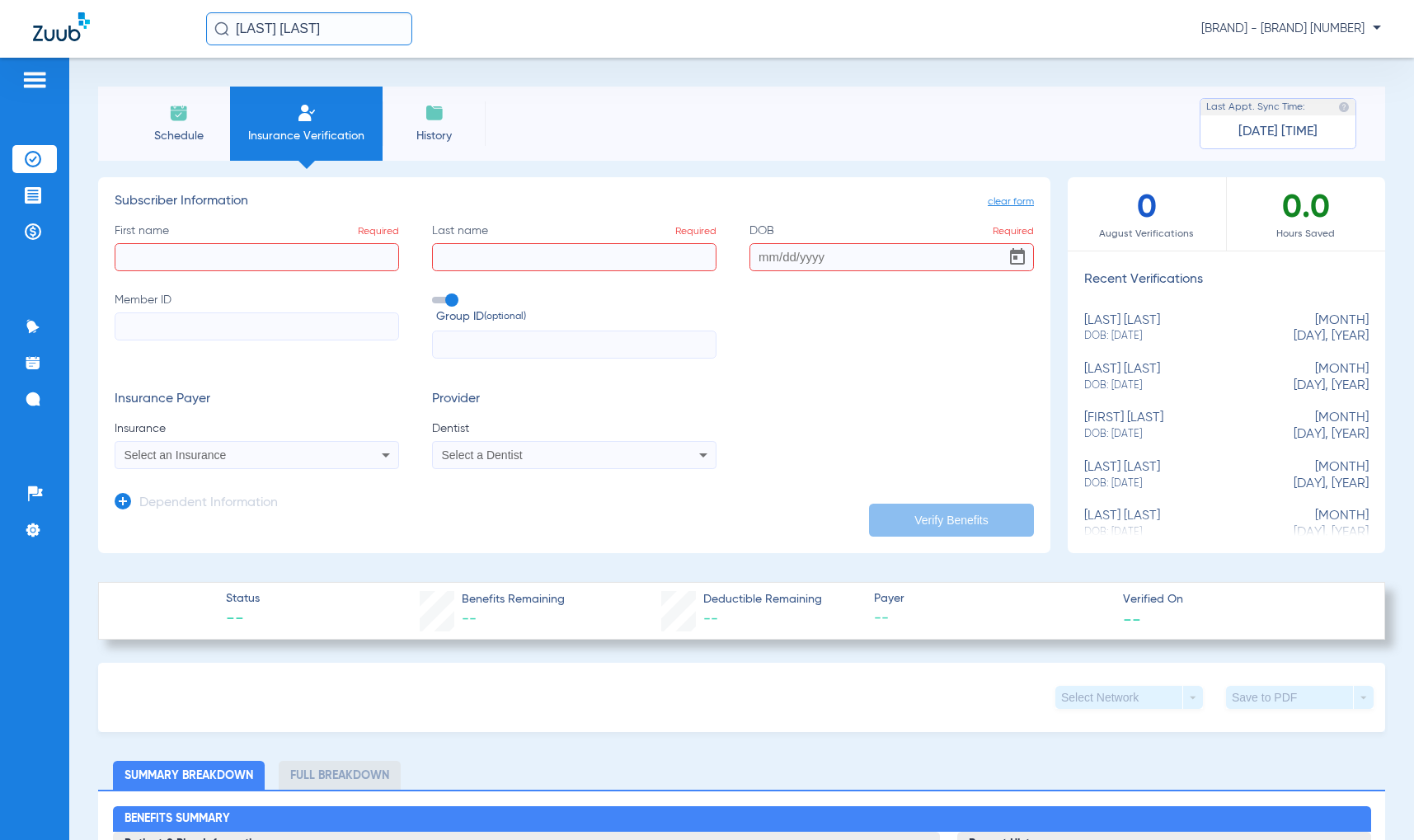 click 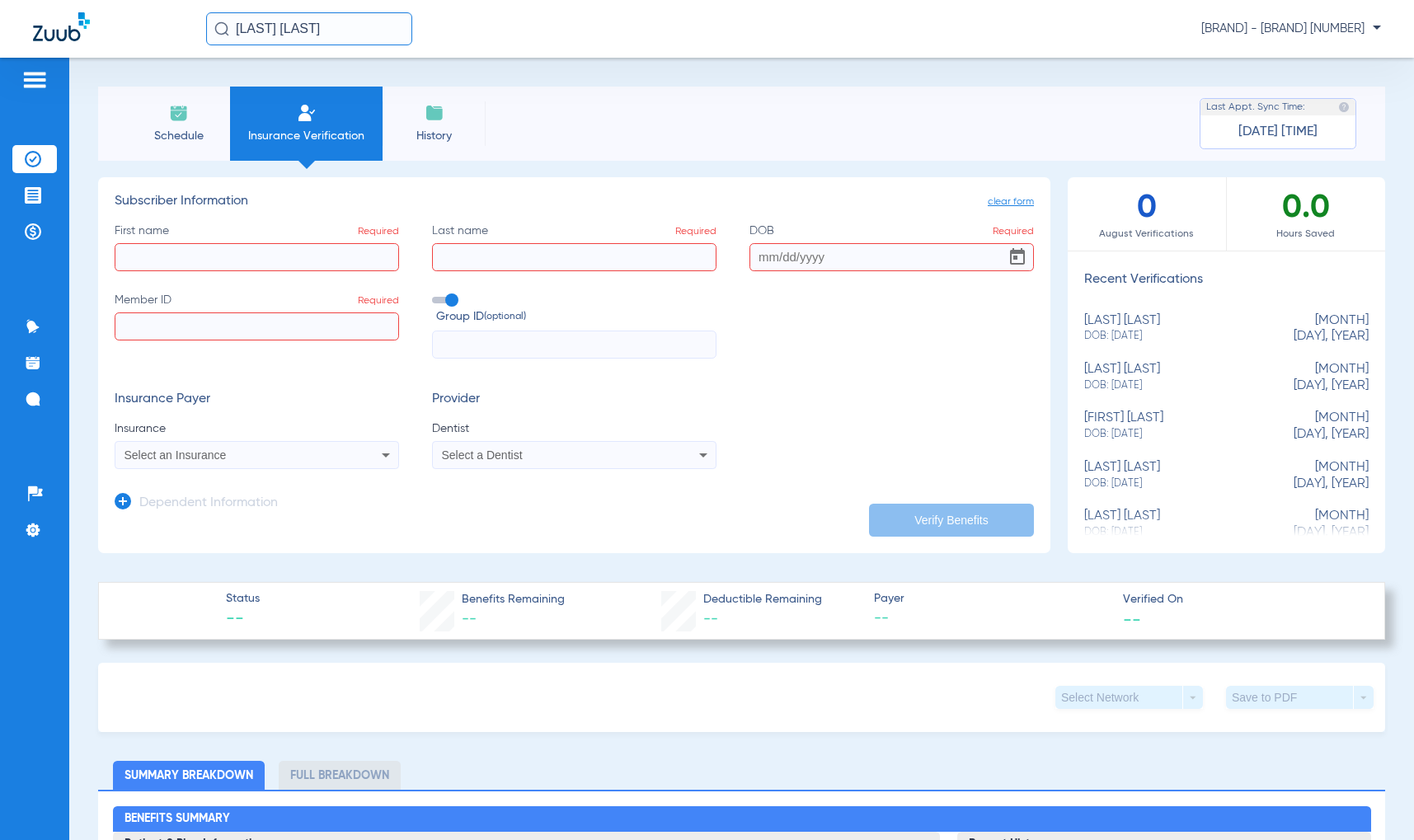 click on "Insurance
Select an Insurance" 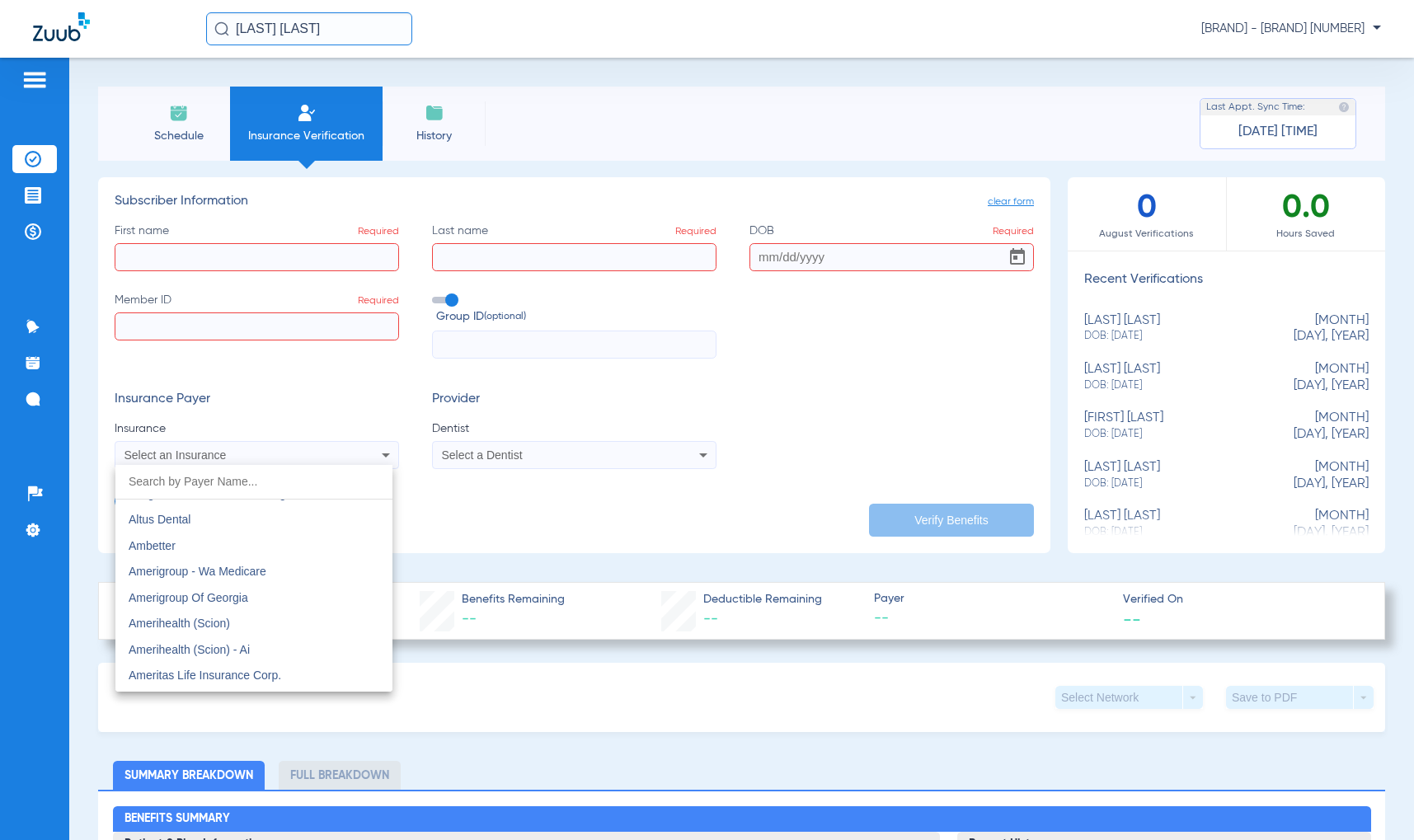 scroll, scrollTop: 425, scrollLeft: 0, axis: vertical 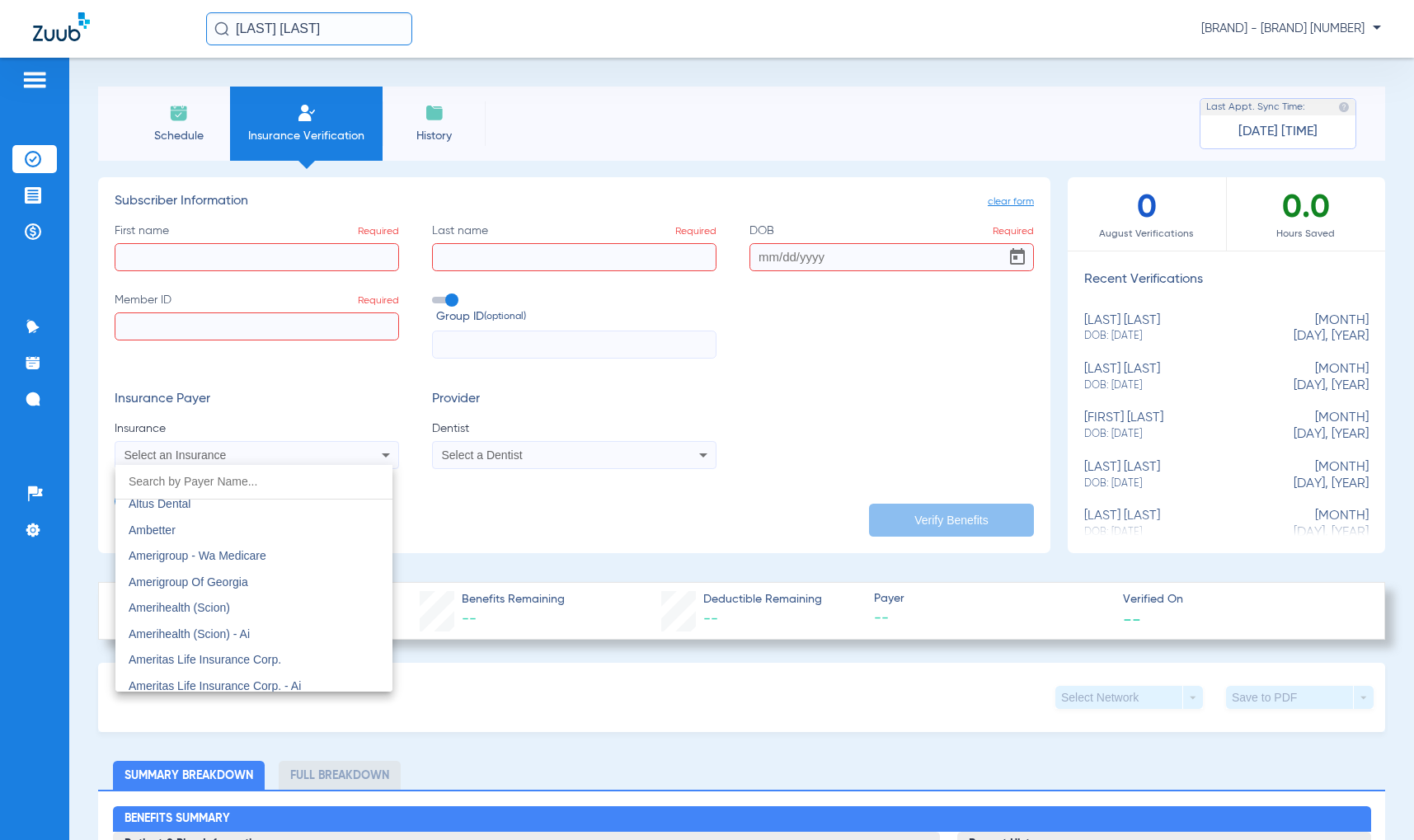 drag, startPoint x: 542, startPoint y: 496, endPoint x: 539, endPoint y: 477, distance: 19.235384 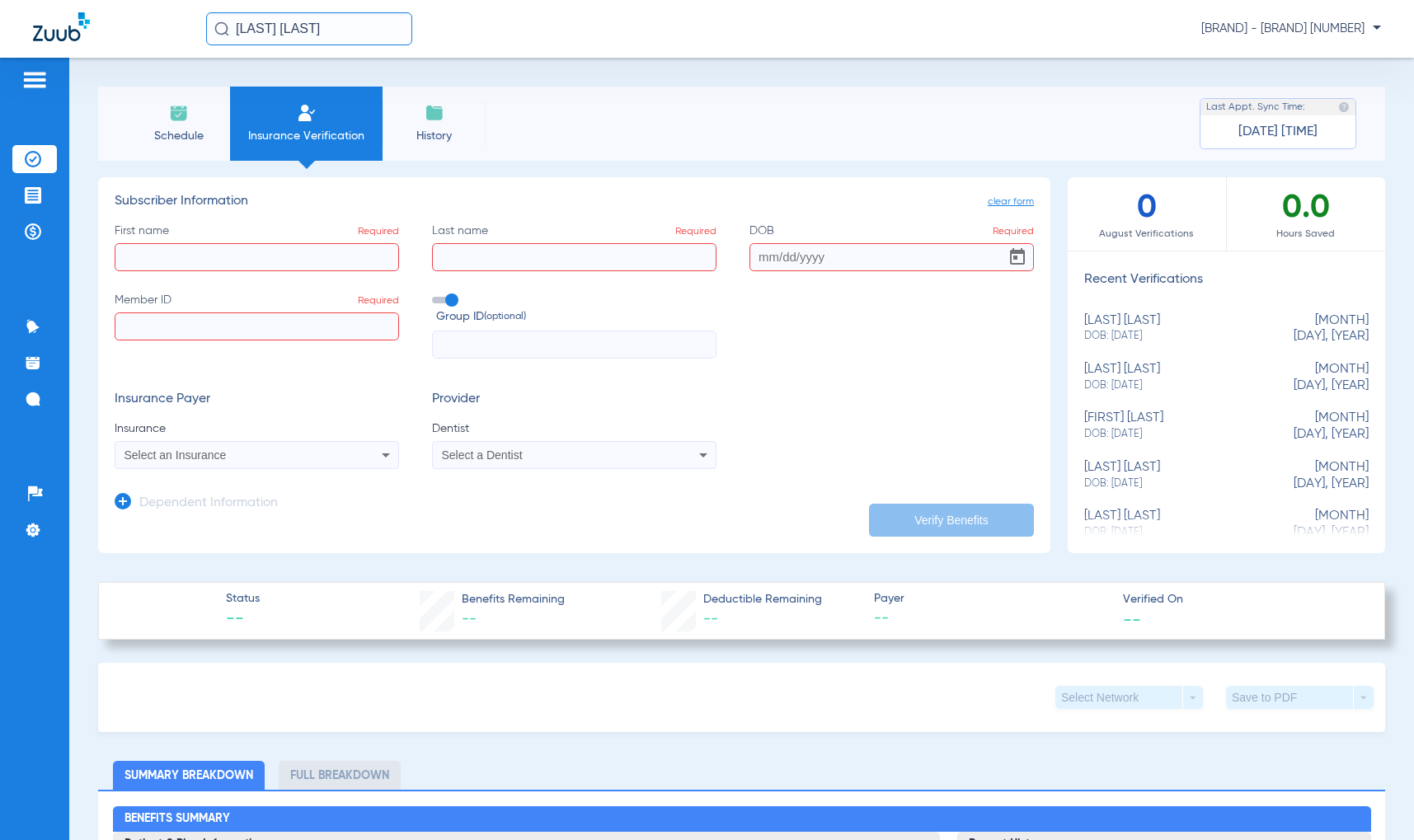 click on "Select a Dentist" at bounding box center (548, 455) 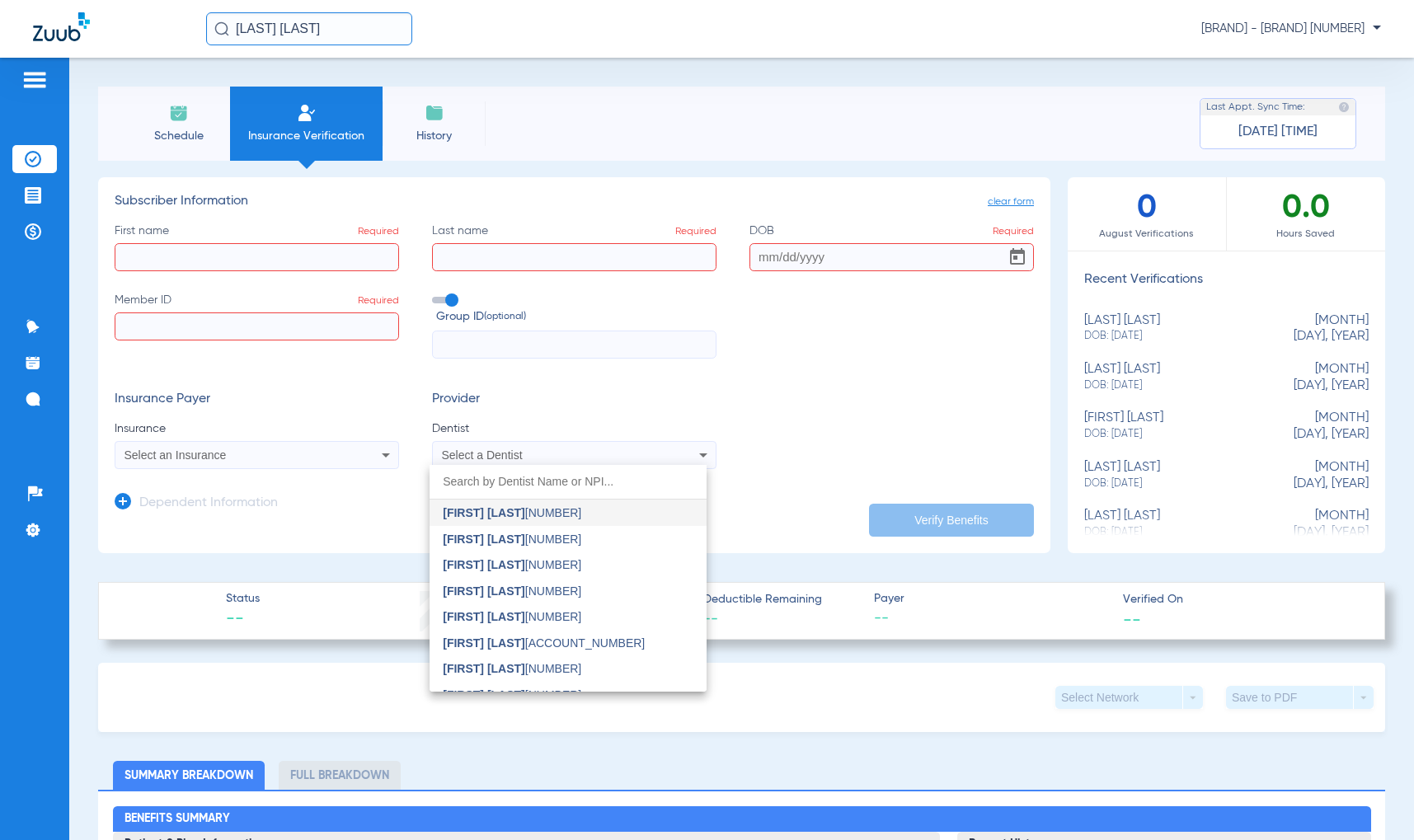 click at bounding box center (707, 420) 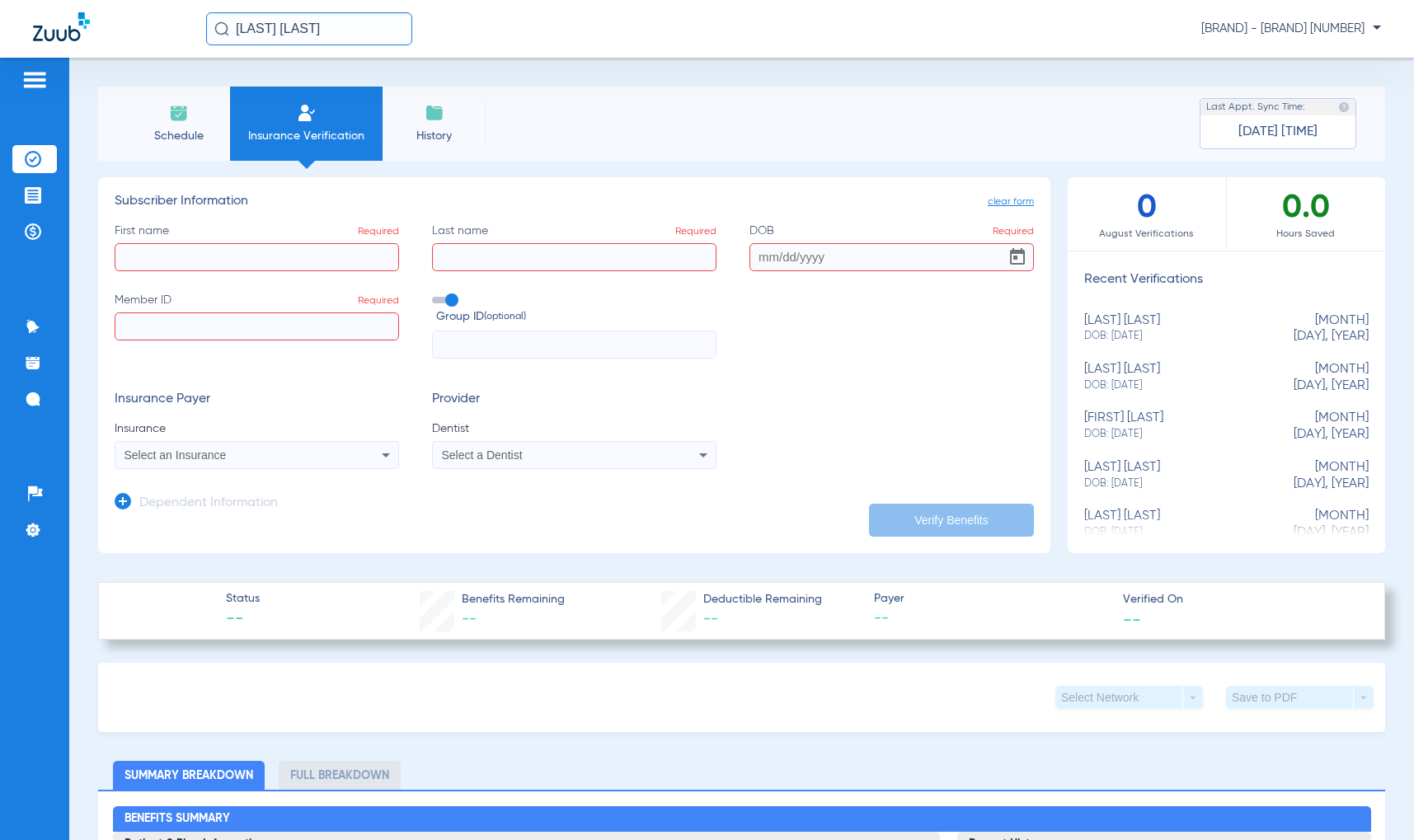click 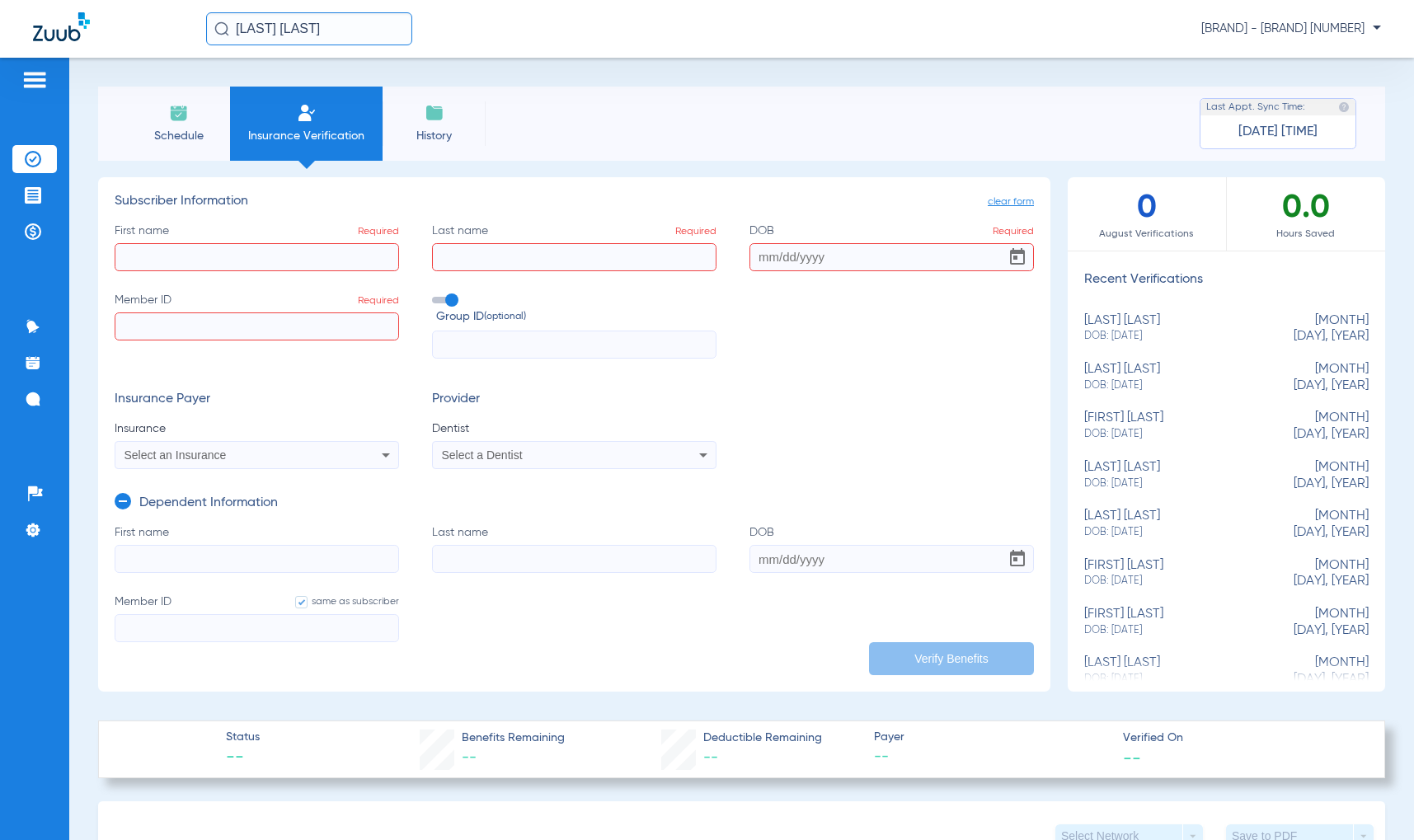 click on "Schedule" 